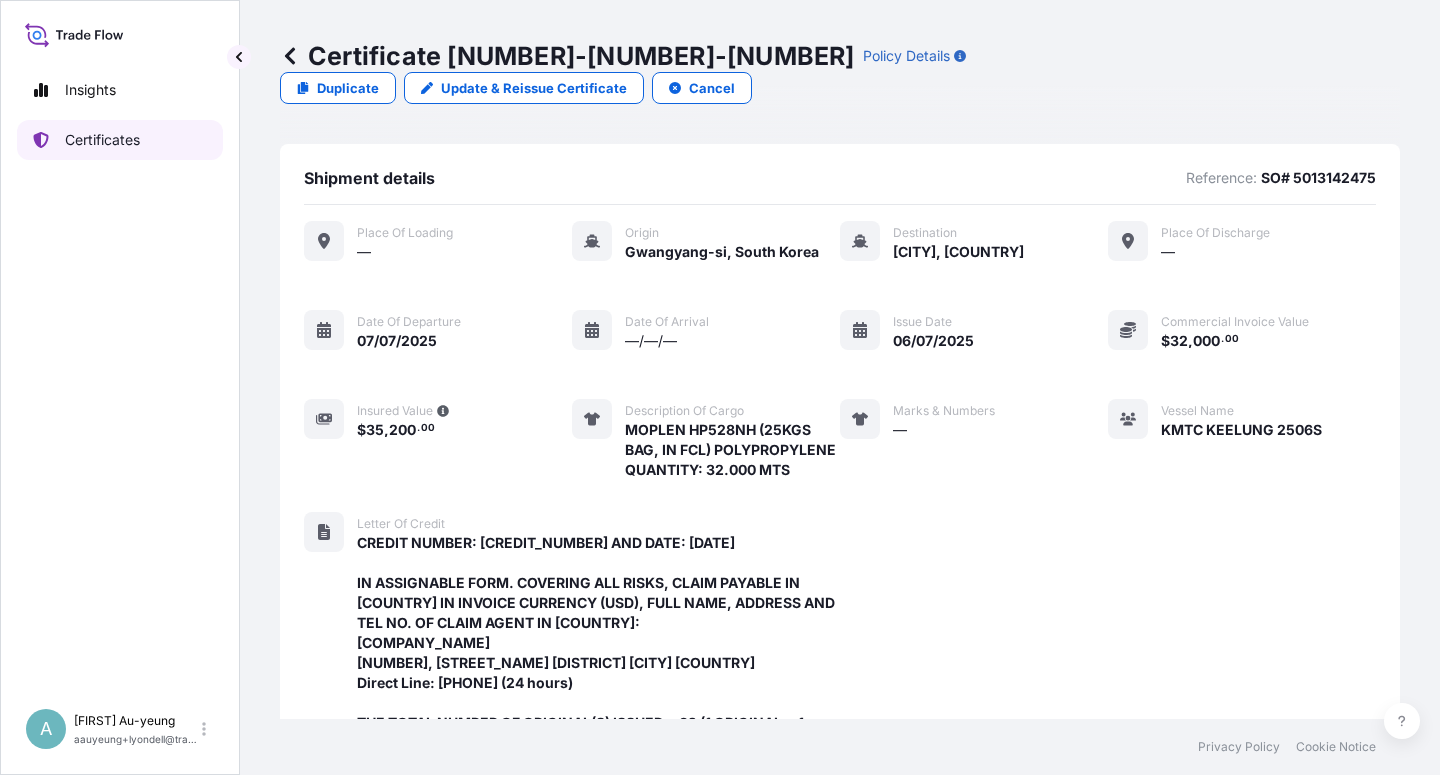 scroll, scrollTop: 0, scrollLeft: 0, axis: both 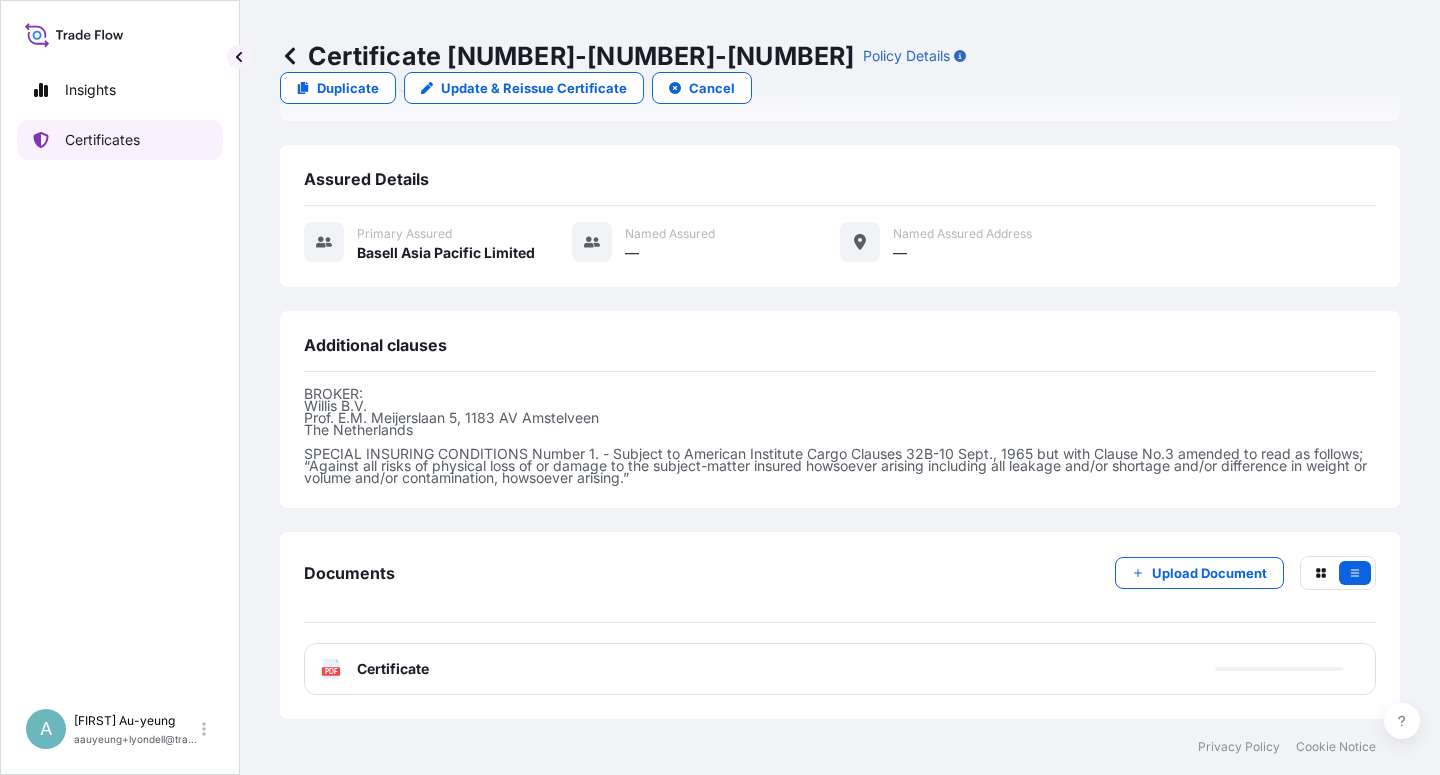 click on "Certificates" at bounding box center [102, 140] 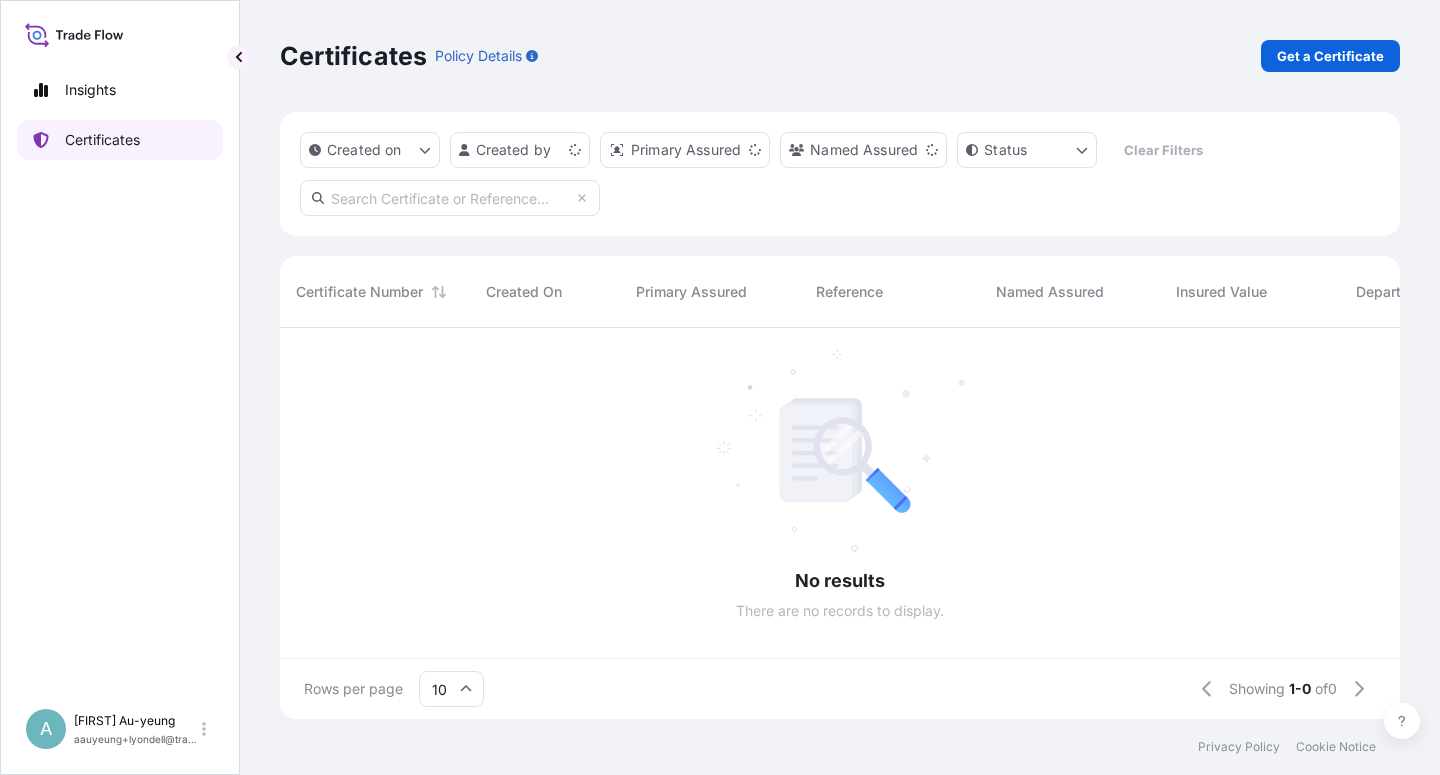 scroll, scrollTop: 0, scrollLeft: 0, axis: both 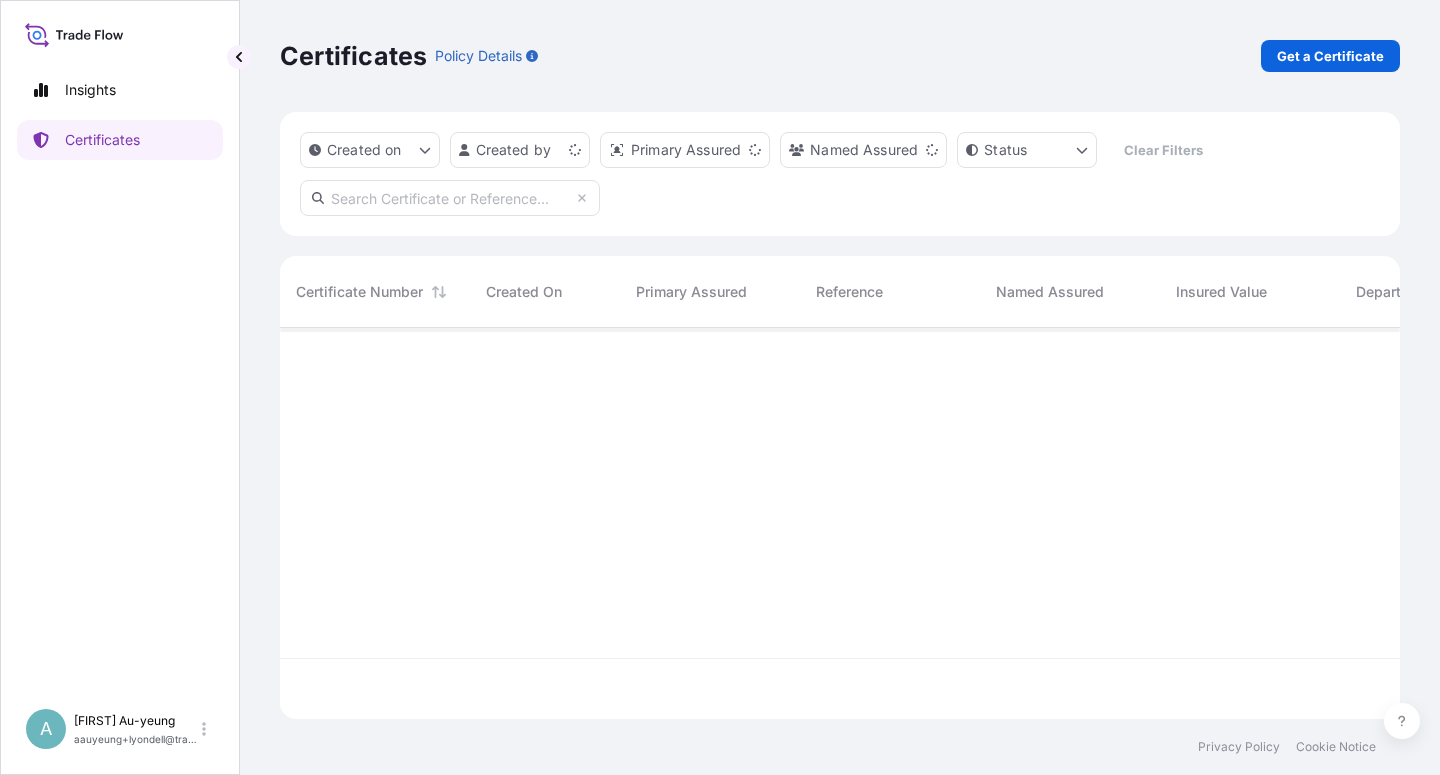 click at bounding box center [450, 198] 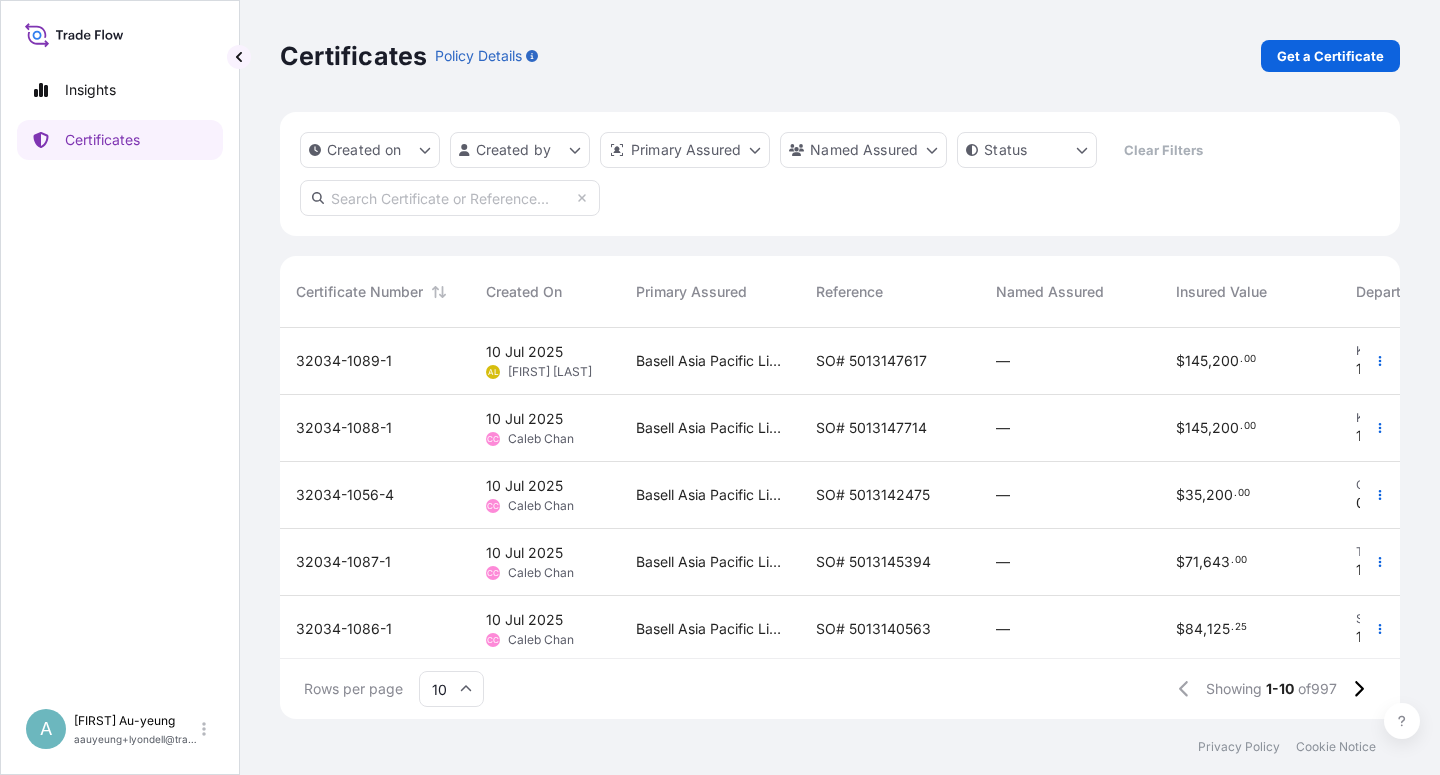 click at bounding box center (450, 198) 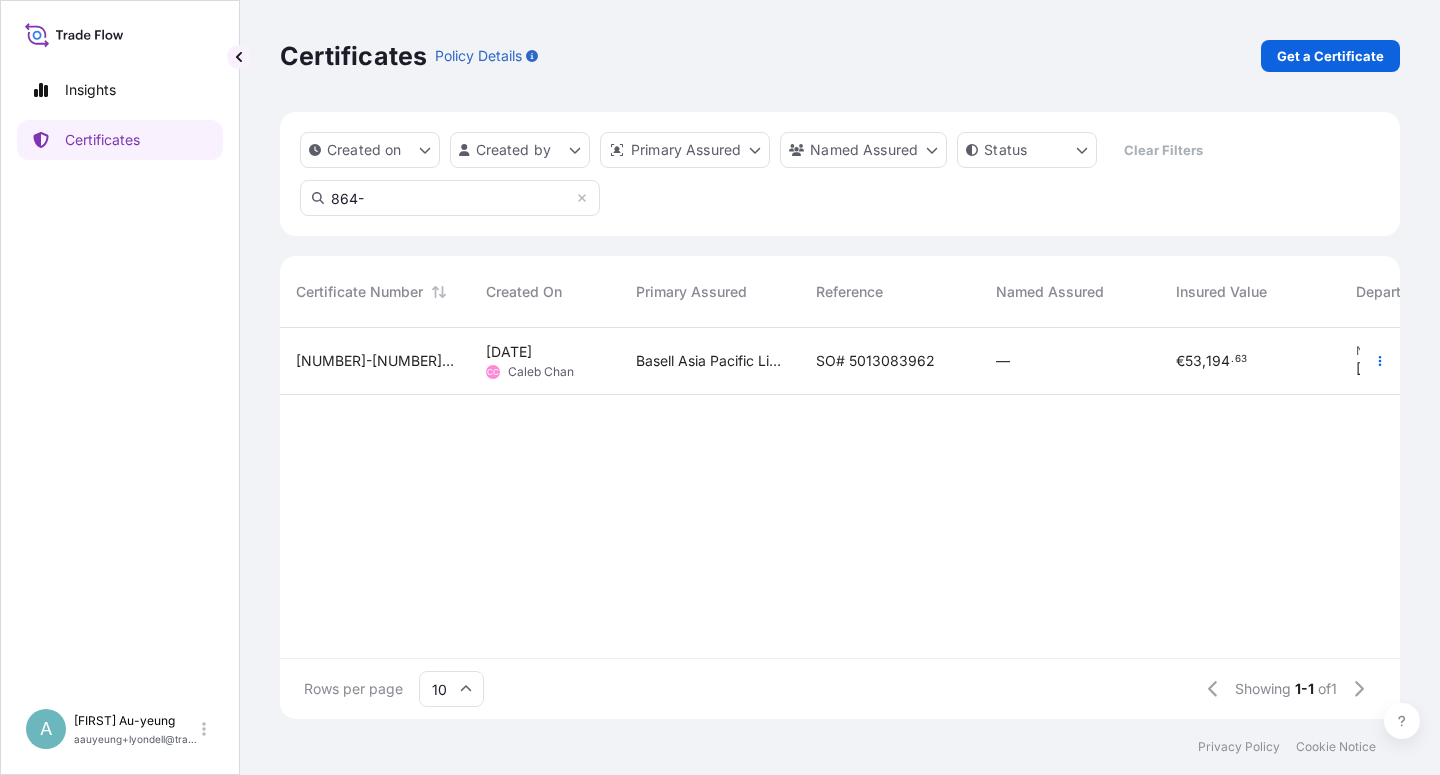 type on "864-" 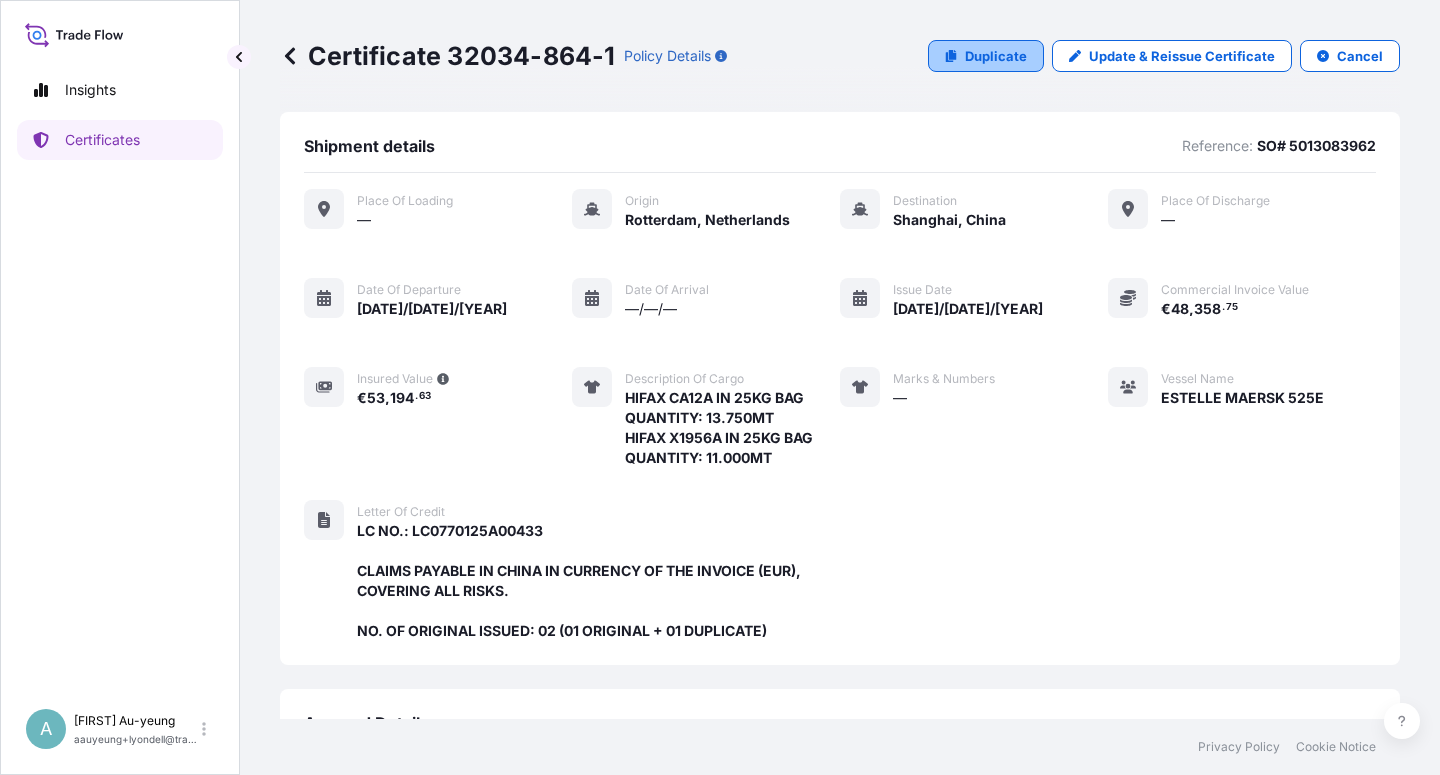 click on "Duplicate" at bounding box center [996, 56] 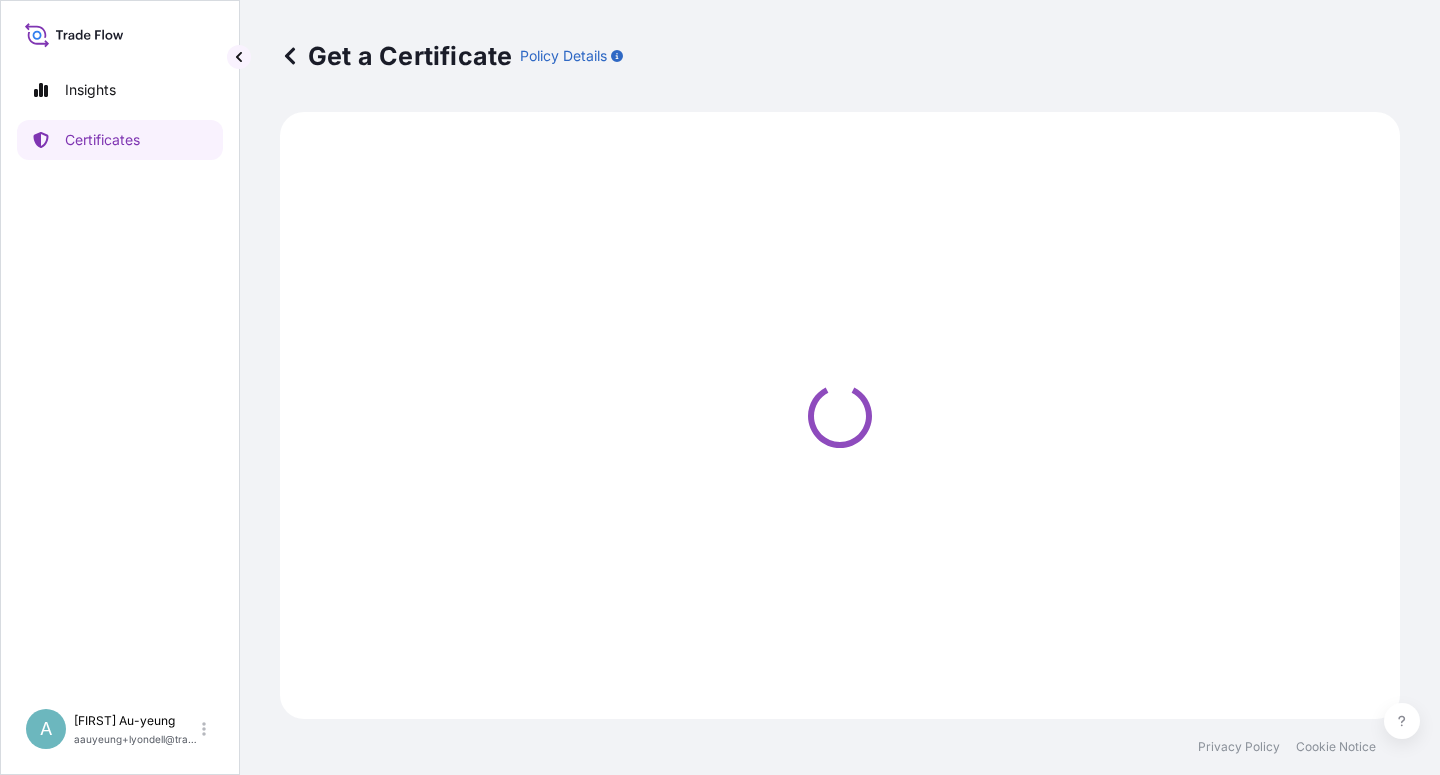 select on "Sea" 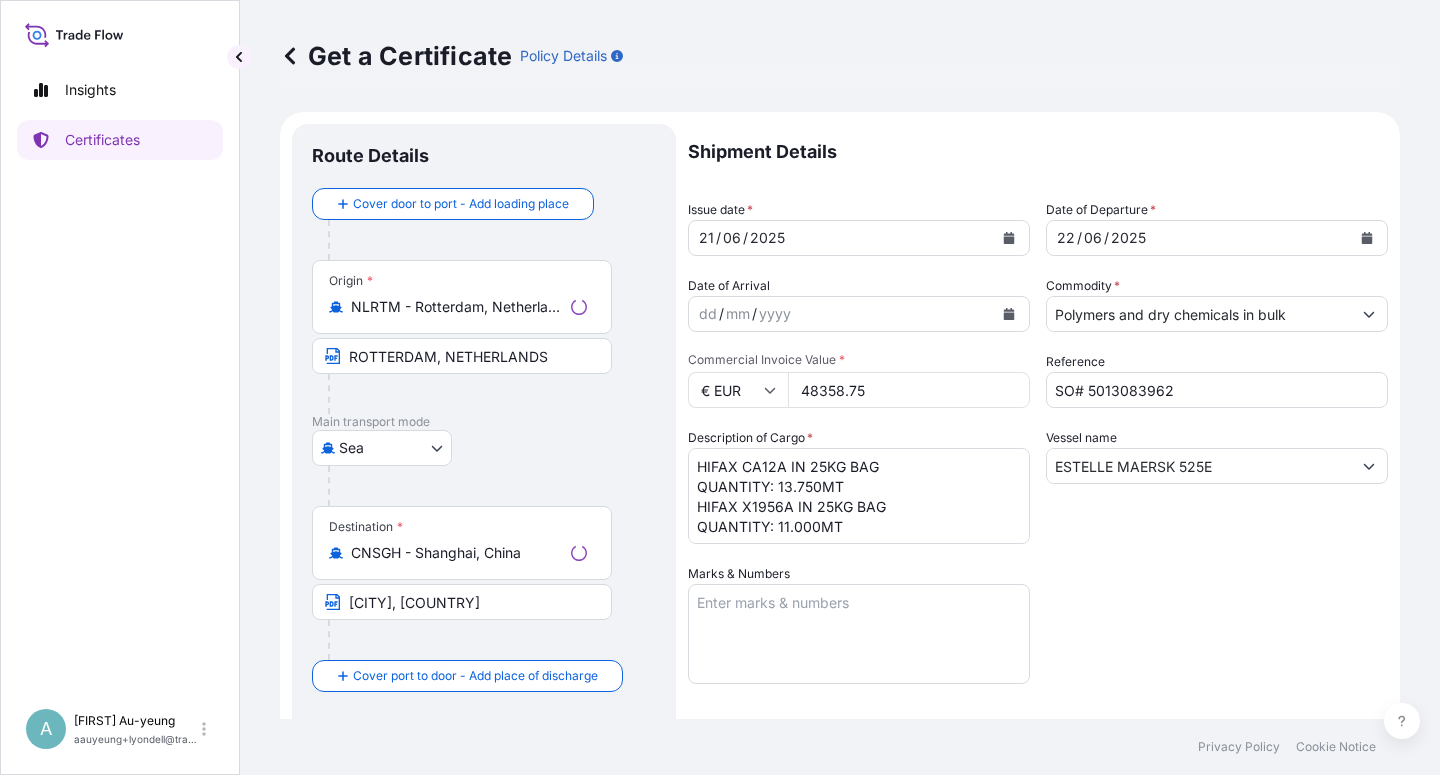 select on "32034" 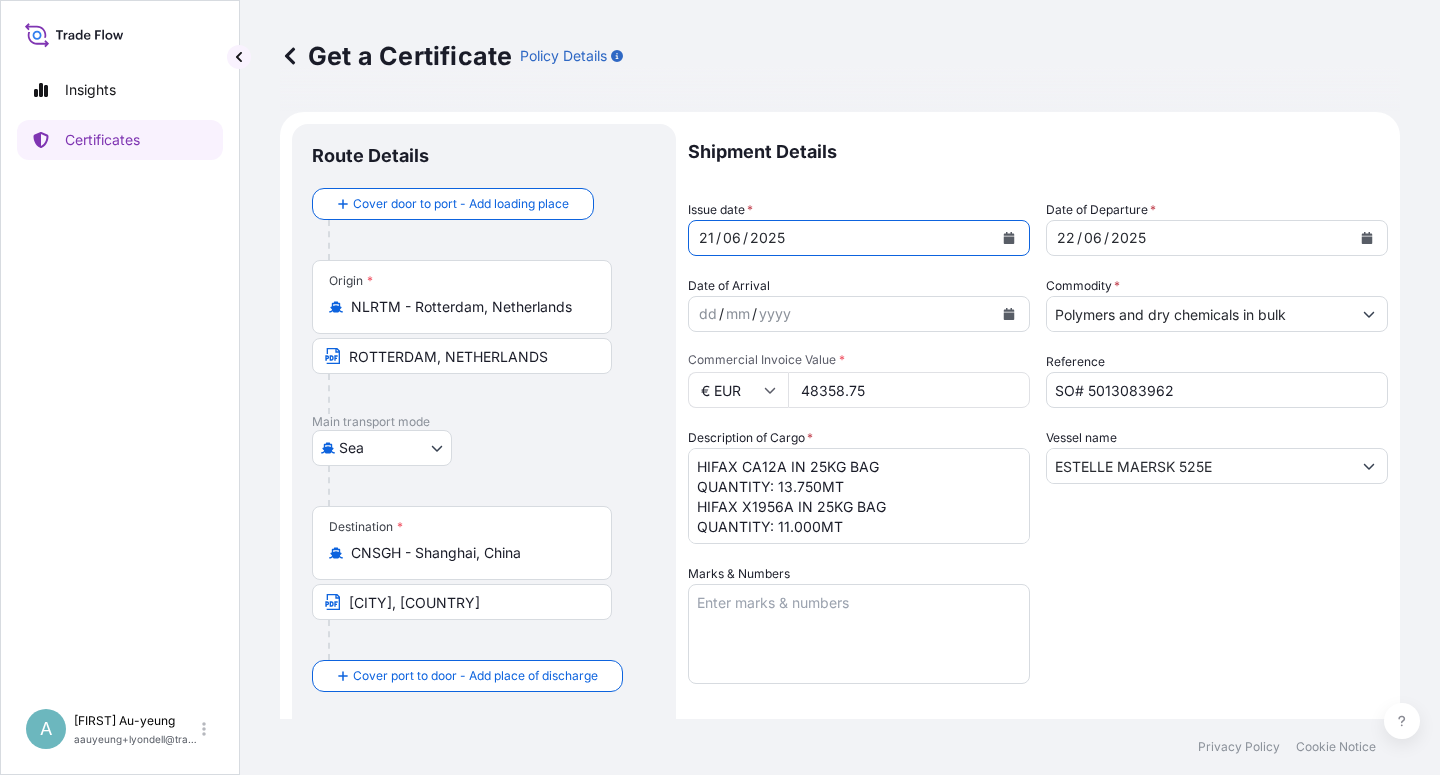 click 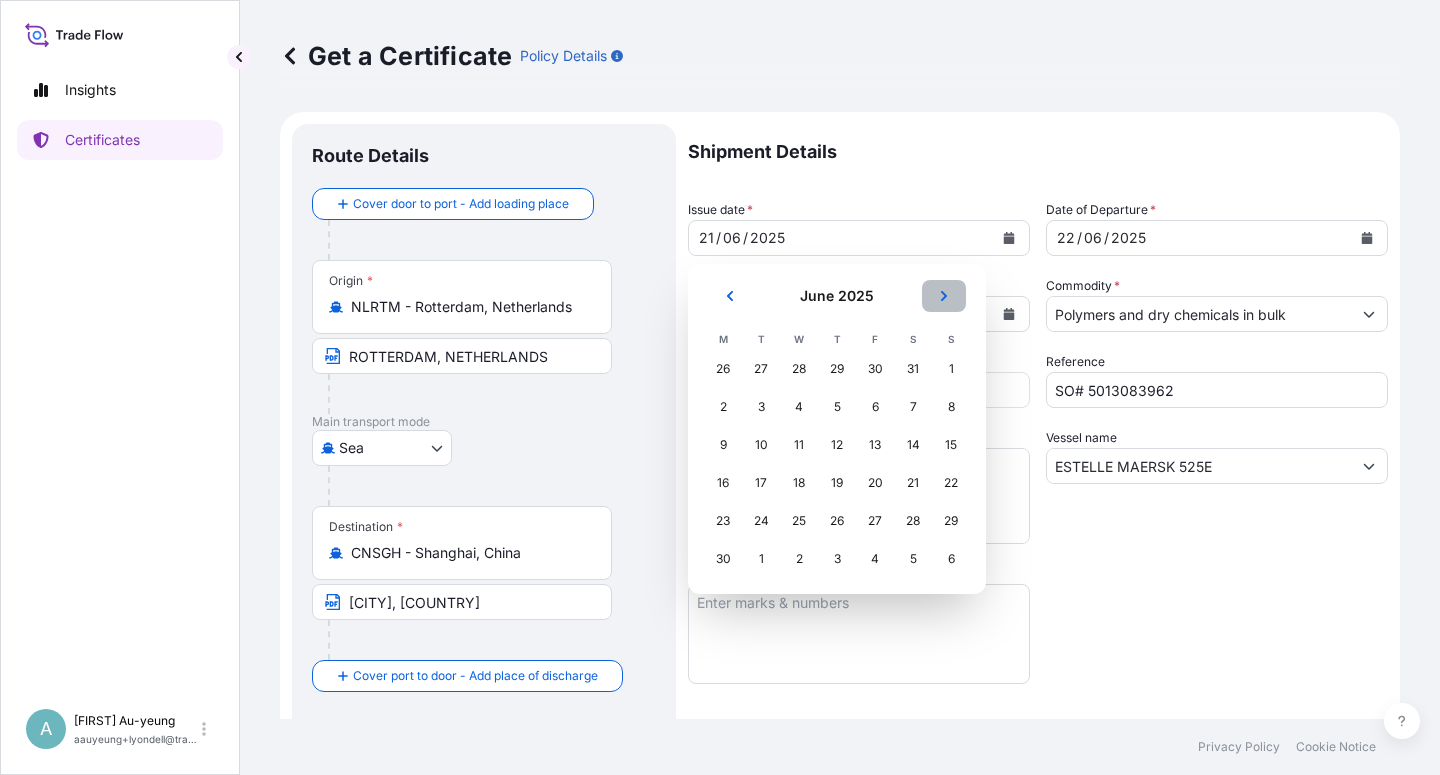 click 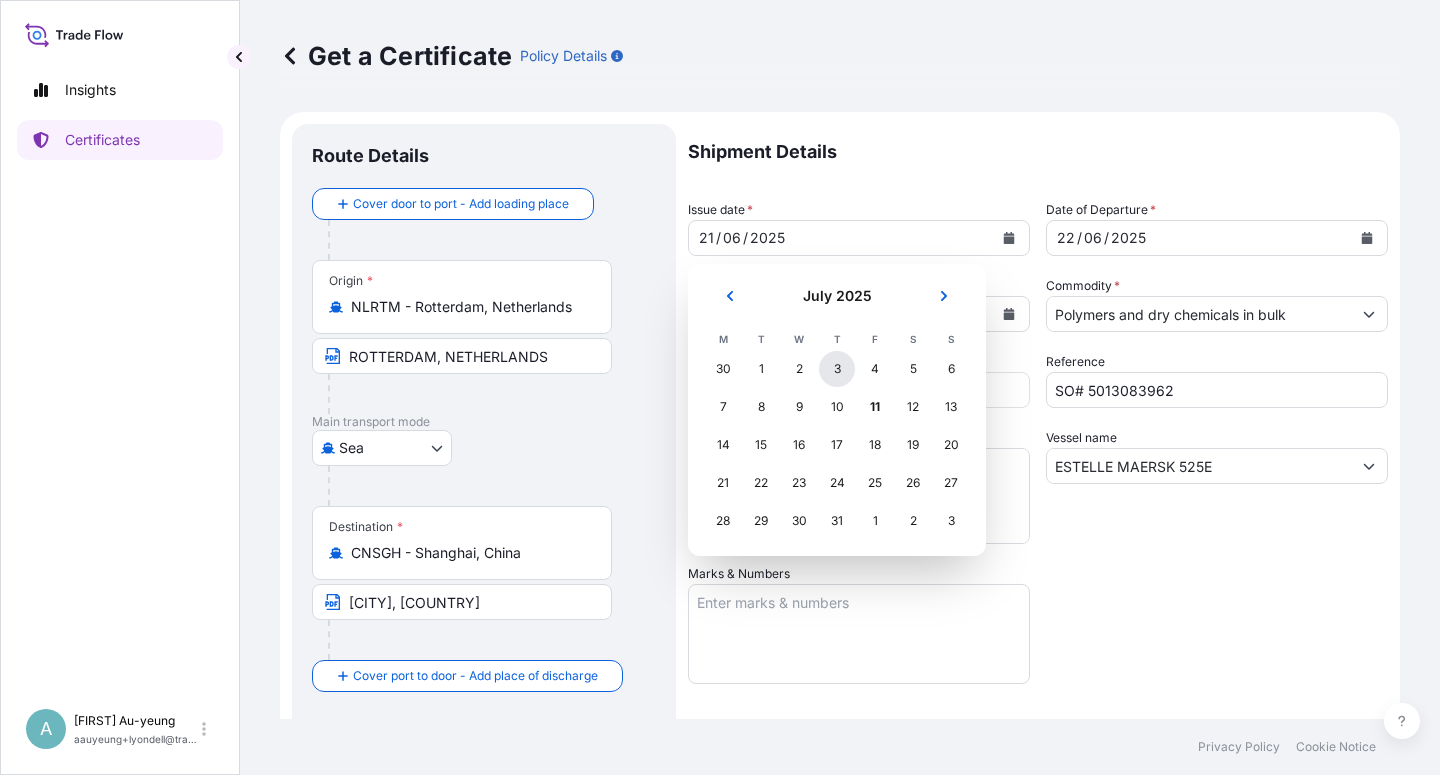 click on "3" at bounding box center (837, 369) 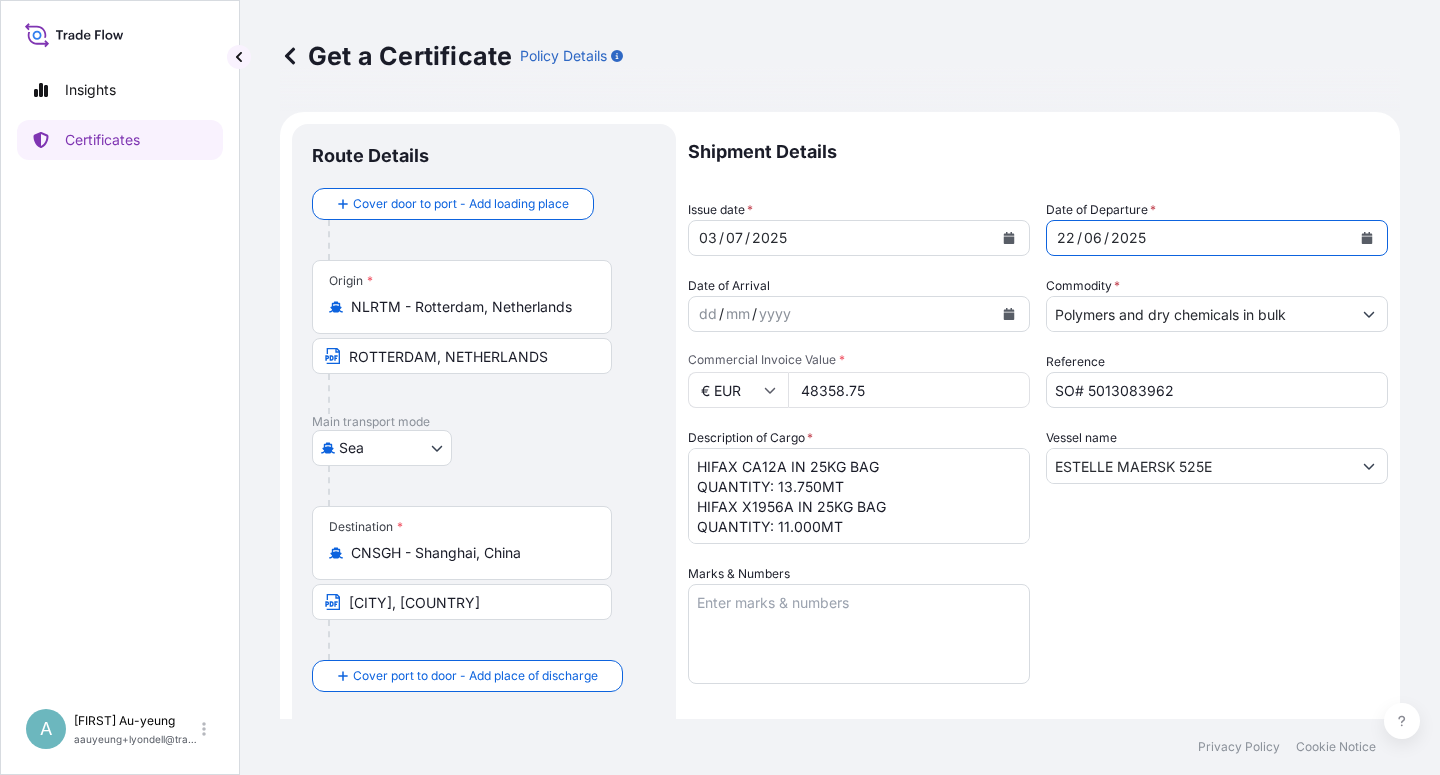 click at bounding box center [1367, 238] 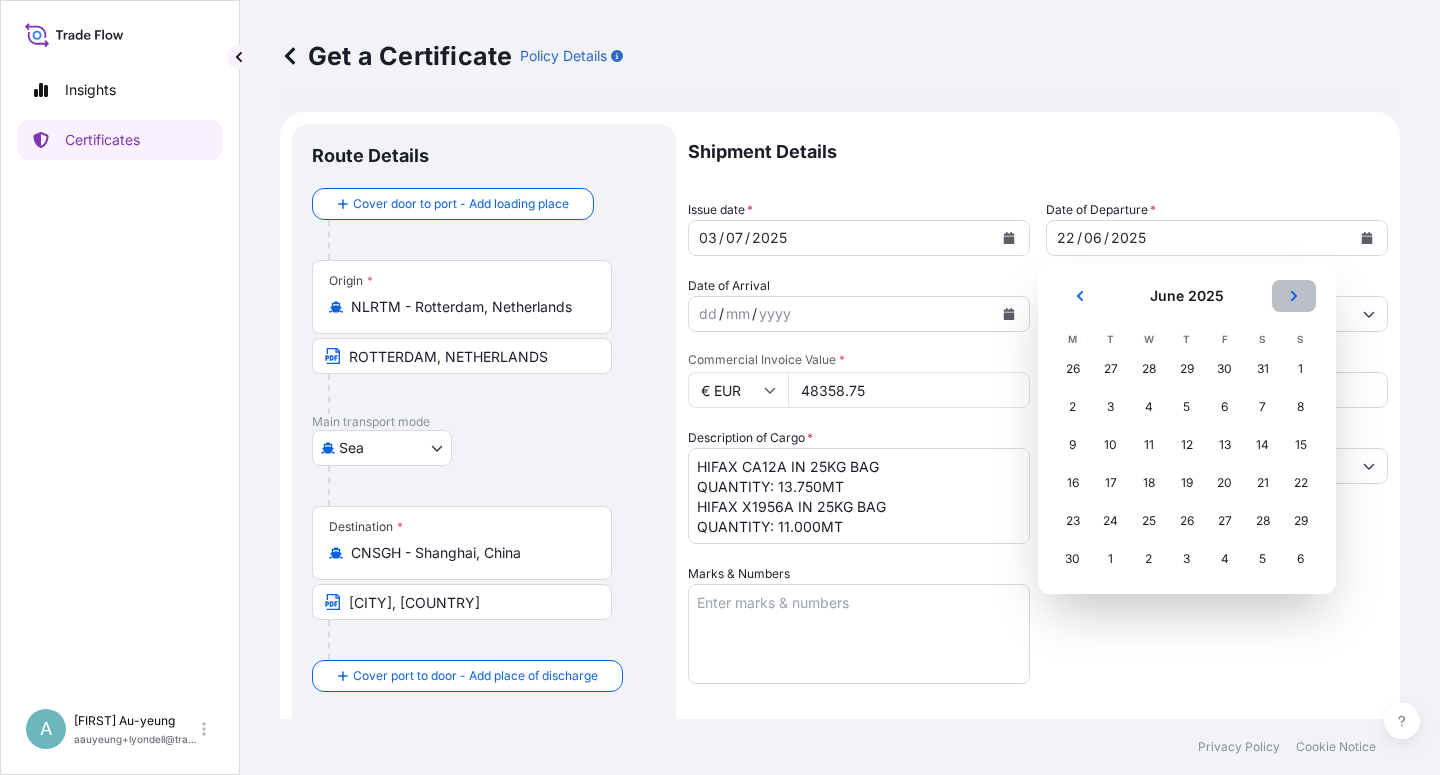 click 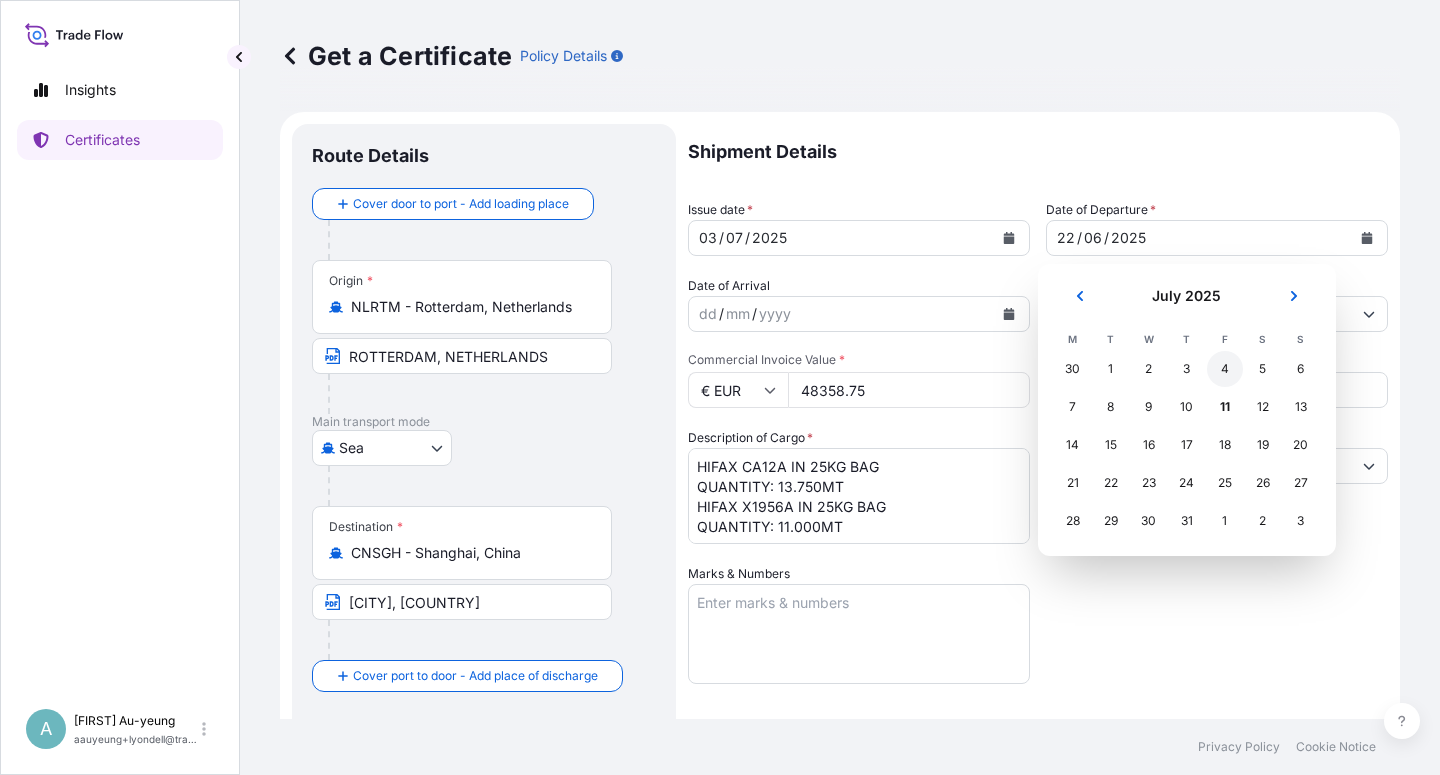 click on "4" at bounding box center (1225, 369) 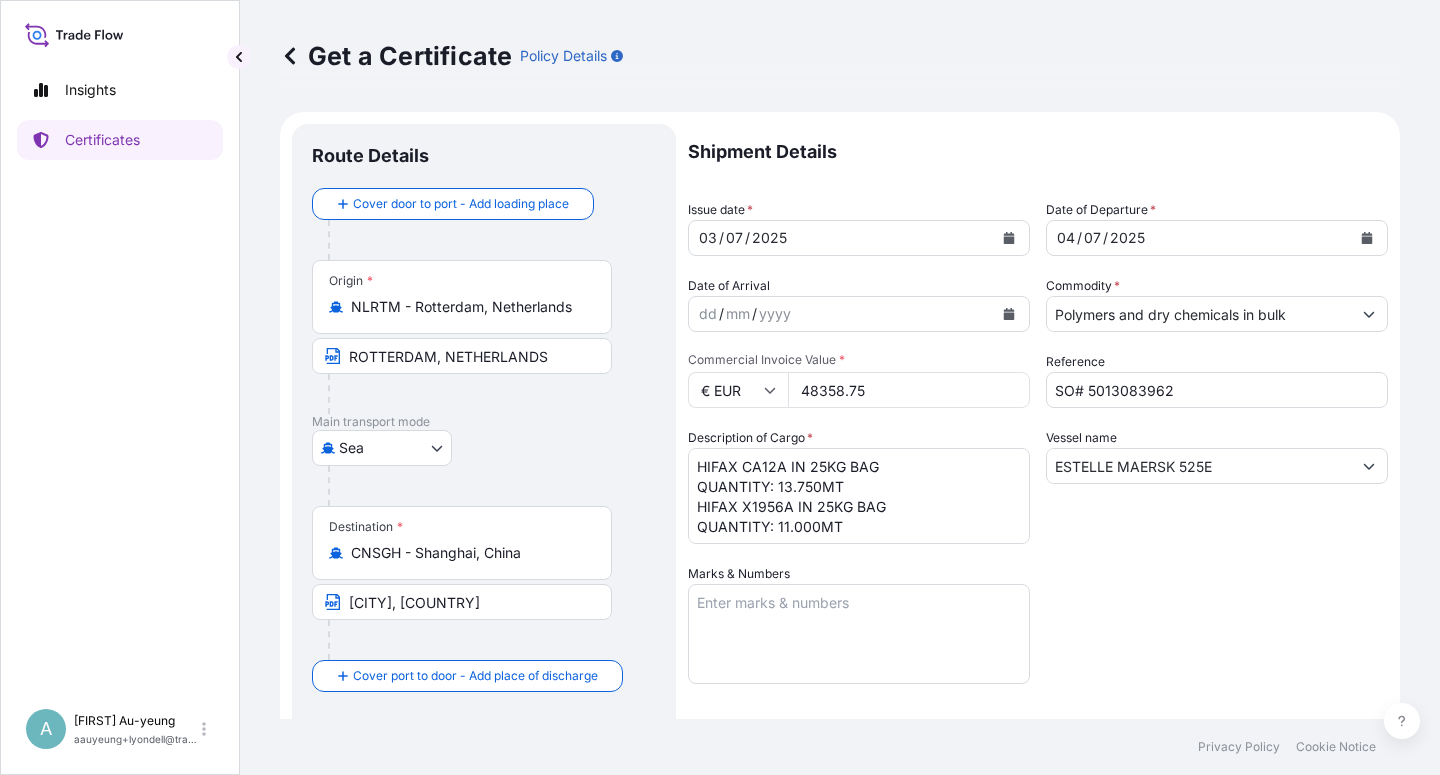 drag, startPoint x: 1183, startPoint y: 596, endPoint x: 1237, endPoint y: 568, distance: 60.827625 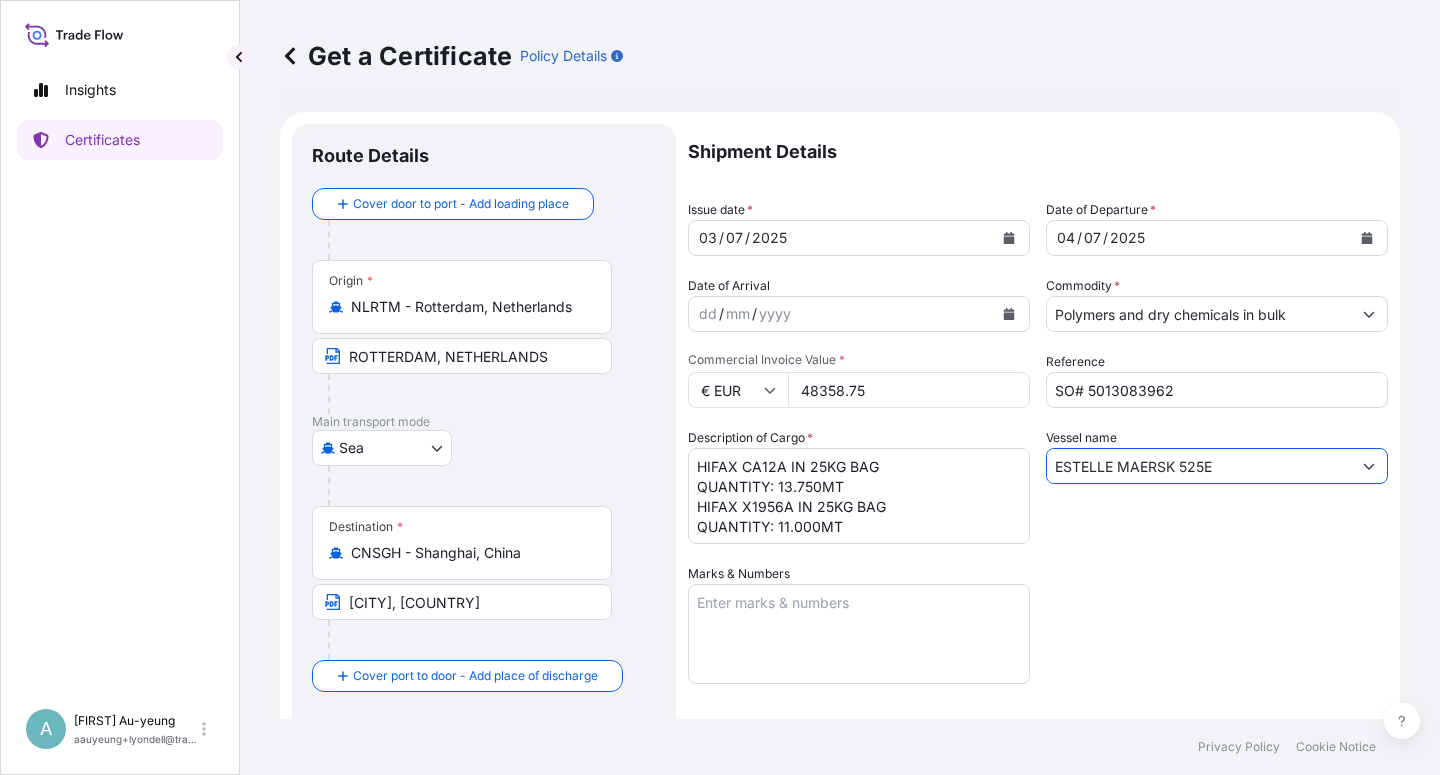 drag, startPoint x: 1220, startPoint y: 469, endPoint x: 980, endPoint y: 499, distance: 241.86774 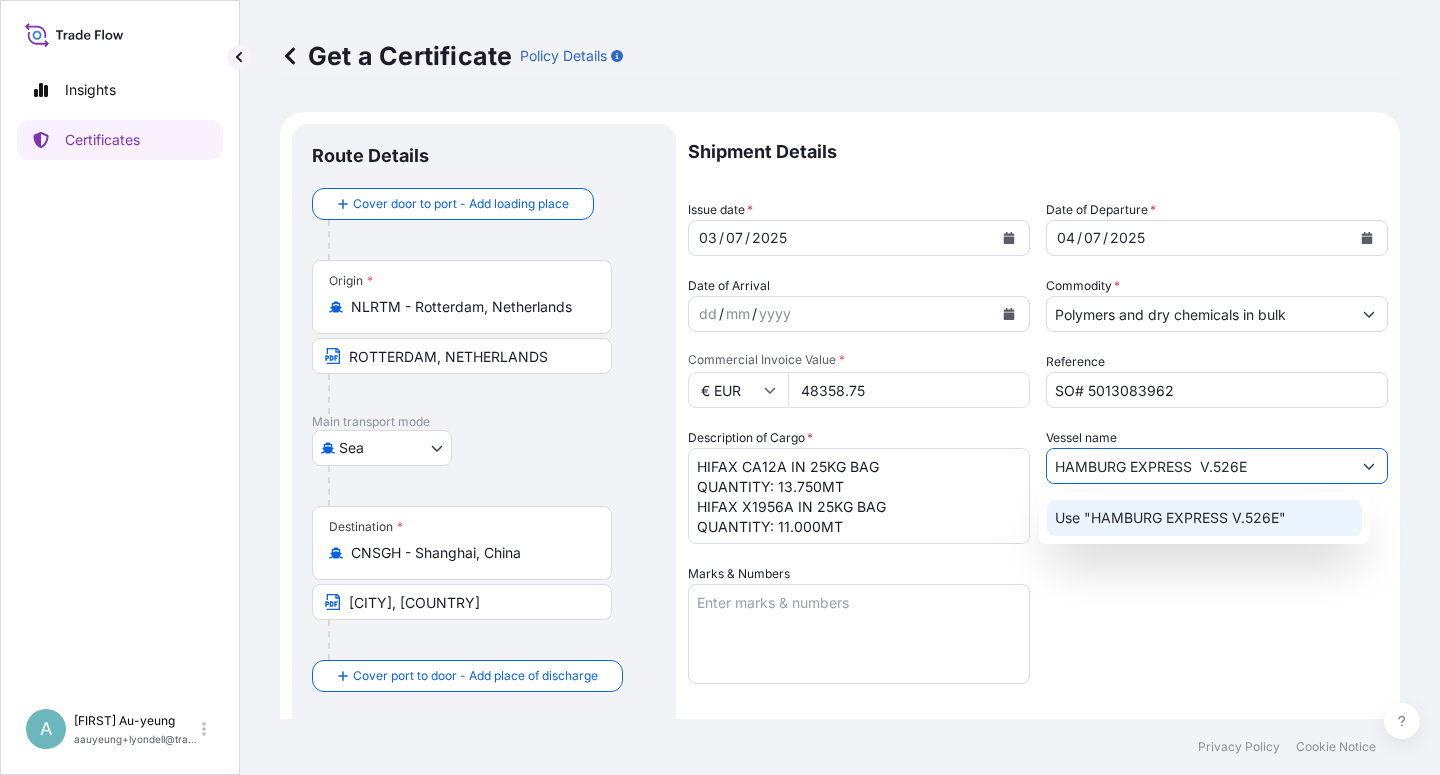 type on "HAMBURG EXPRESS  V.526E" 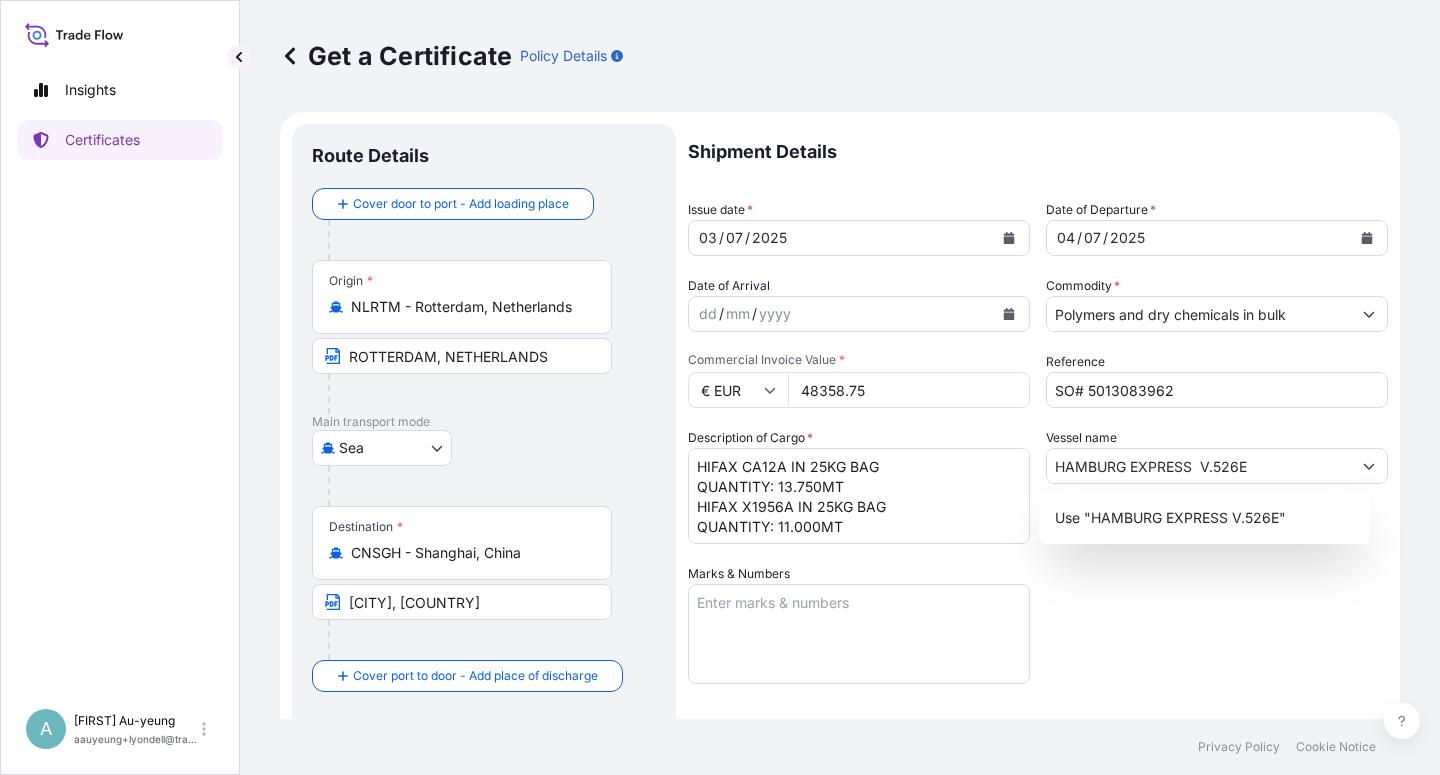 click on "Shipment Details Issue date * 03 / 07 / 2025 Date of Departure * 04 / 07 / 2025 Date of Arrival dd / mm / yyyy Commodity * Polymers and dry chemicals in bulk Packing Category Commercial Invoice Value    * € EUR 48358.75 Reference SO# 5013083962 Description of Cargo * HIFAX CA12A IN 25KG BAG
QUANTITY: 13.750MT
HIFAX X1956A IN 25KG BAG
QUANTITY: 11.000MT Vessel name HAMBURG EXPRESS  V.526E Marks & Numbers Letter of Credit This shipment has a letter of credit Letter of credit * LC NO.: LC0770125A00433
CLAIMS PAYABLE IN CHINA IN CURRENCY OF THE INVOICE (EUR),
COVERING ALL RISKS.
NO. OF ORIGINAL ISSUED: 02 (01 ORIGINAL + 01 DUPLICATE) Letter of credit may not exceed 12000 characters Assured Details Primary Assured * Basell Asia Pacific Limited Basell Asia Pacific Limited Named Assured Named Assured Address" at bounding box center (1038, 638) 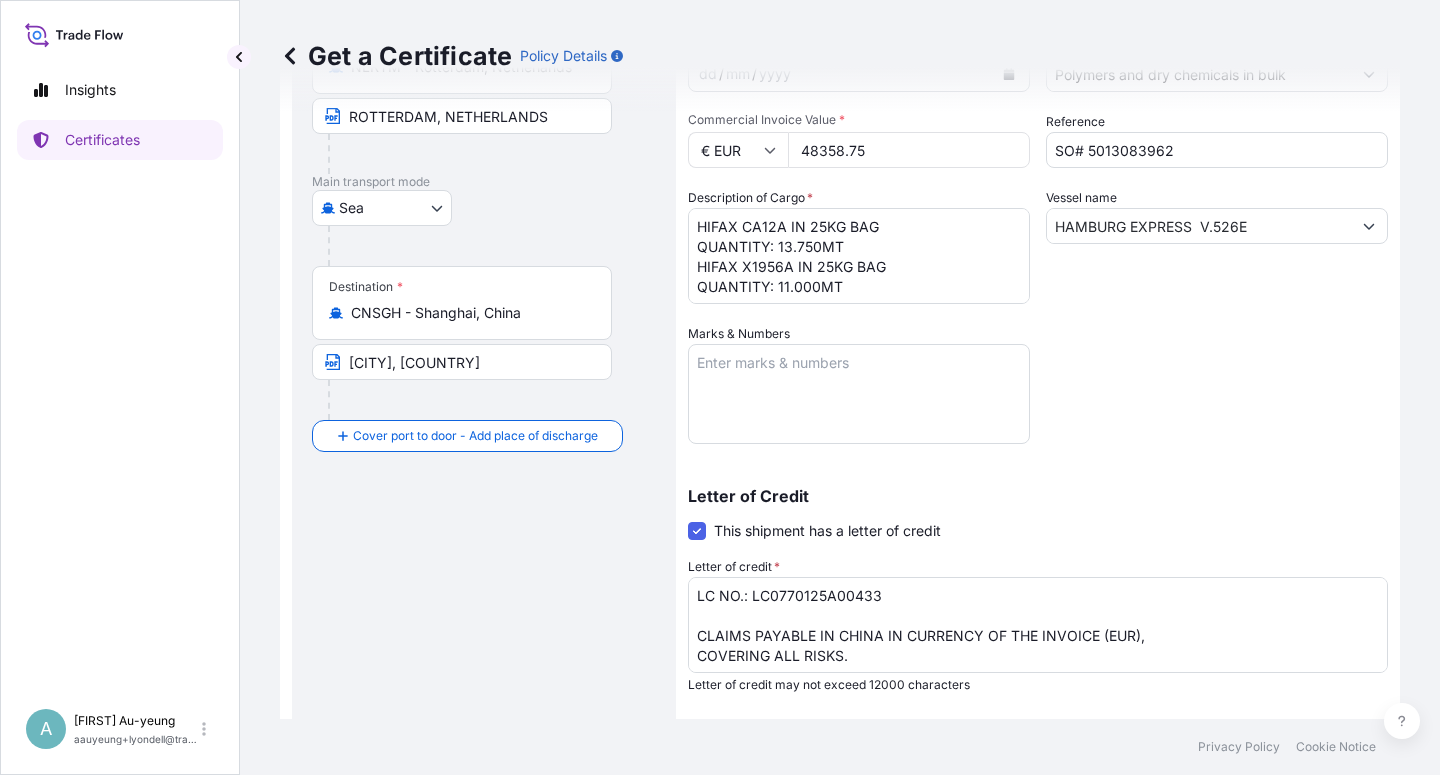 scroll, scrollTop: 490, scrollLeft: 0, axis: vertical 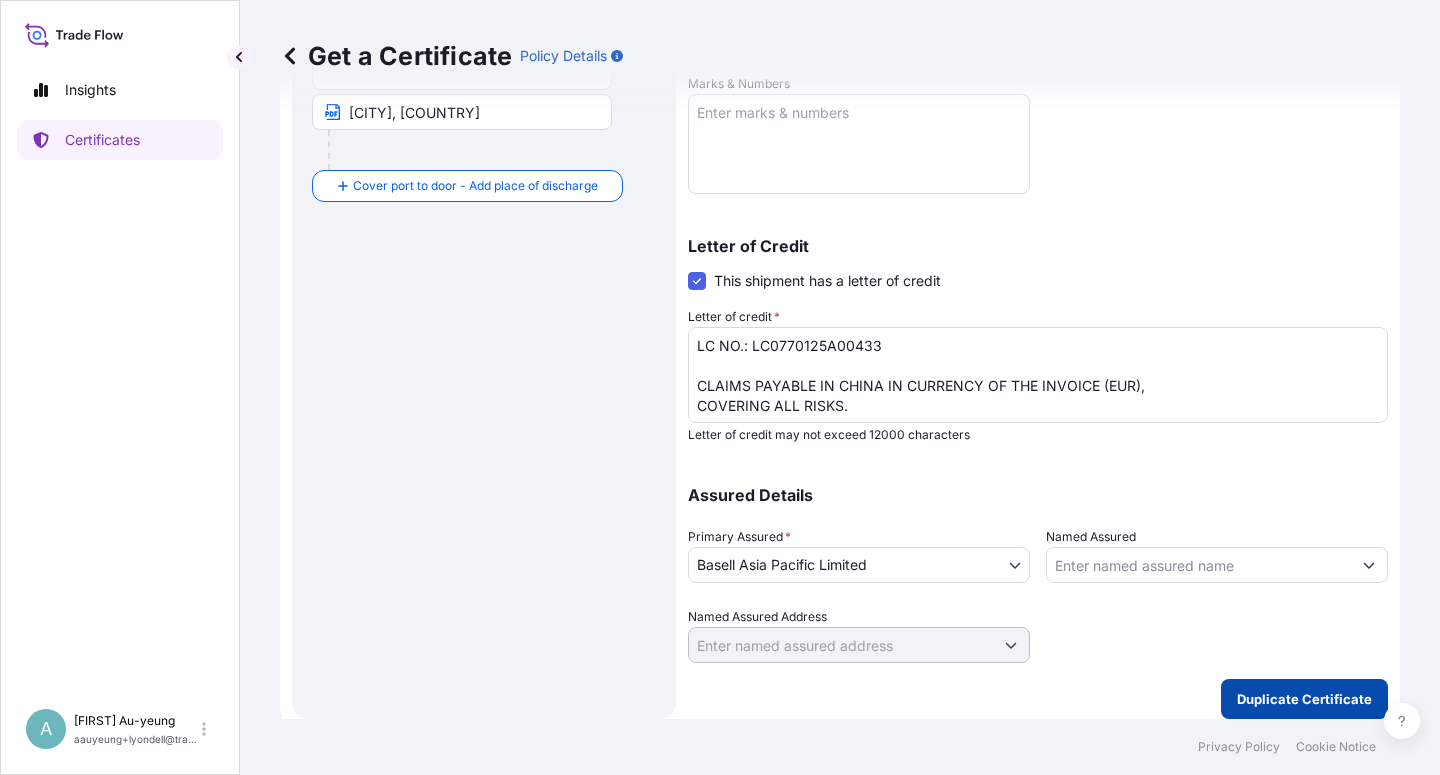 click on "Duplicate Certificate" at bounding box center (1304, 699) 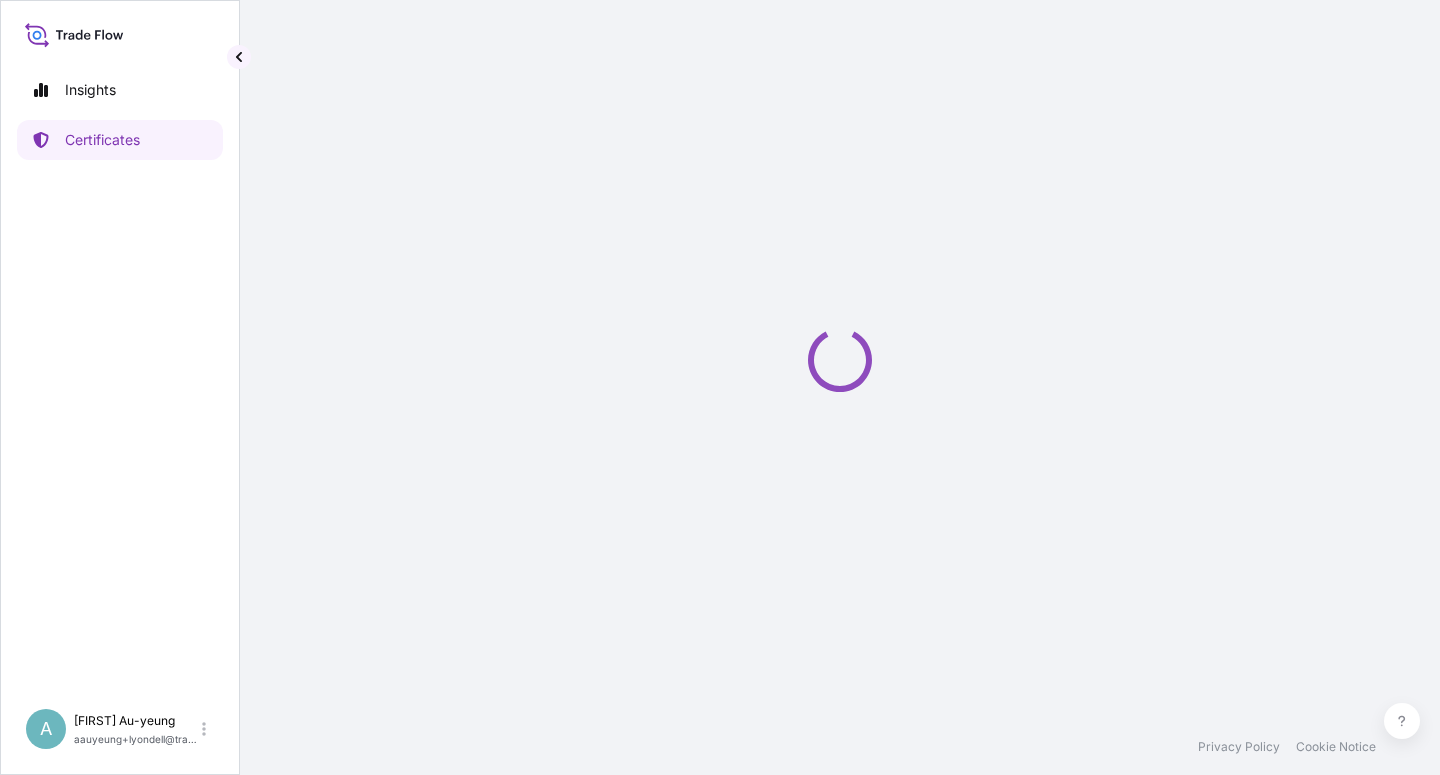 scroll, scrollTop: 0, scrollLeft: 0, axis: both 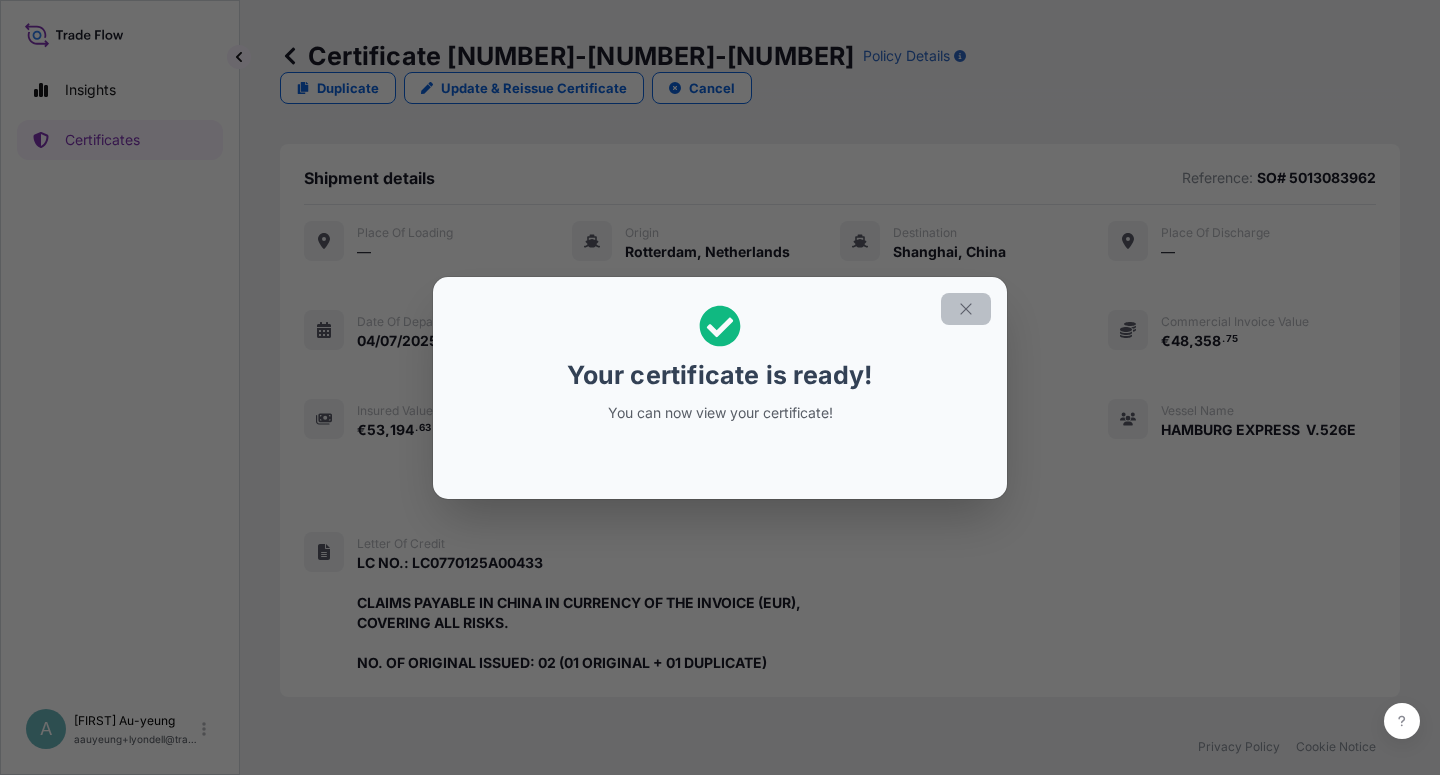 click 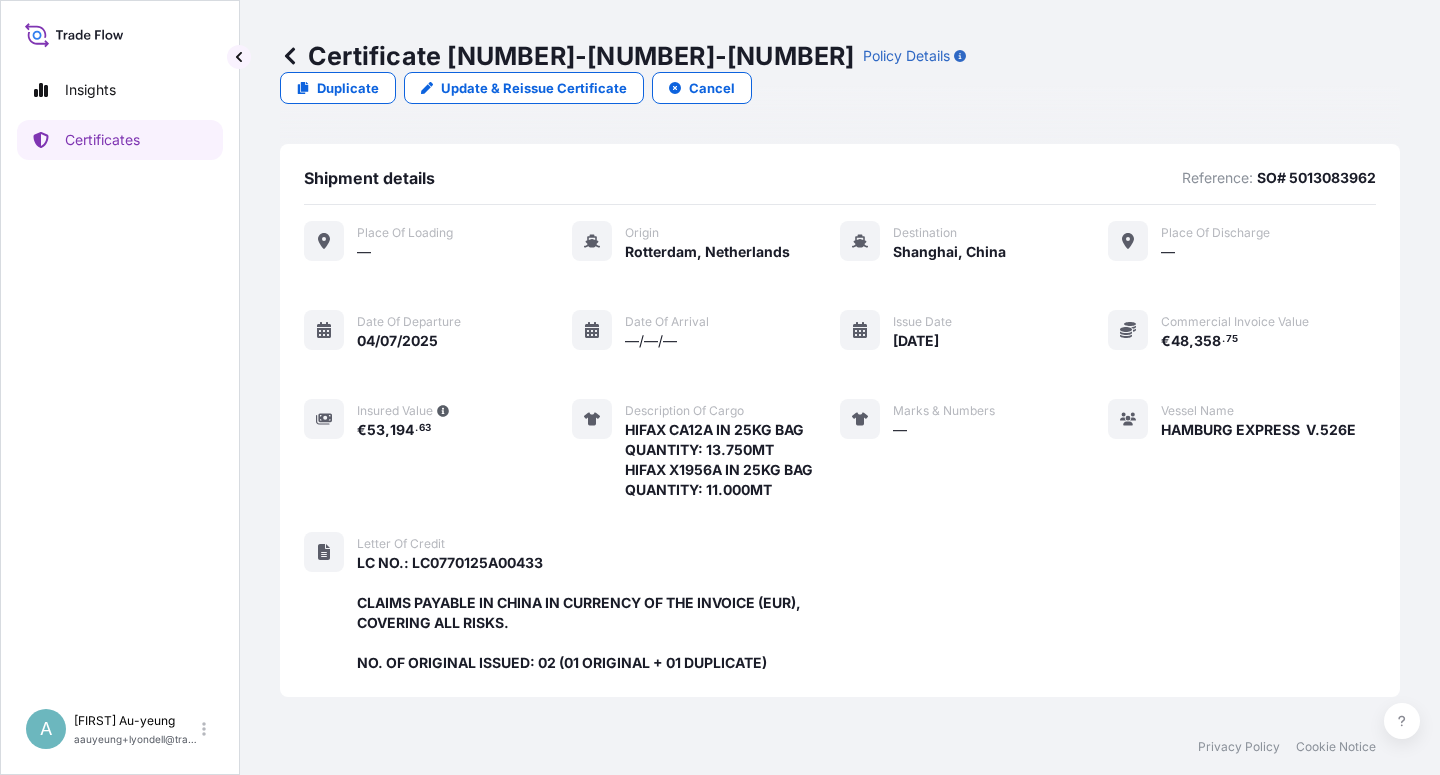 scroll, scrollTop: 554, scrollLeft: 0, axis: vertical 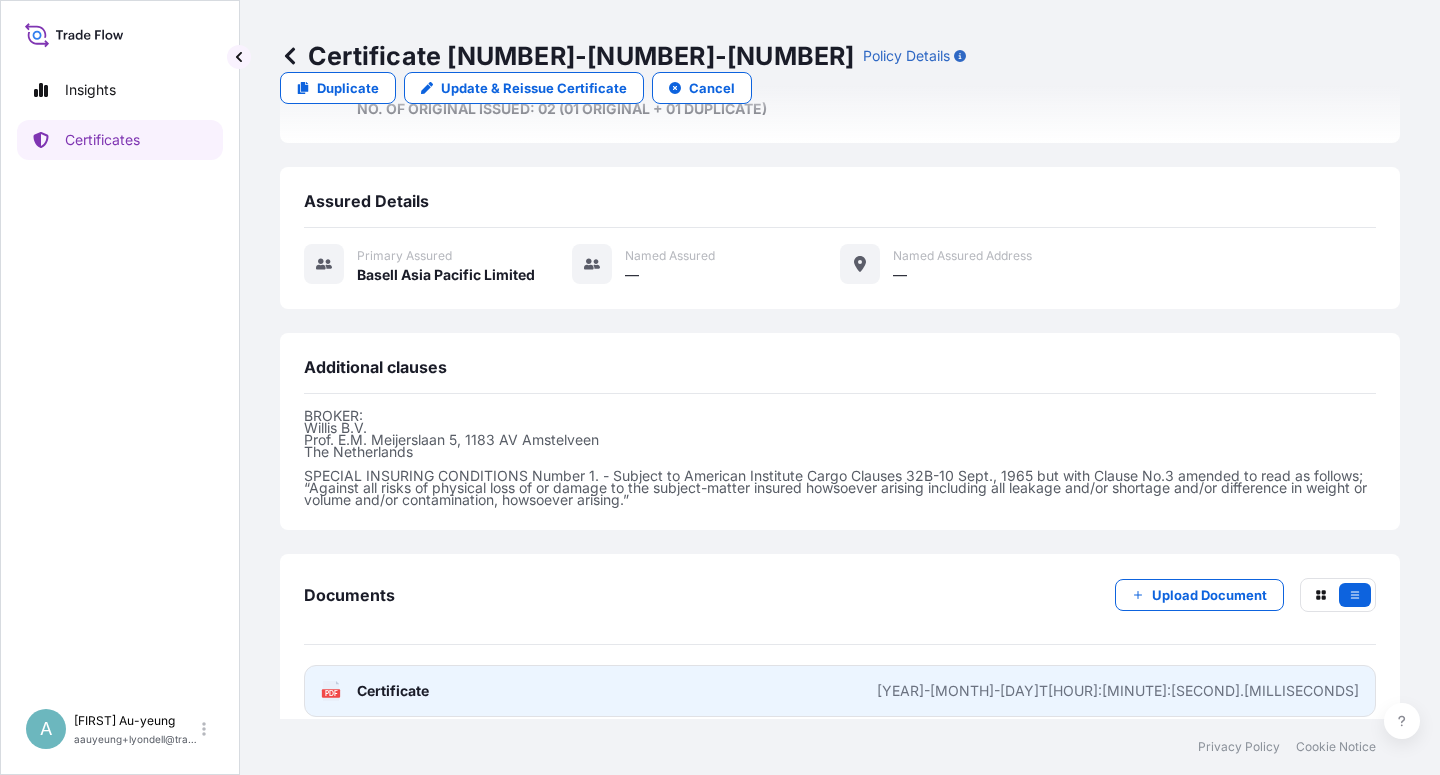 click on "Certificate" at bounding box center [393, 691] 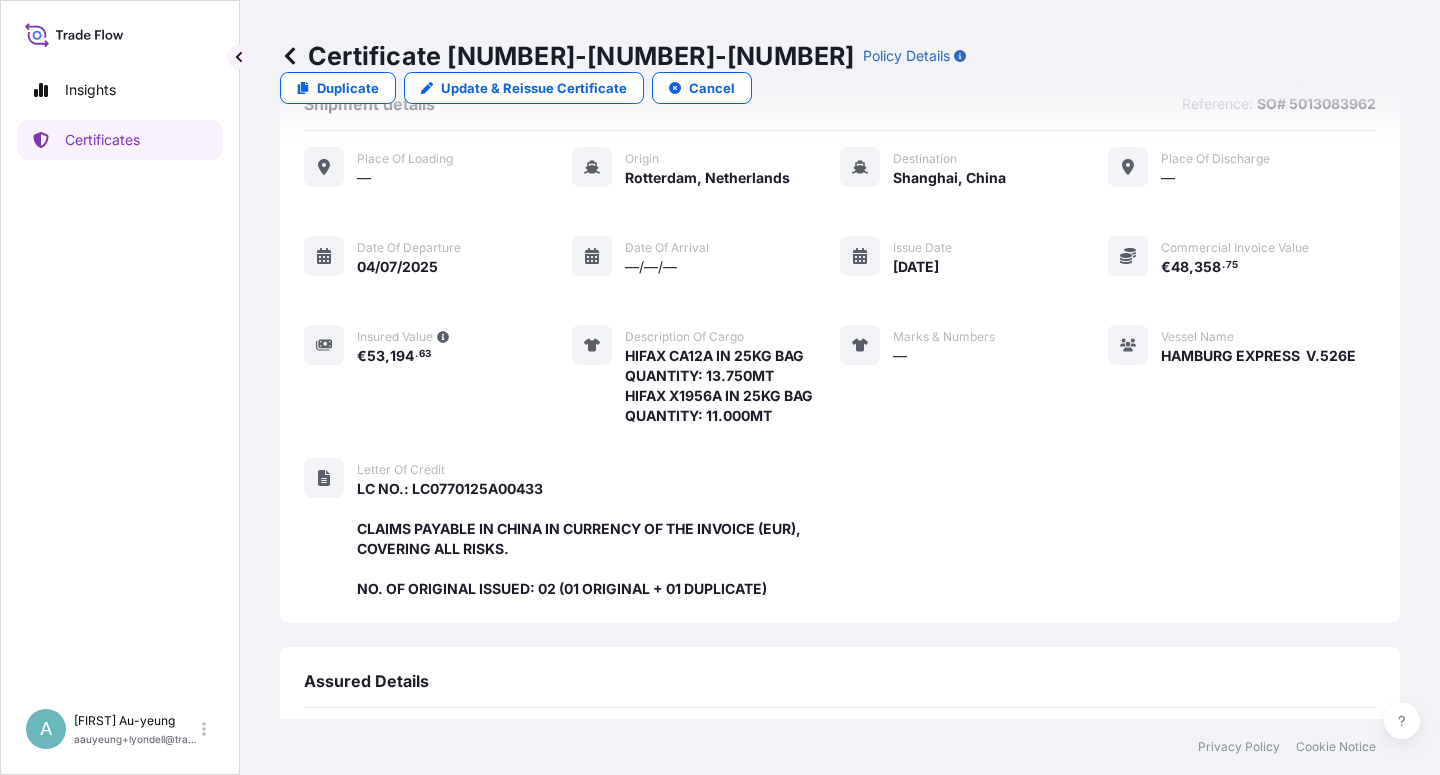 scroll, scrollTop: 0, scrollLeft: 0, axis: both 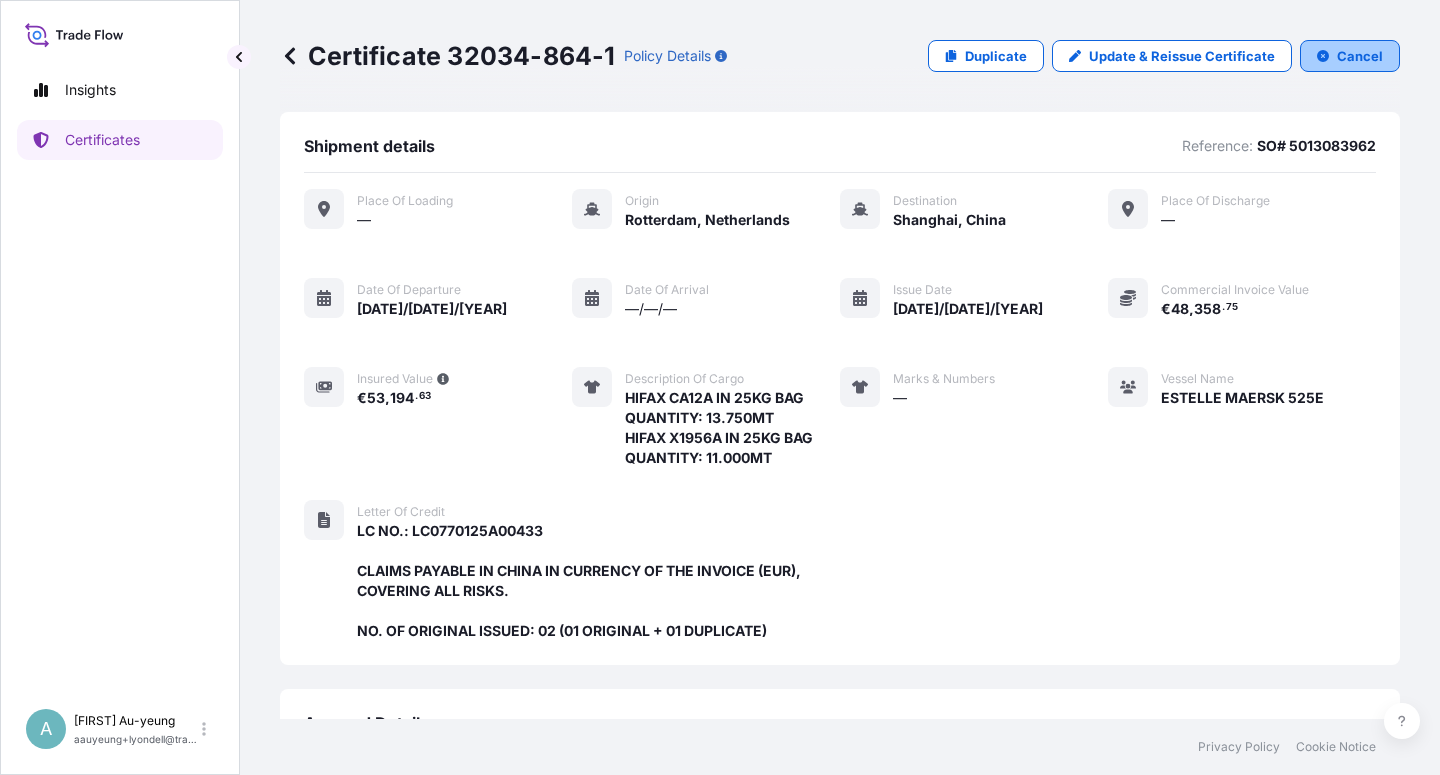 click 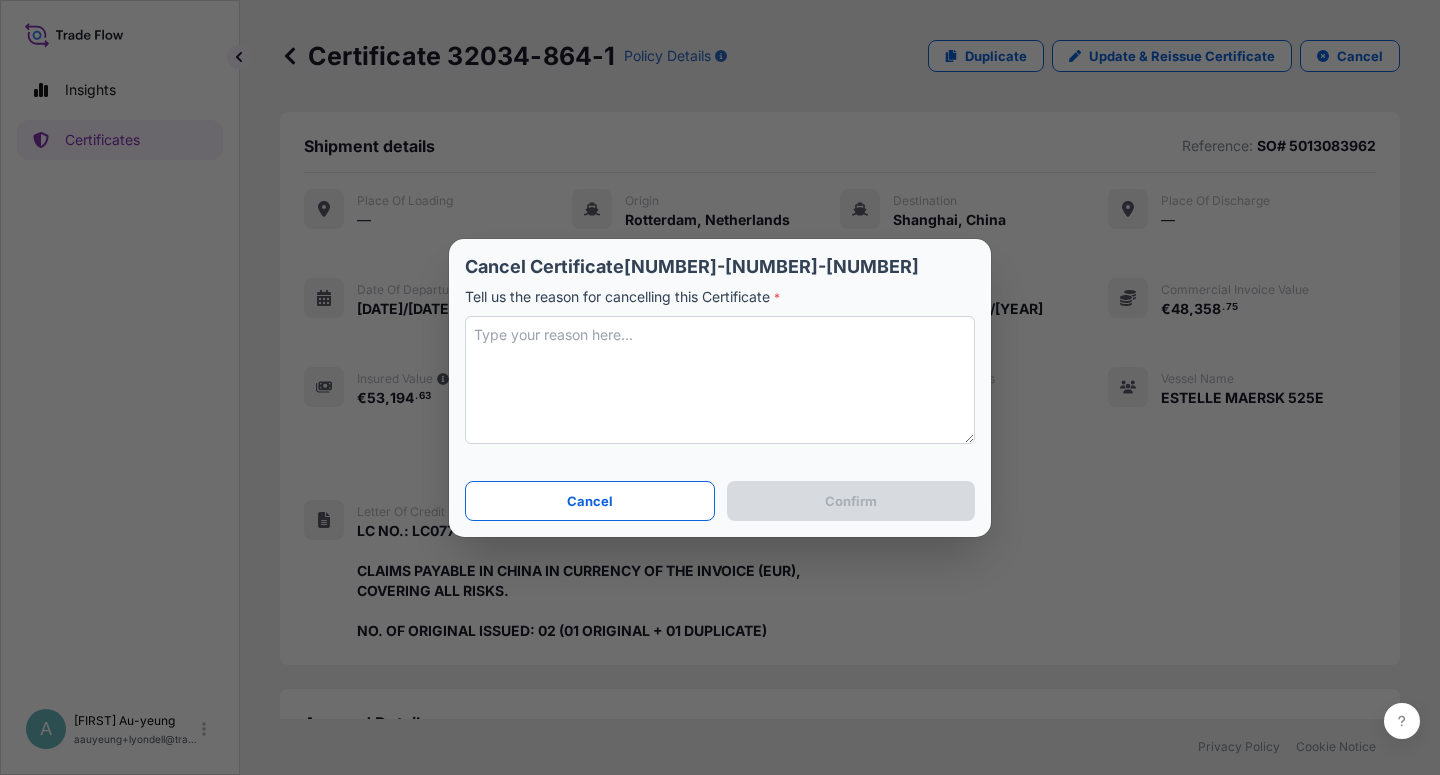 click at bounding box center (720, 380) 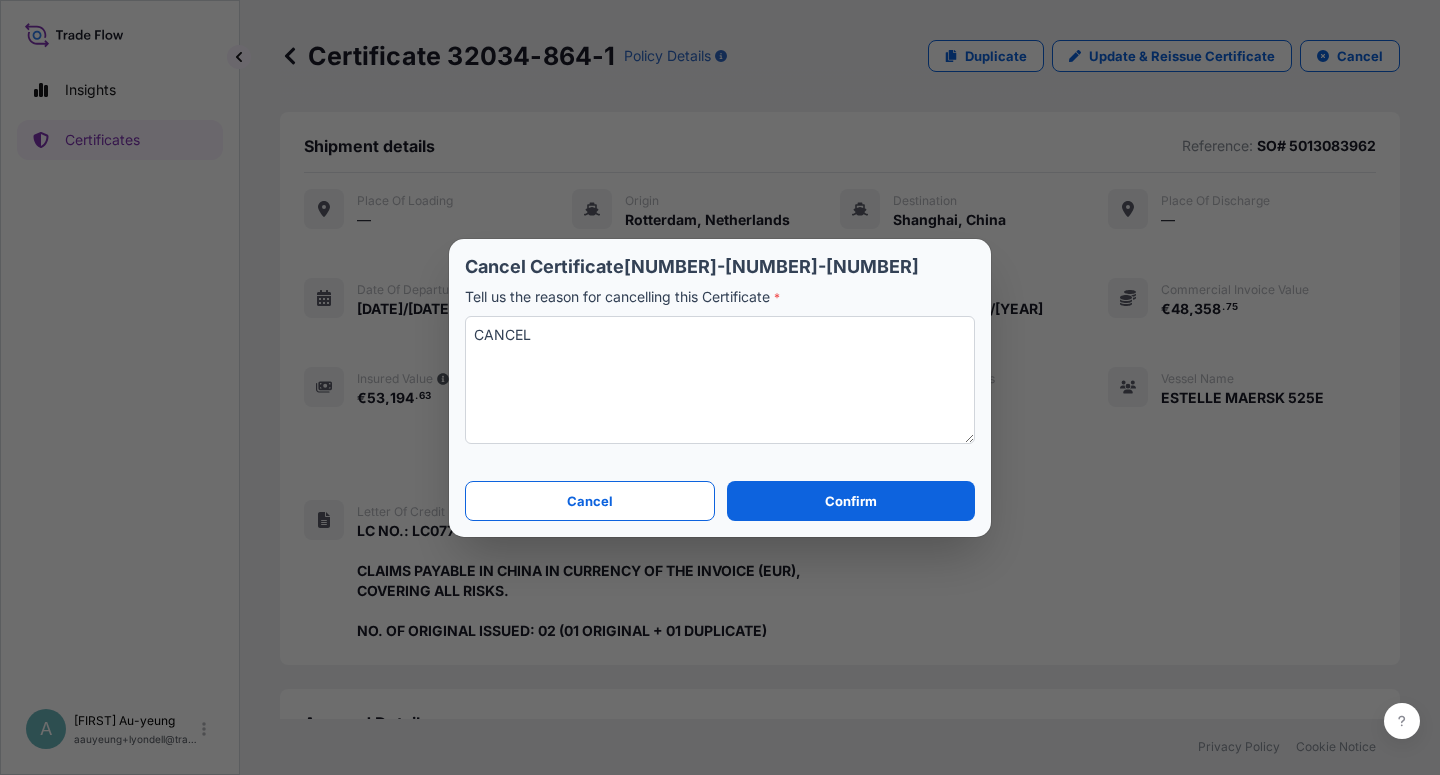 type on "CANCEL" 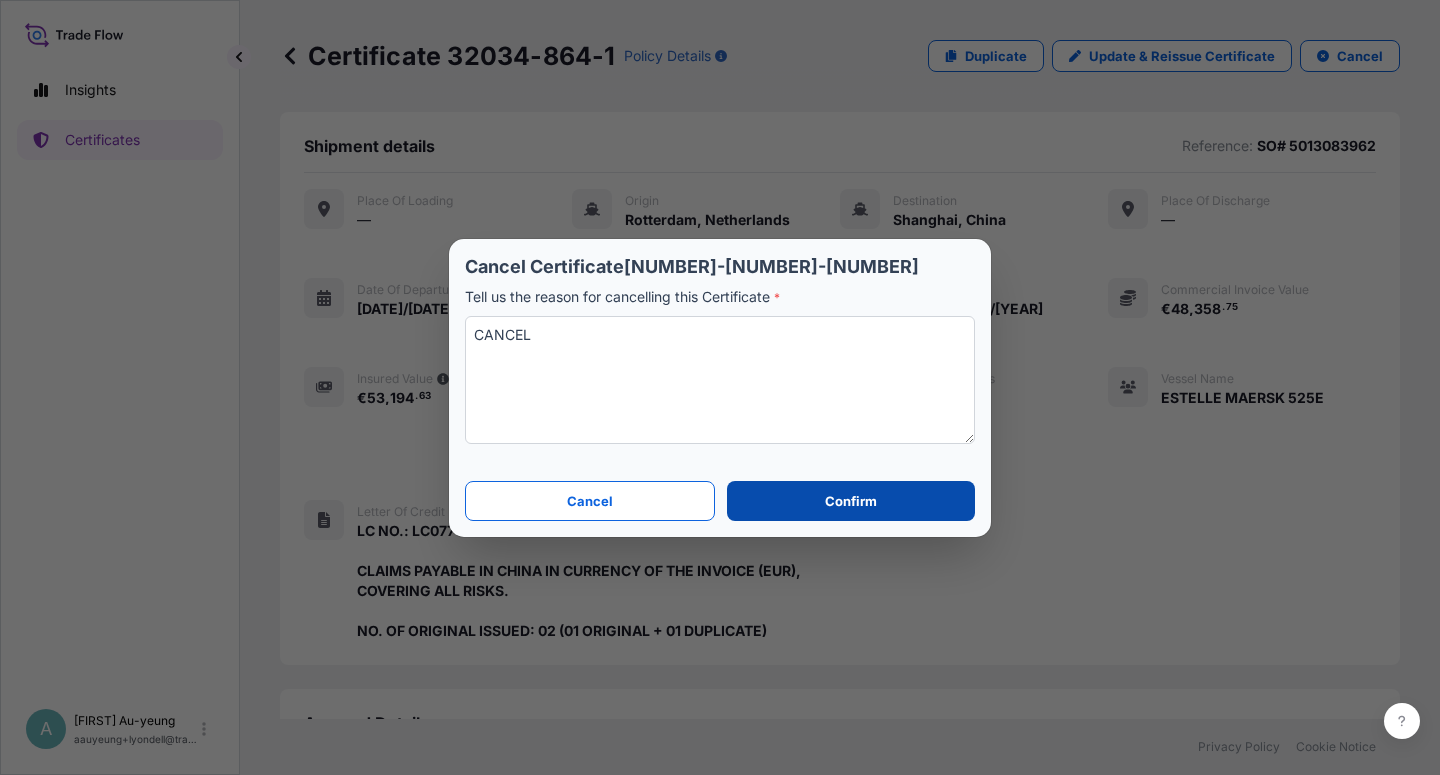 click on "Confirm" at bounding box center (851, 501) 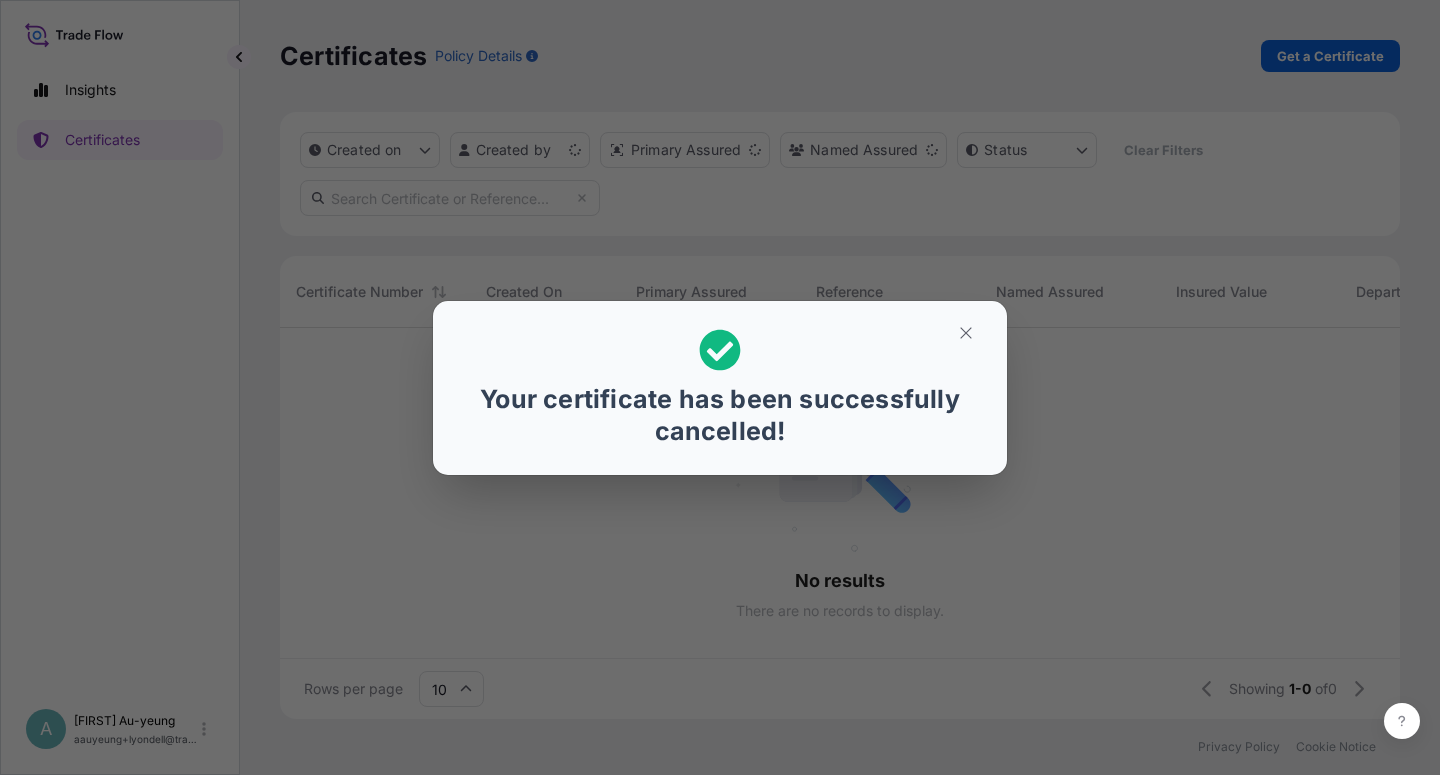 scroll, scrollTop: 18, scrollLeft: 18, axis: both 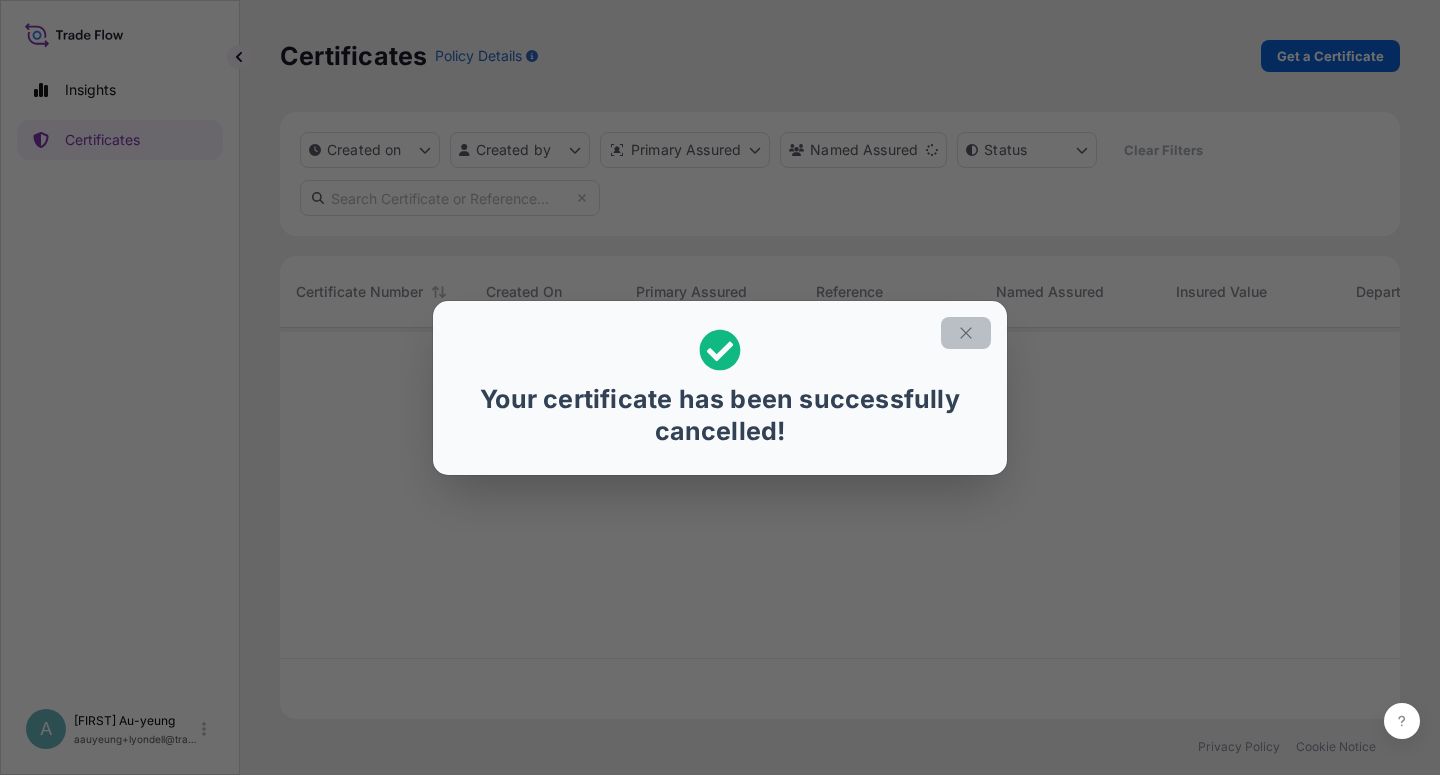 click at bounding box center [966, 333] 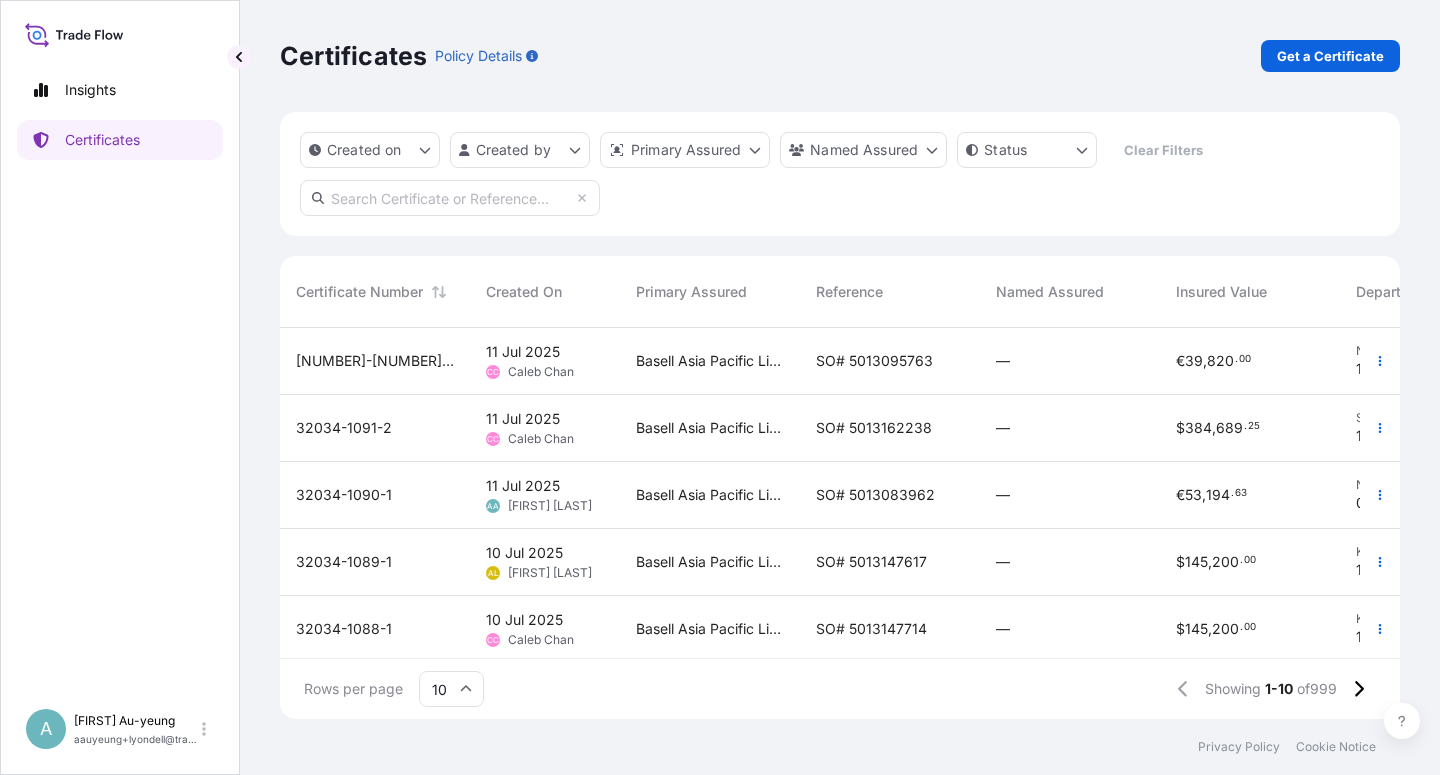 click at bounding box center [450, 198] 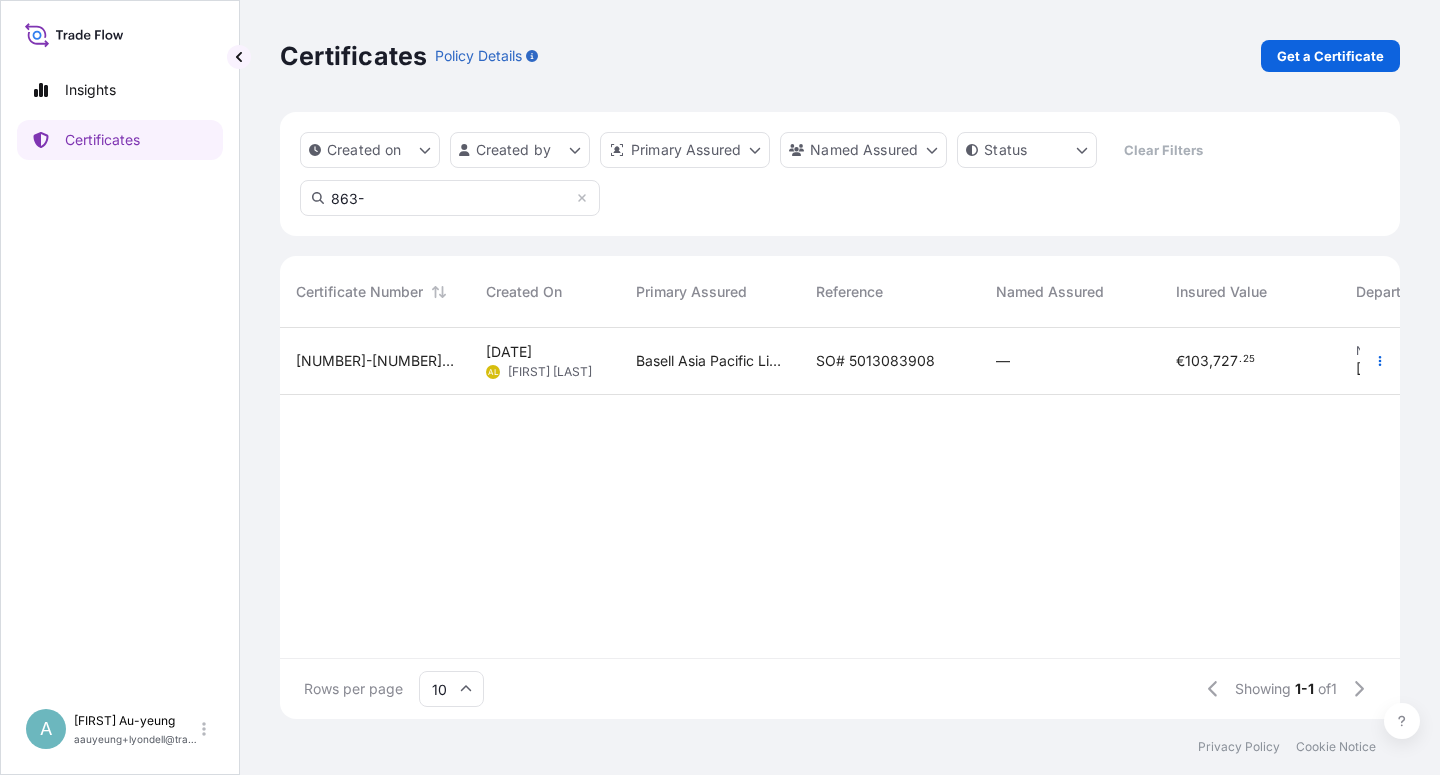 type on "863-" 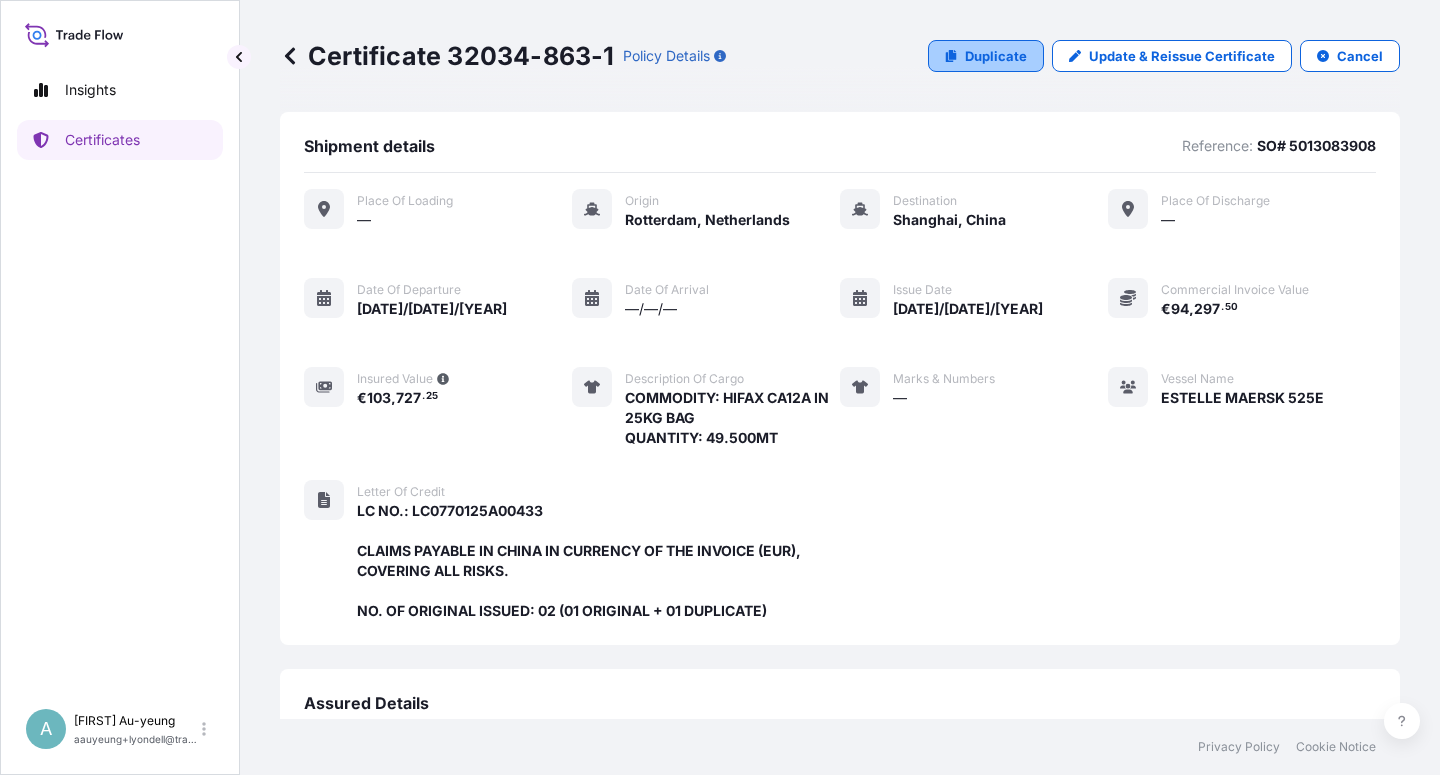 click on "Duplicate" at bounding box center [996, 56] 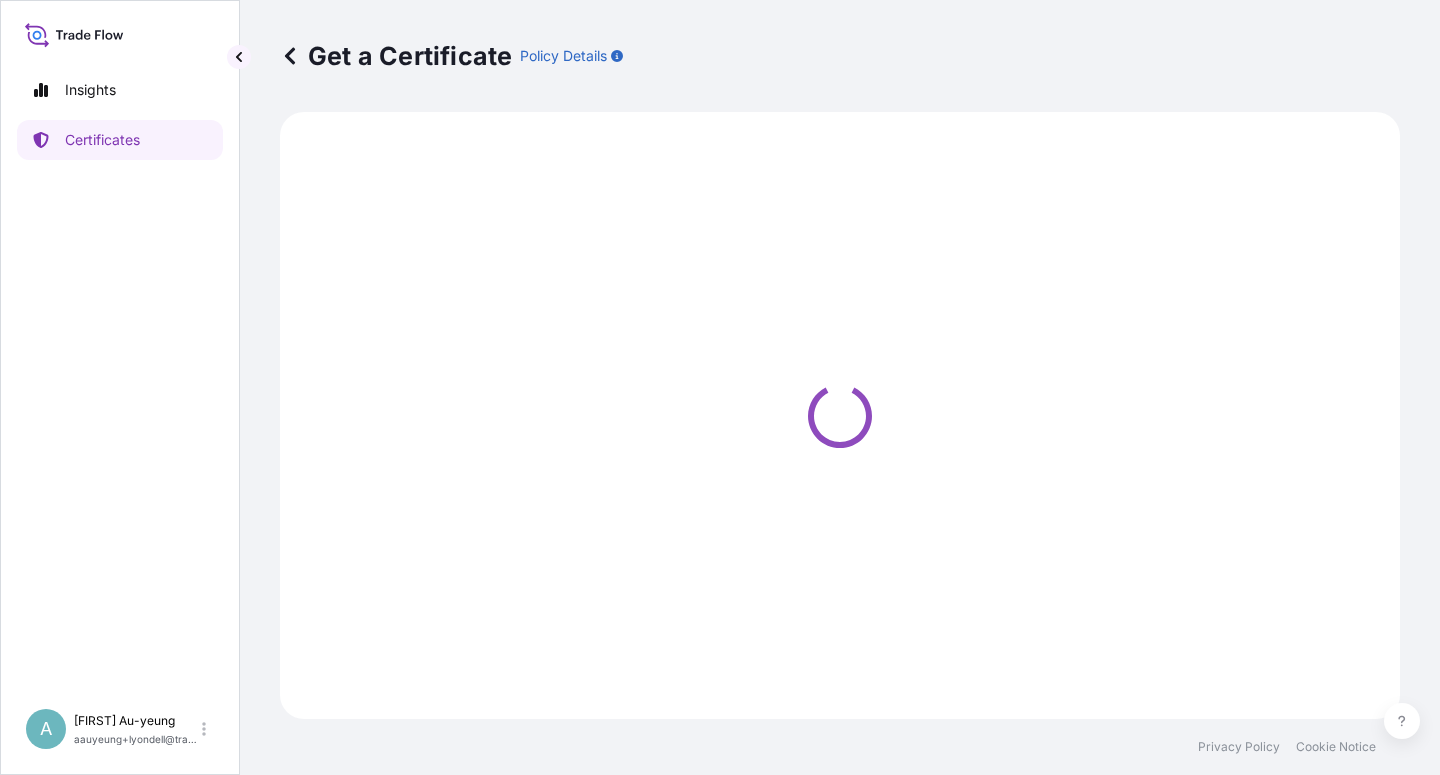 select on "Sea" 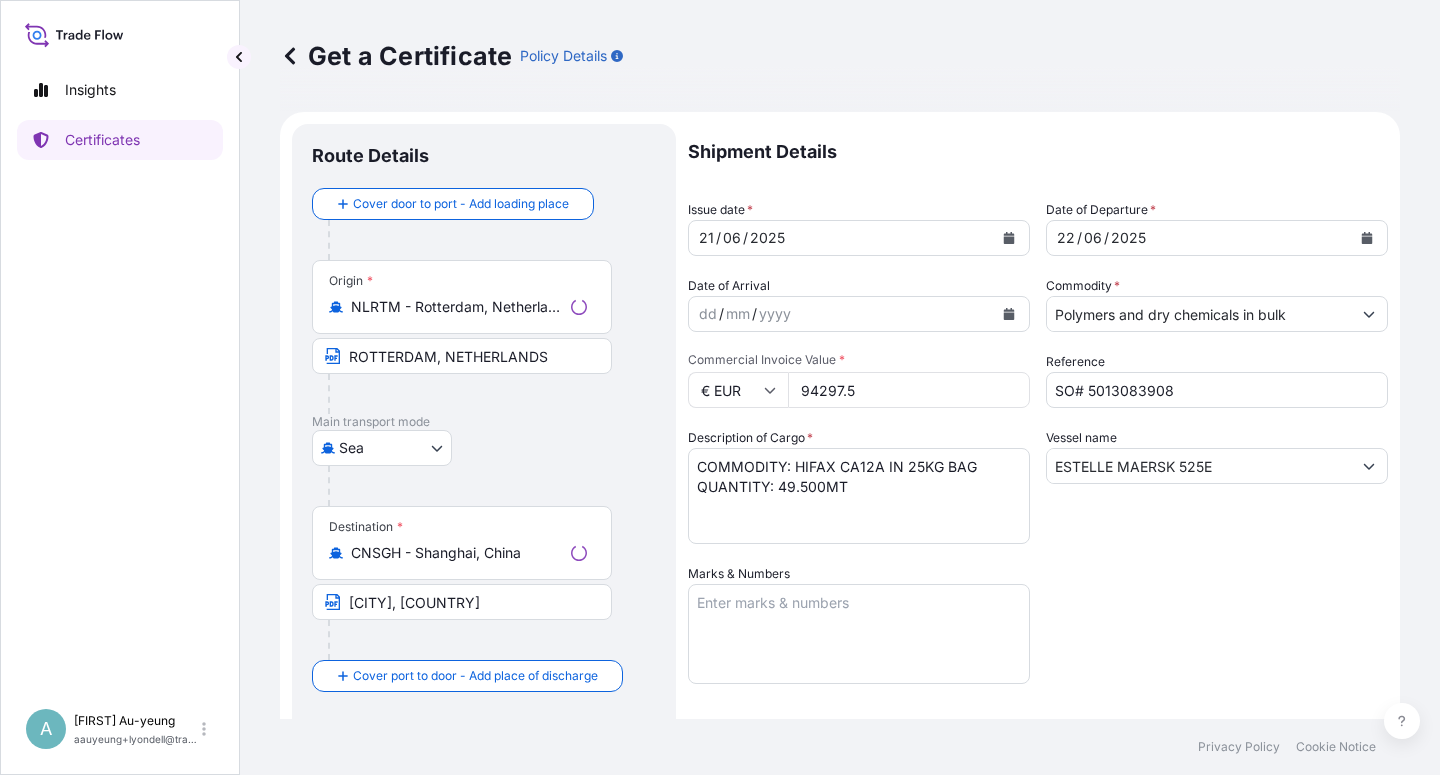 select on "32034" 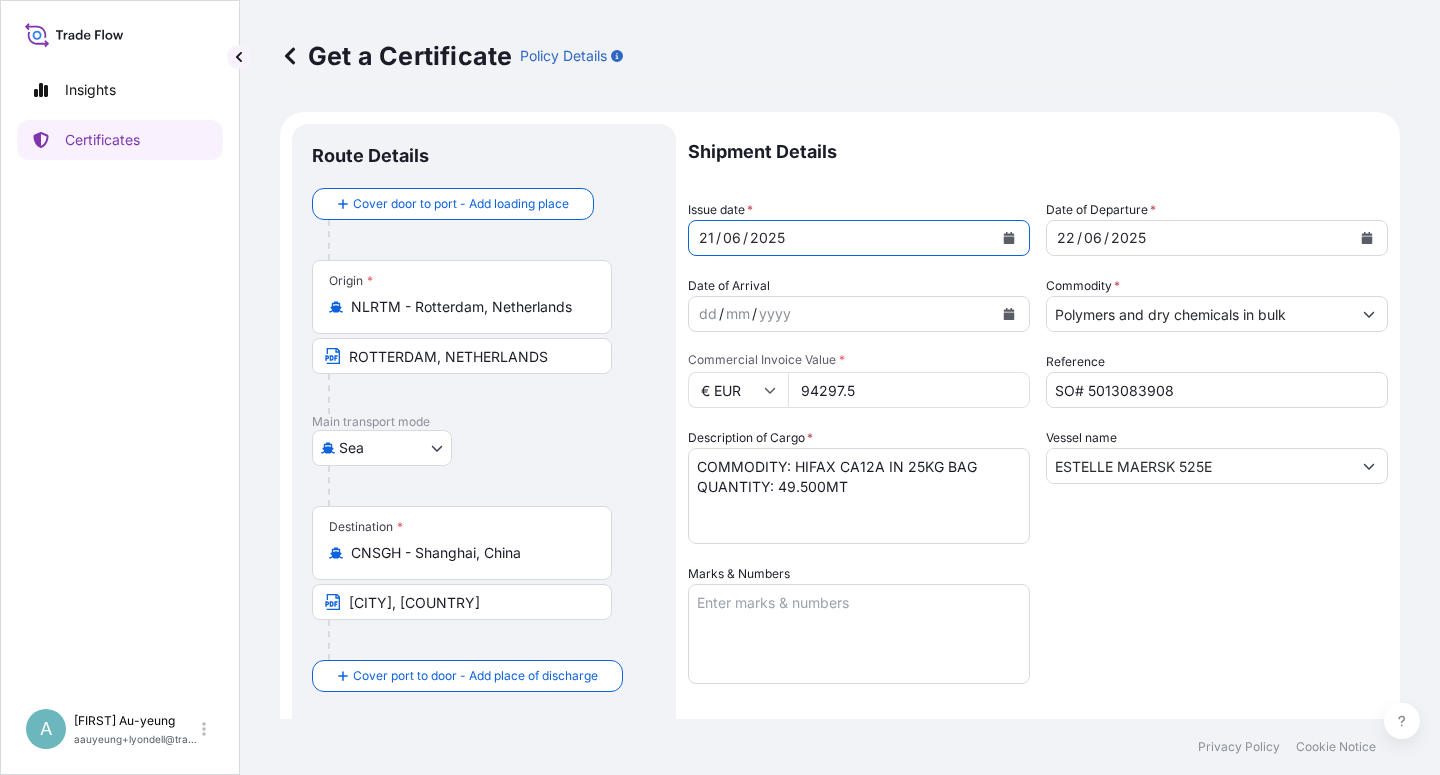 click 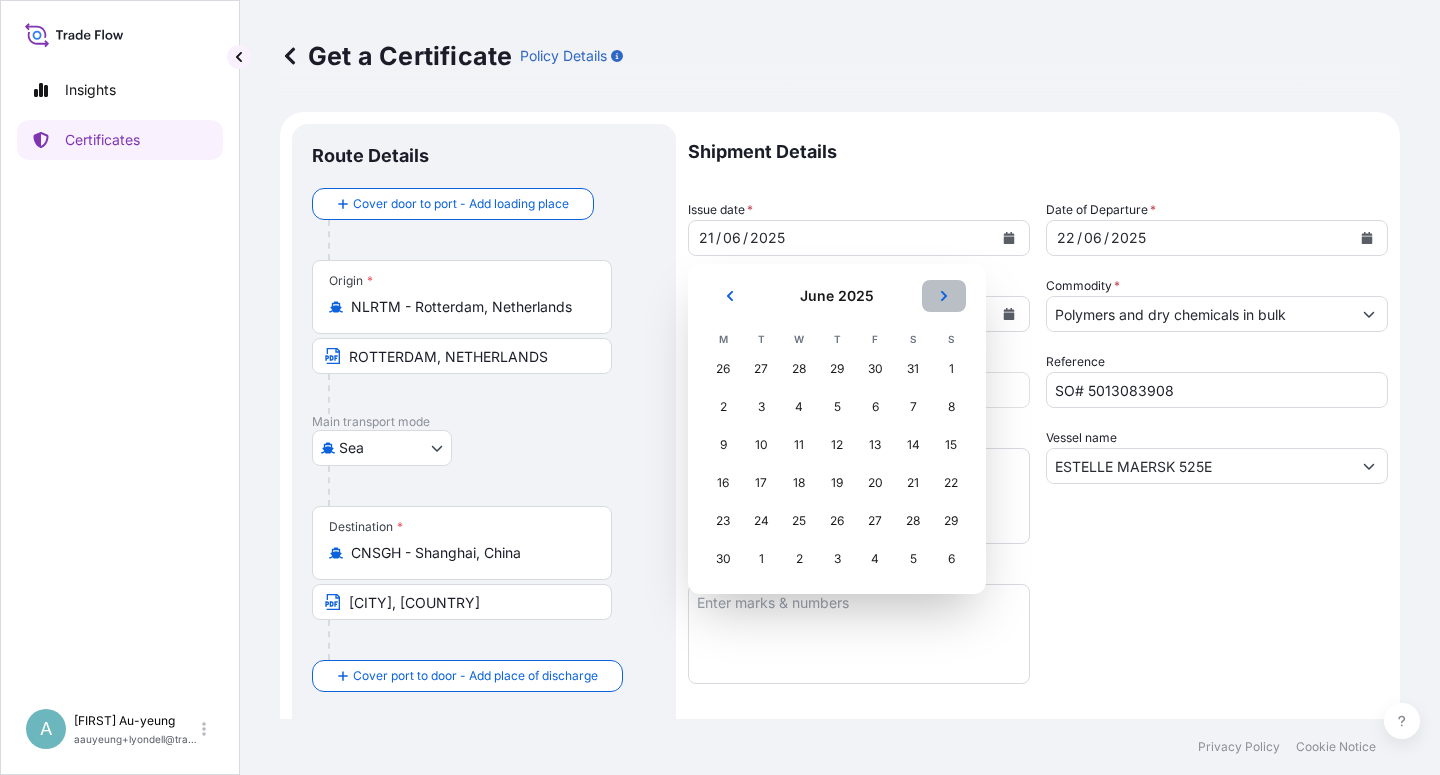 click 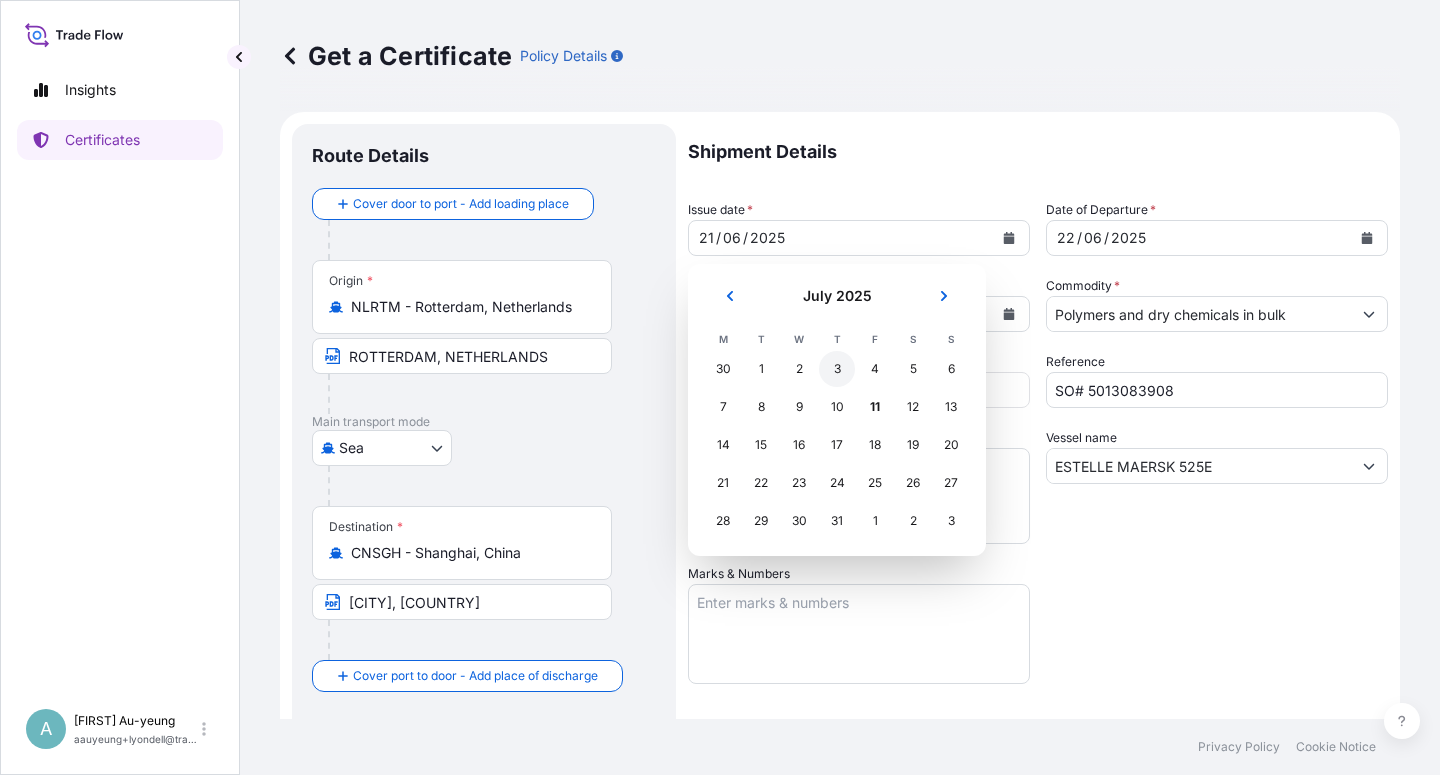 click on "3" at bounding box center (837, 369) 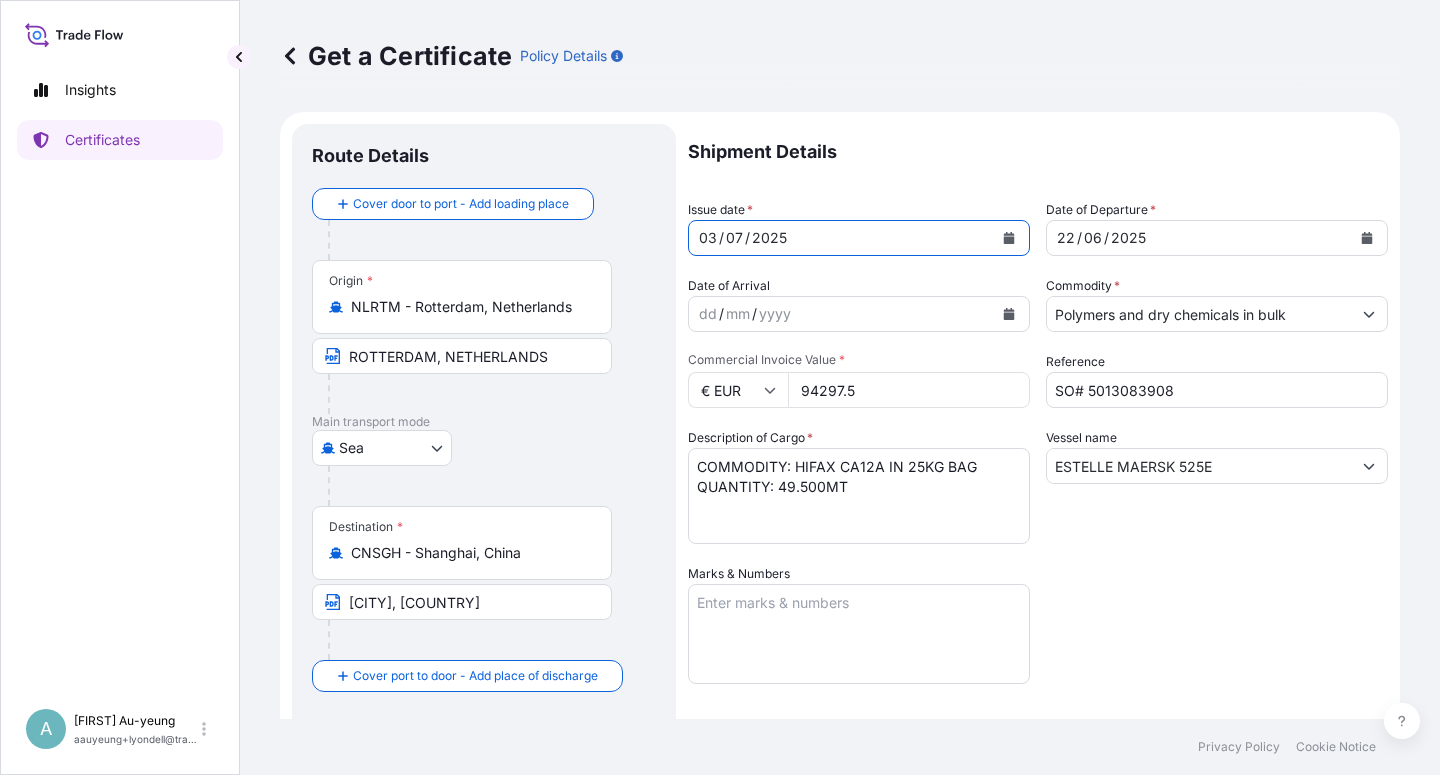 click at bounding box center (1367, 238) 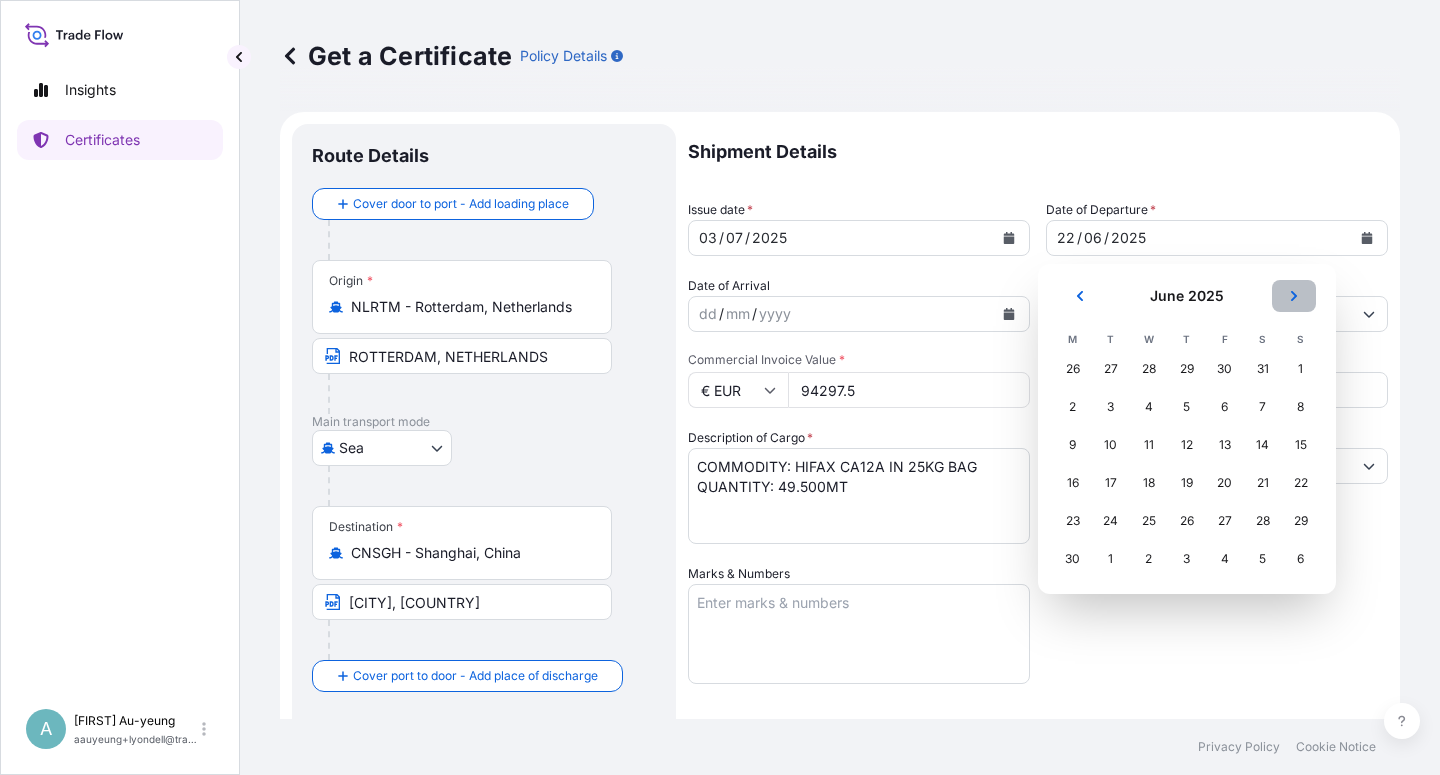 click 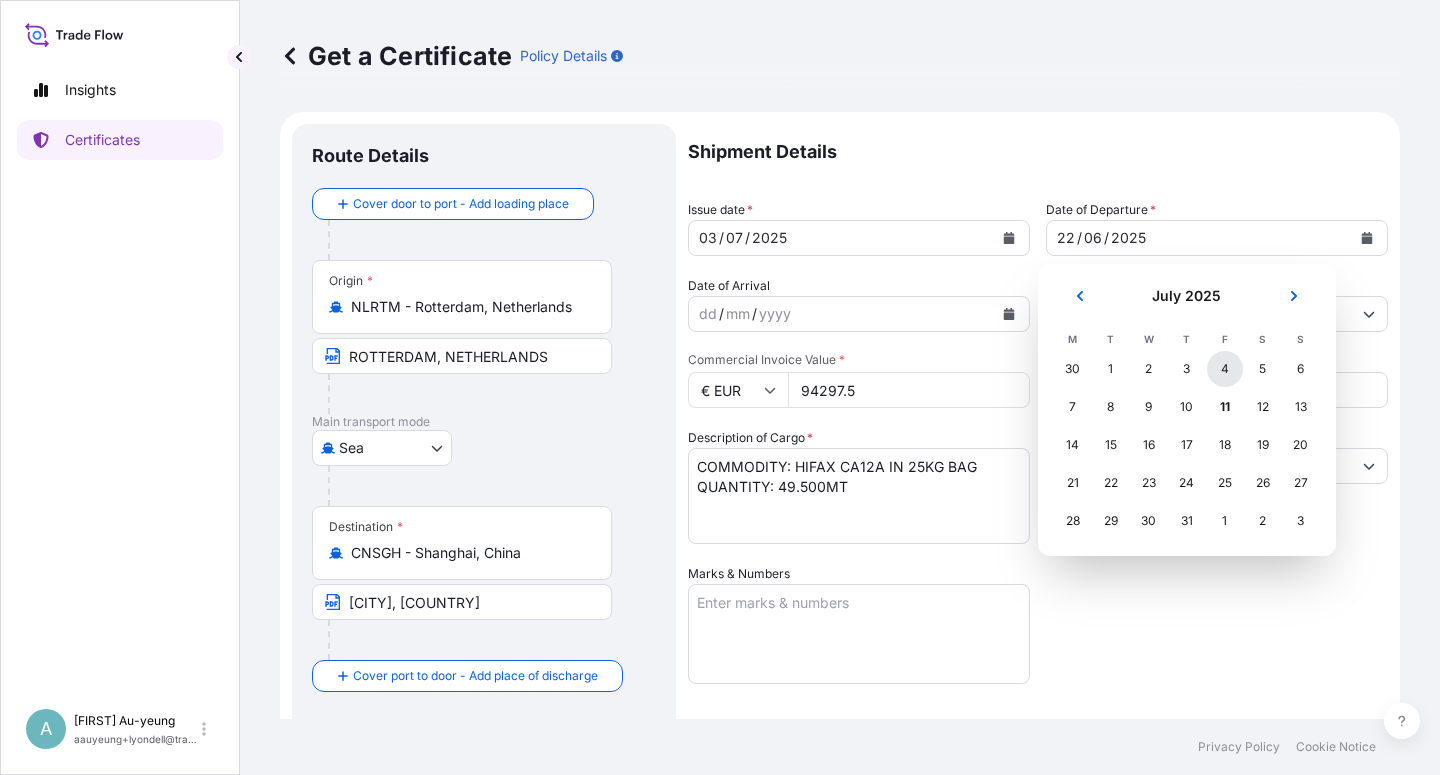 click on "4" at bounding box center (1225, 369) 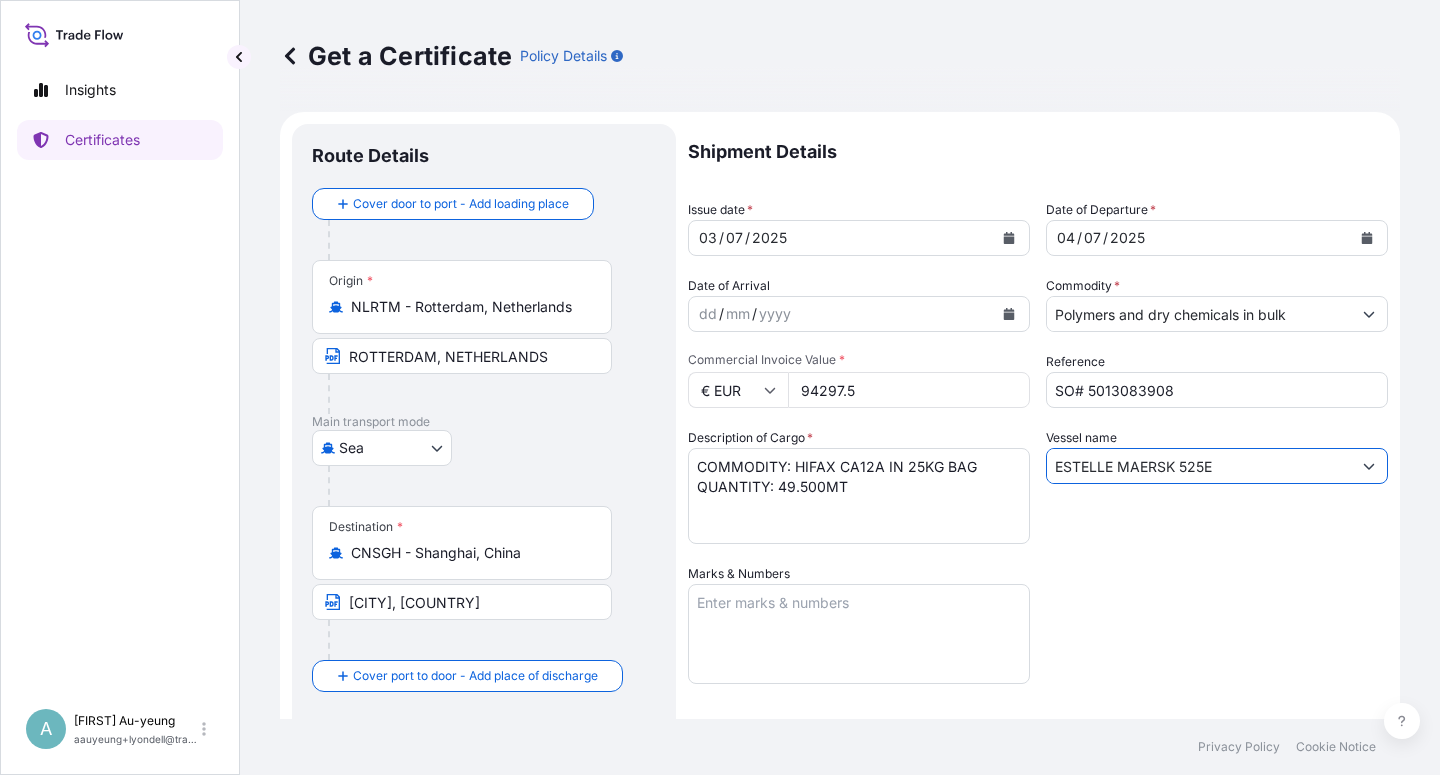 drag, startPoint x: 1191, startPoint y: 466, endPoint x: 1007, endPoint y: 481, distance: 184.6104 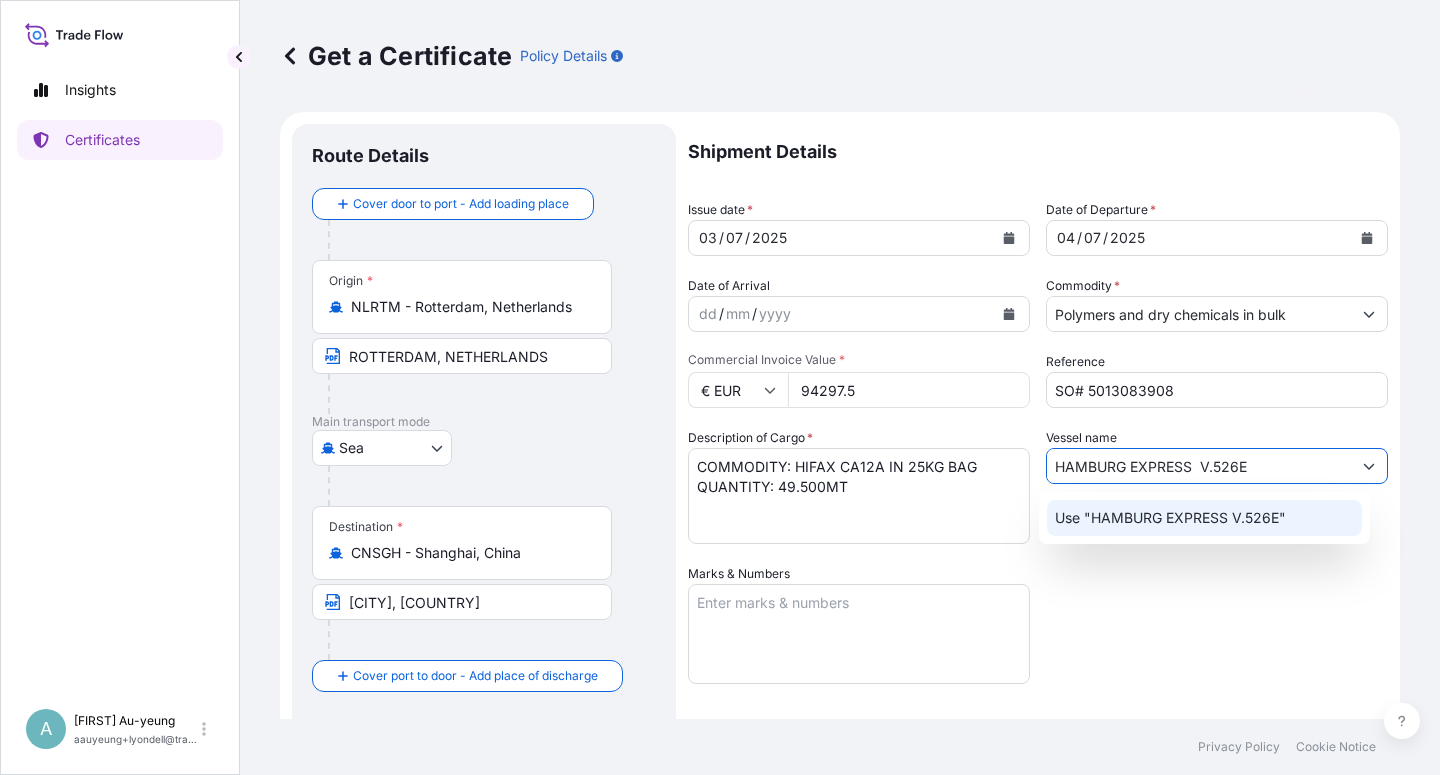 type on "HAMBURG EXPRESS  V.526E" 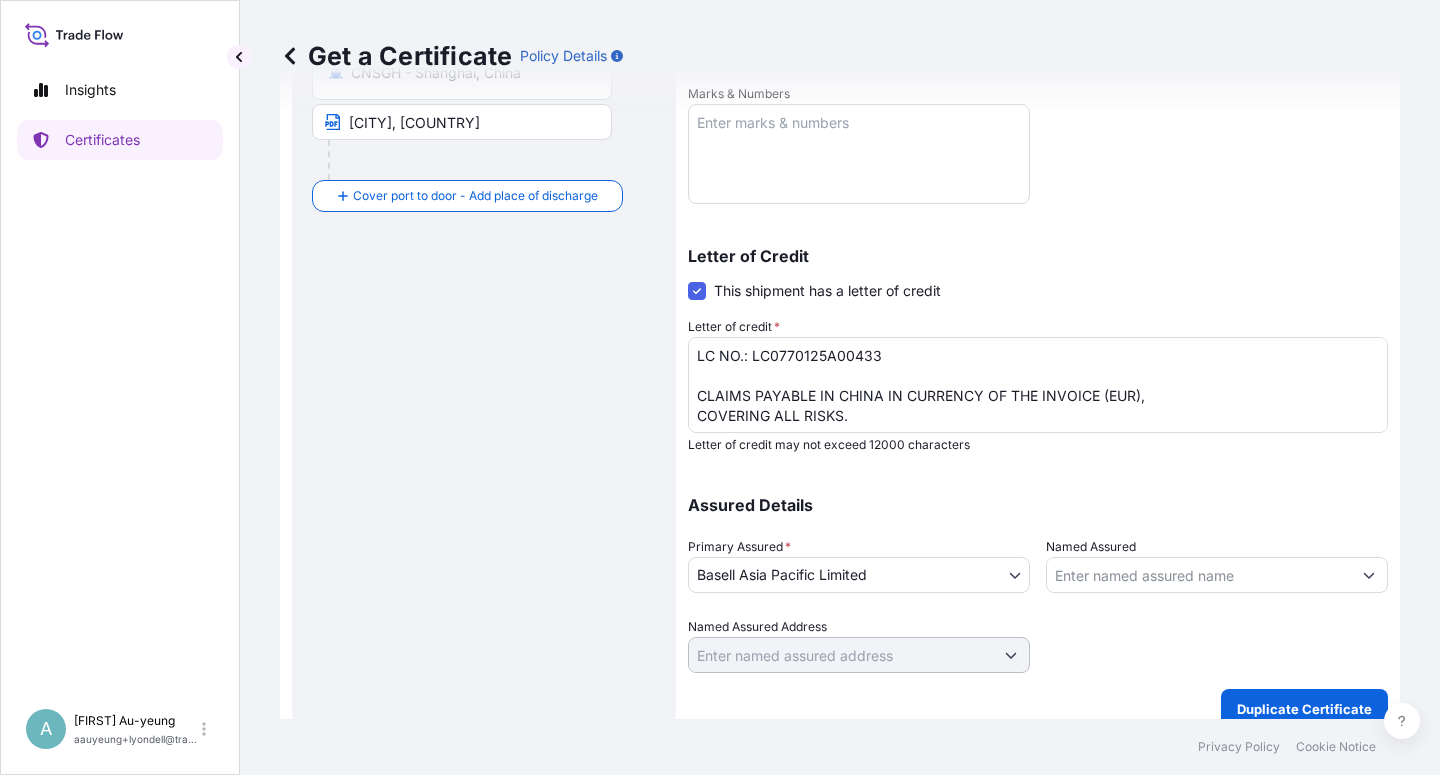 scroll, scrollTop: 490, scrollLeft: 0, axis: vertical 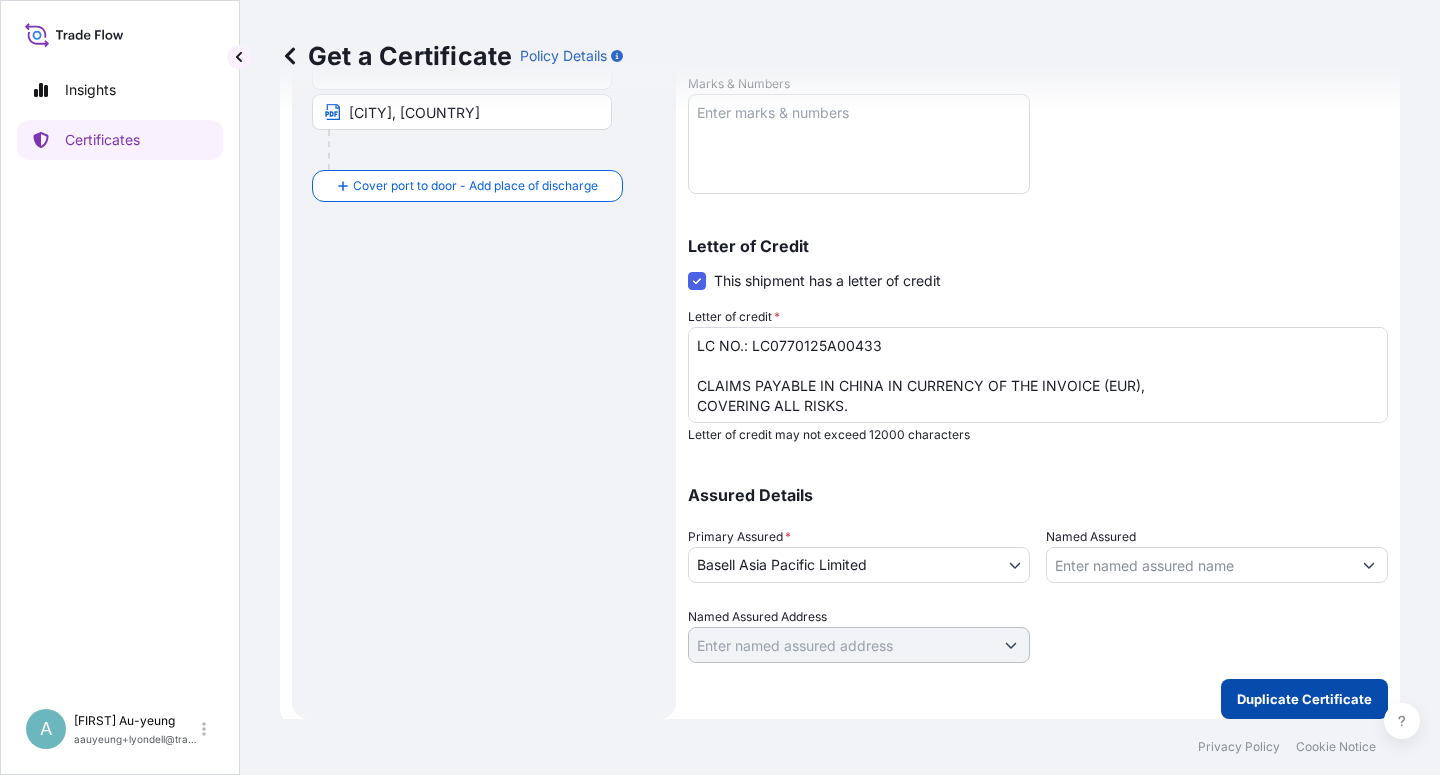 click on "Duplicate Certificate" at bounding box center [1304, 699] 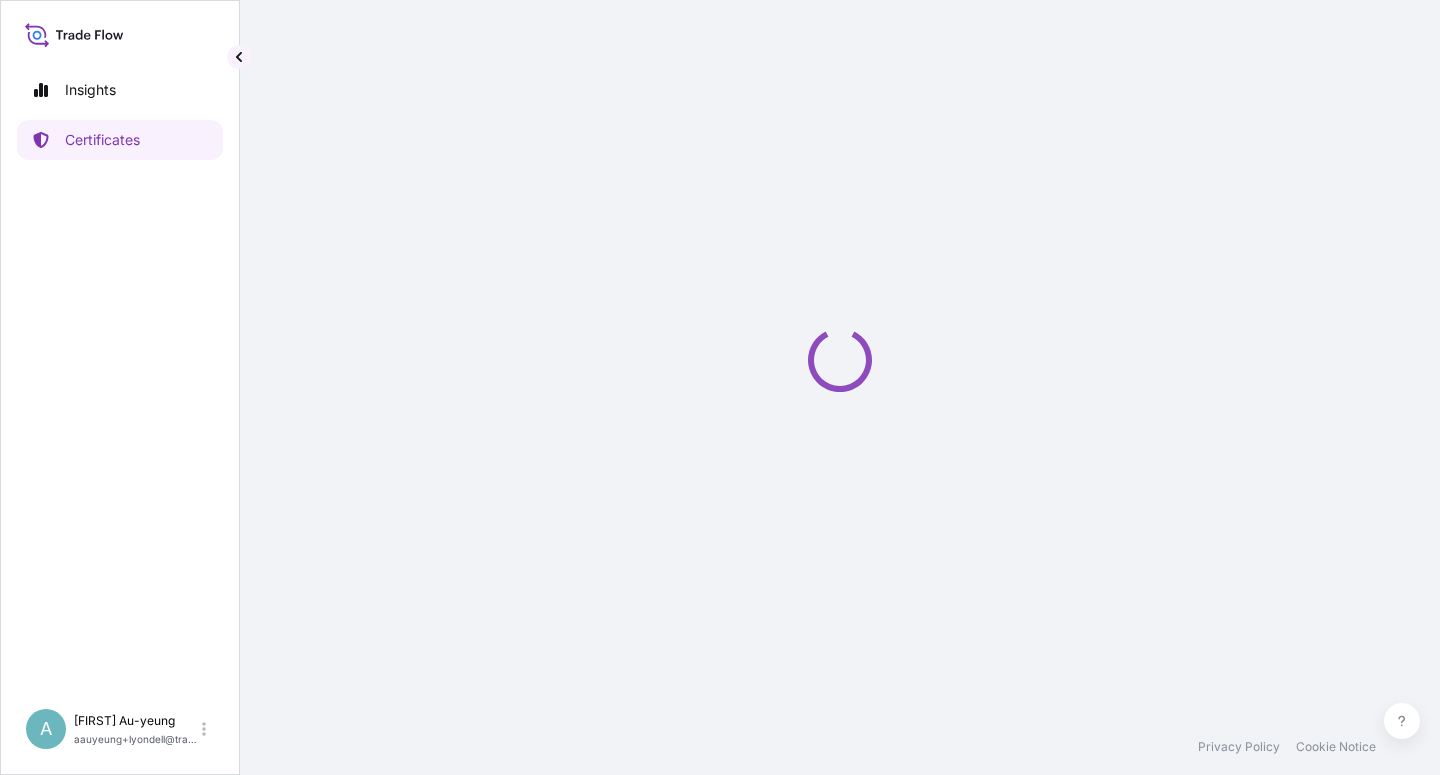 scroll, scrollTop: 0, scrollLeft: 0, axis: both 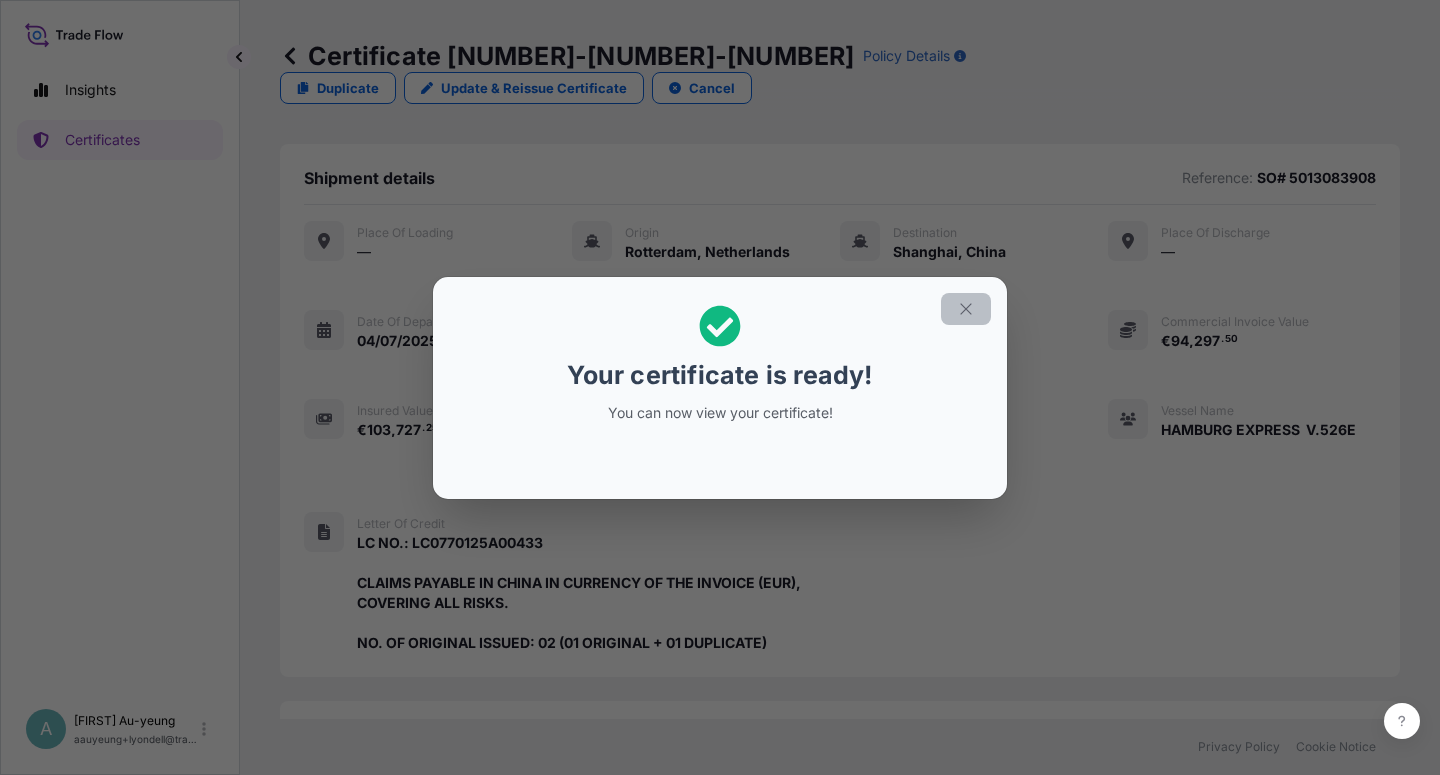 click 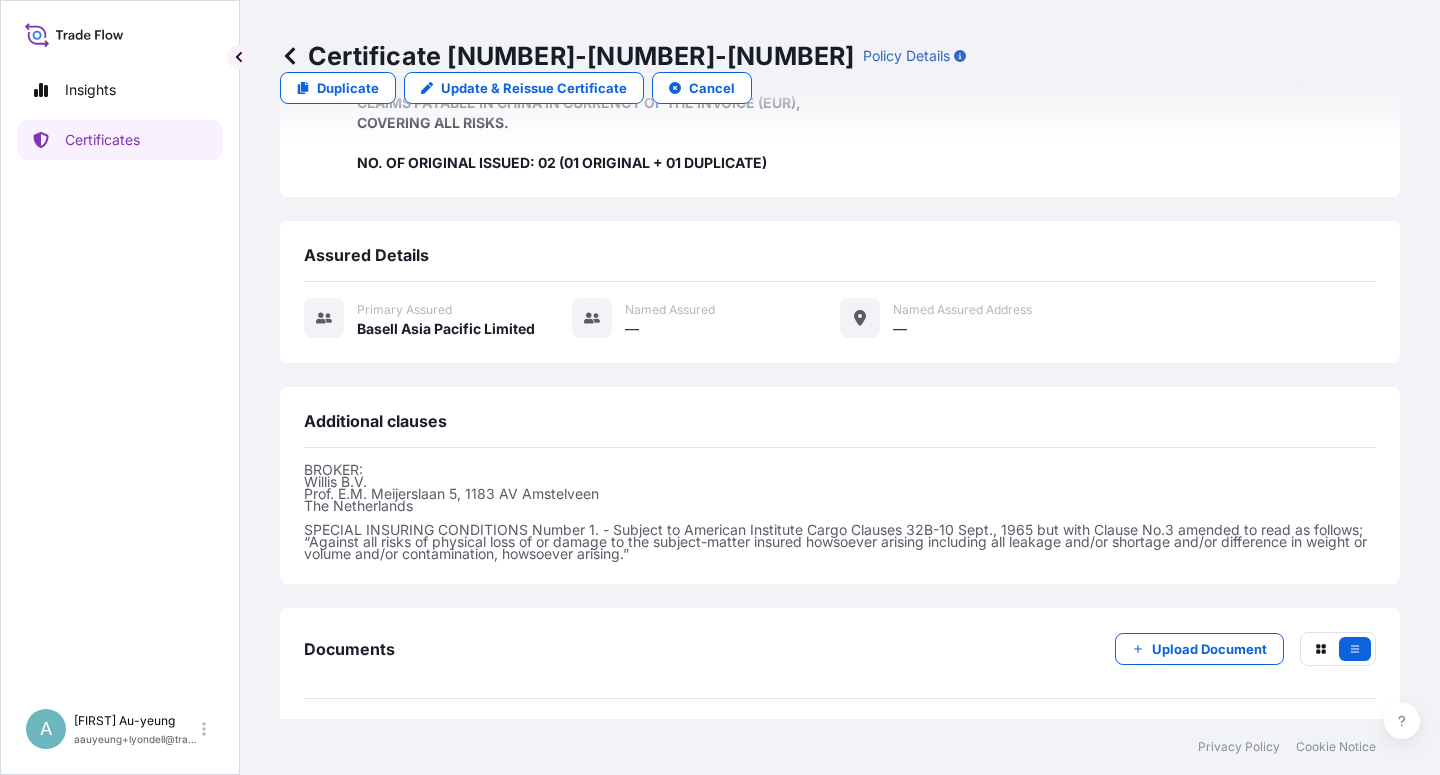scroll, scrollTop: 534, scrollLeft: 0, axis: vertical 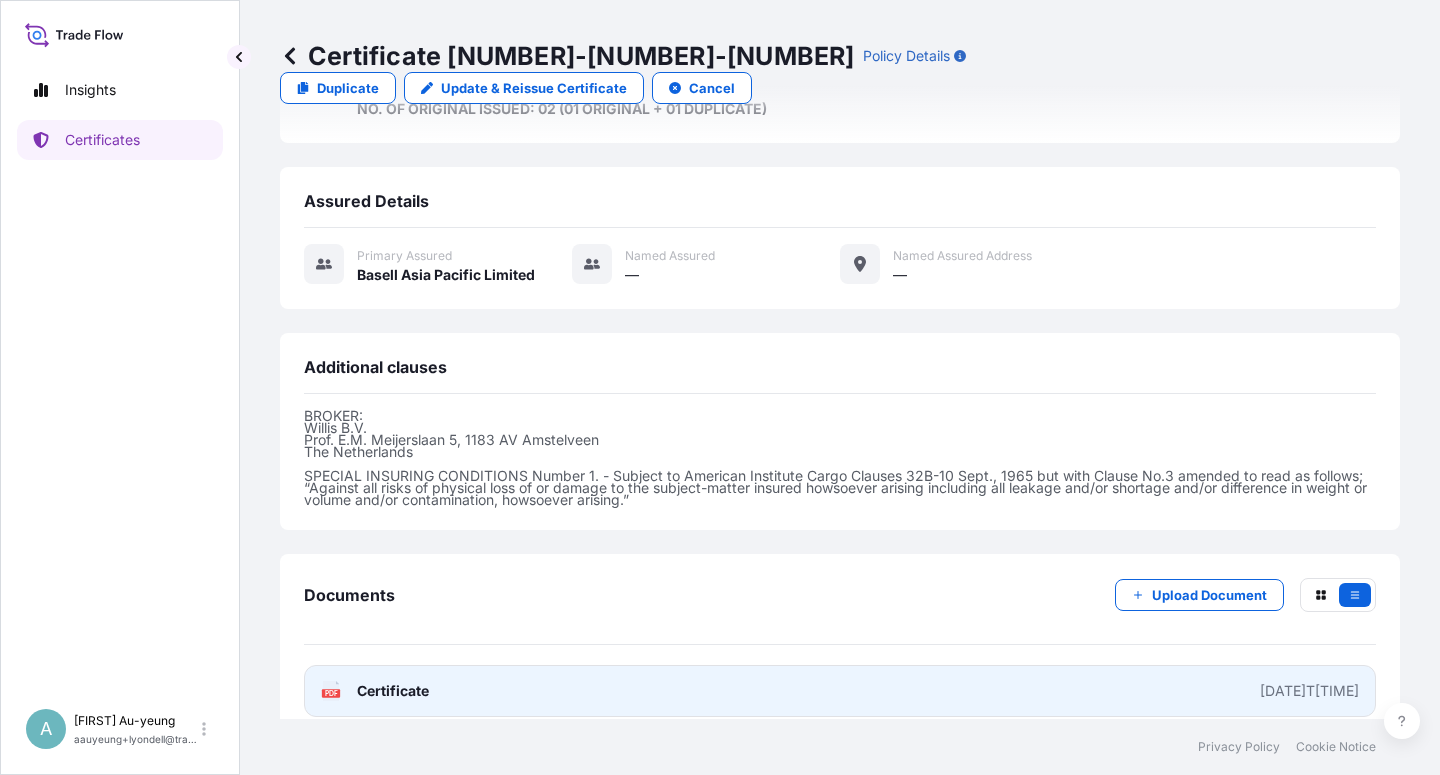 click on "Certificate" at bounding box center [393, 691] 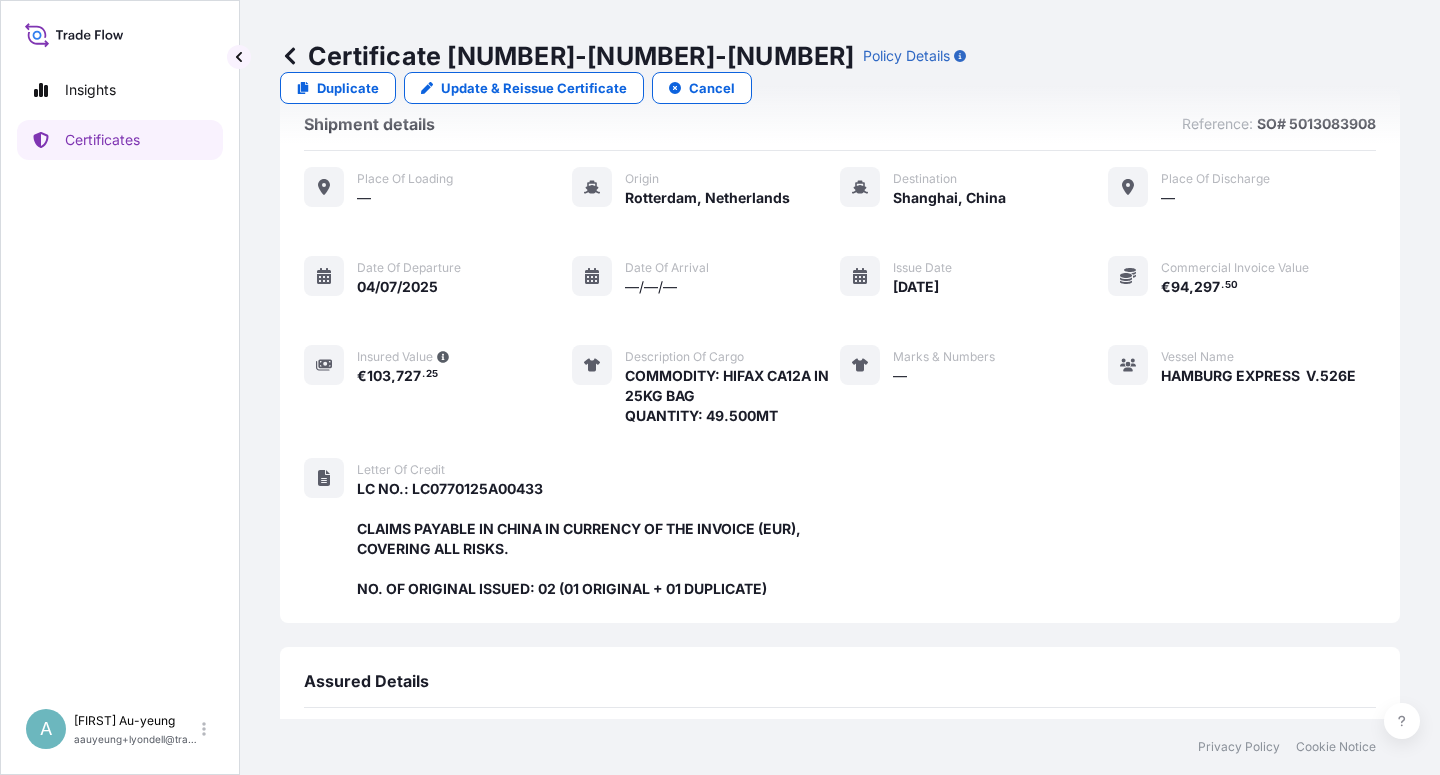 scroll, scrollTop: 0, scrollLeft: 0, axis: both 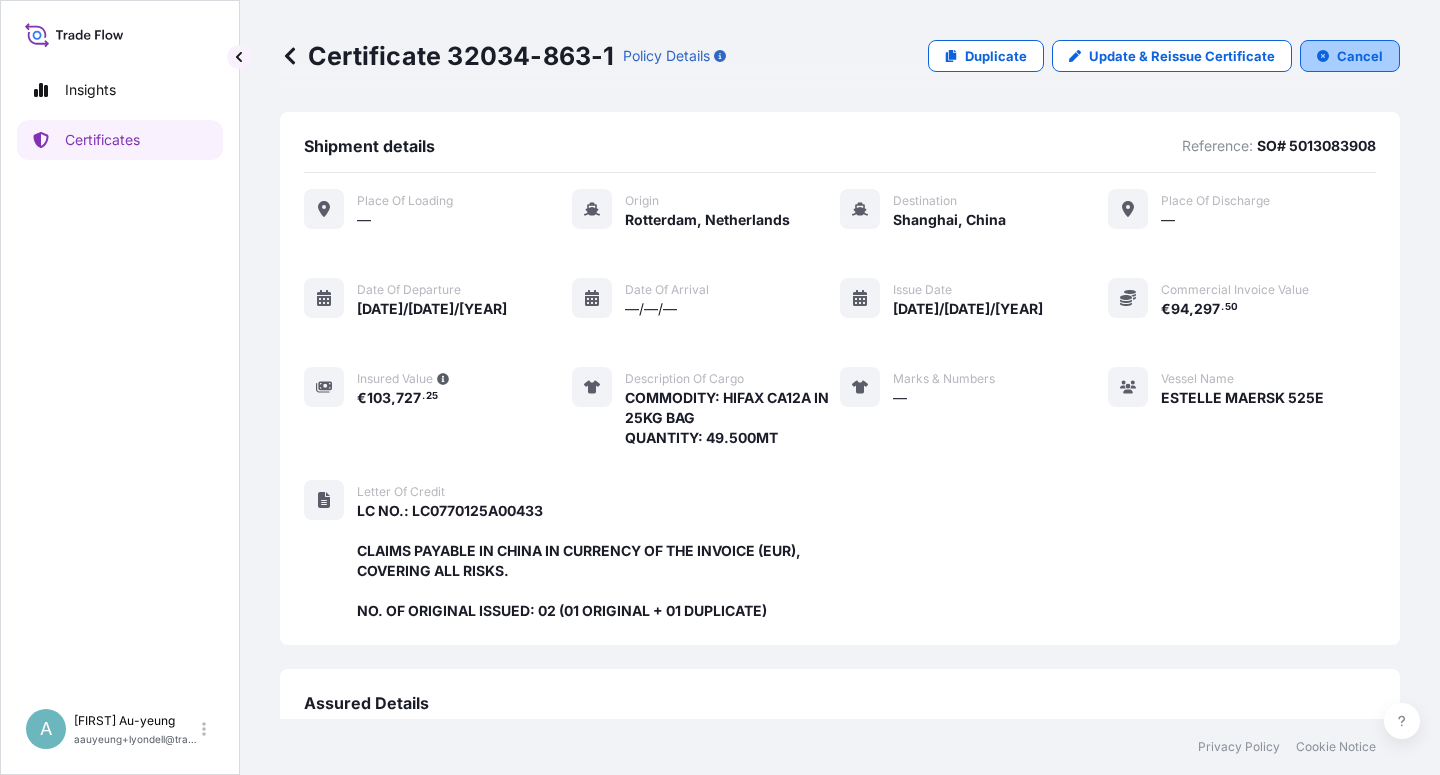 click on "Cancel" at bounding box center [1360, 56] 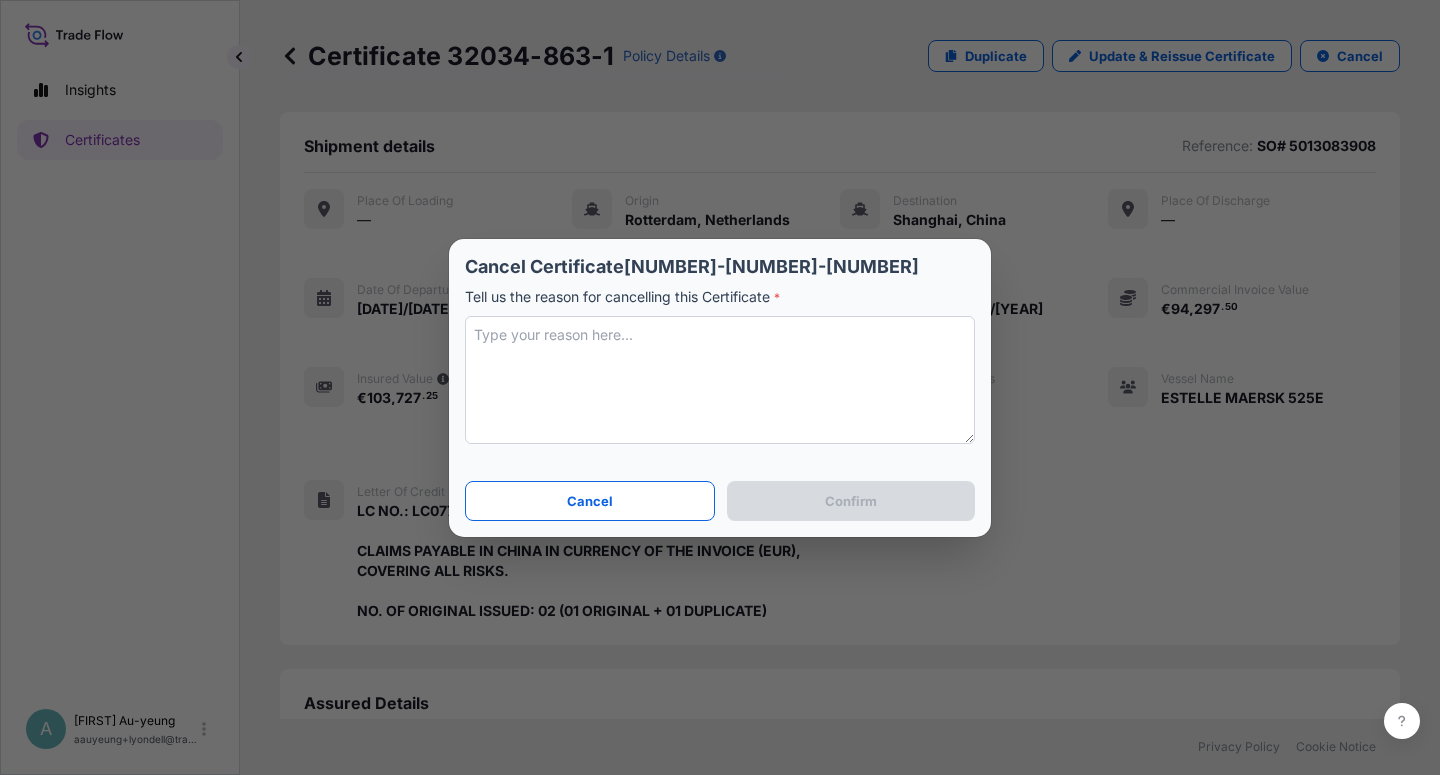 click at bounding box center (720, 380) 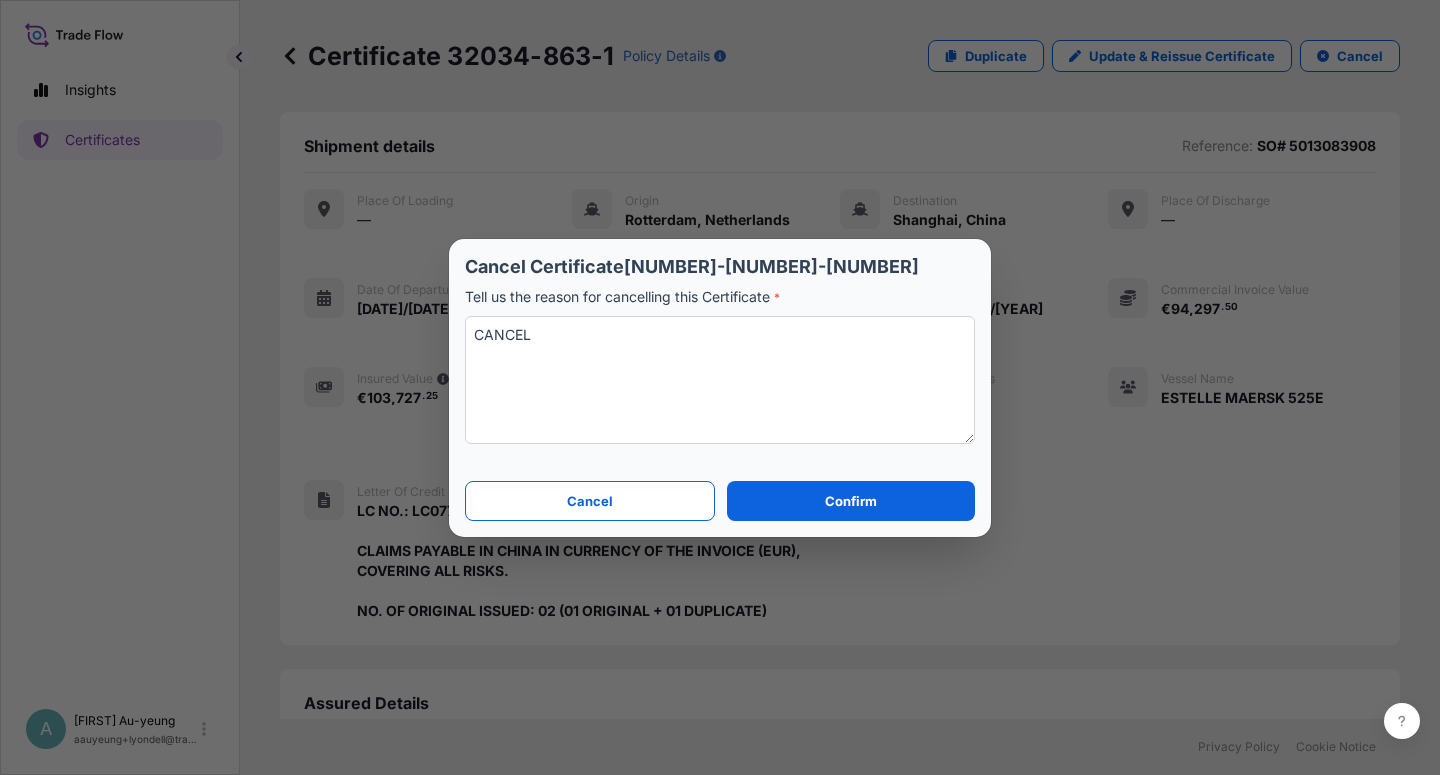 type on "CANCEL" 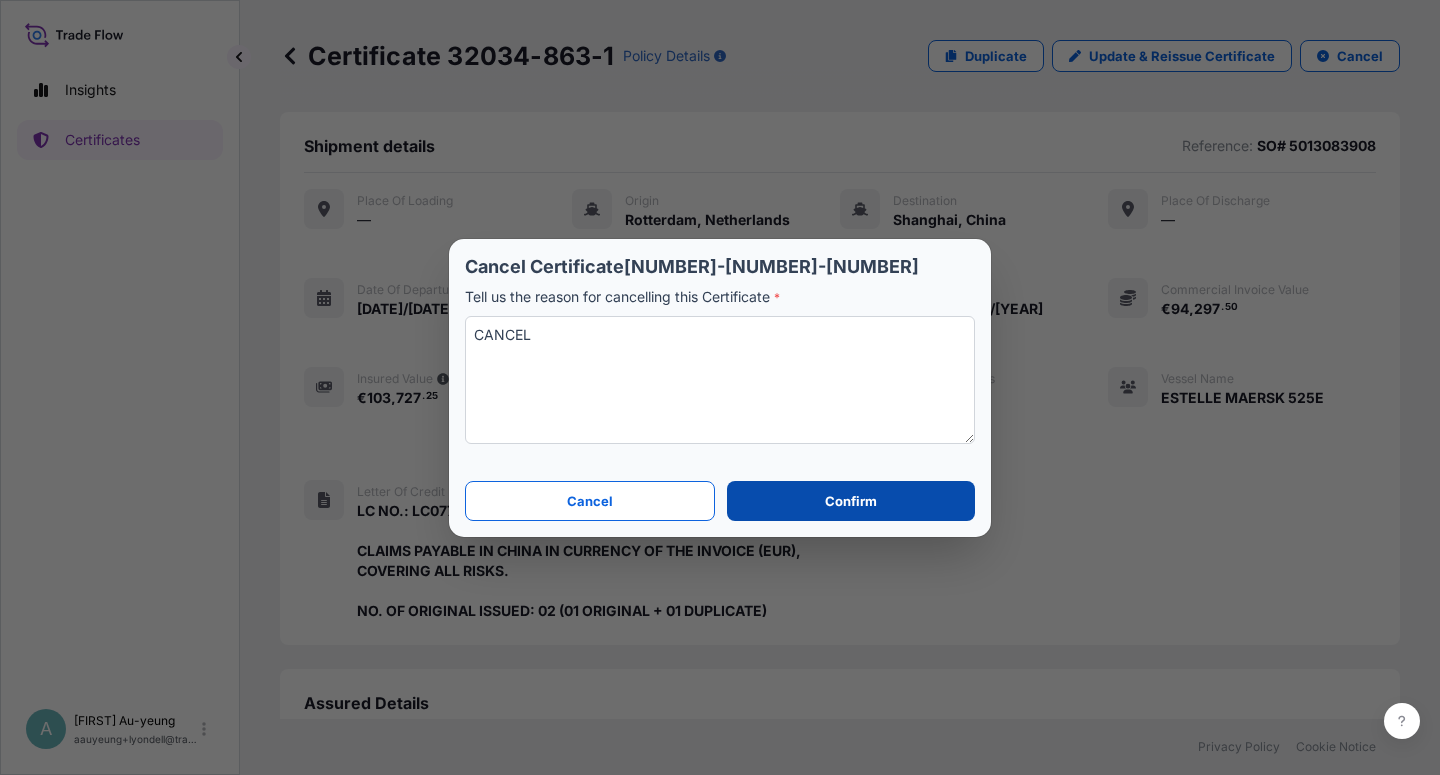 click on "Confirm" at bounding box center (851, 501) 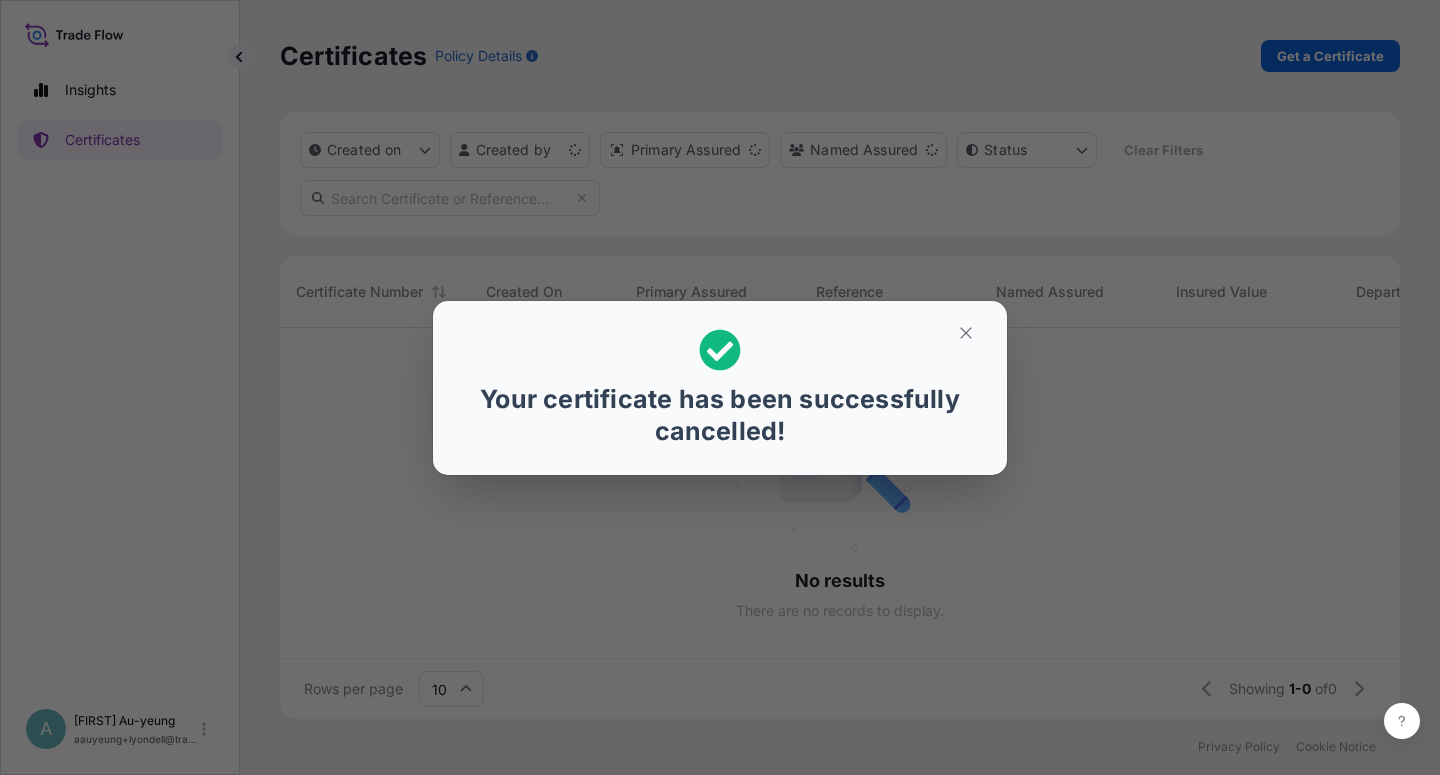scroll, scrollTop: 18, scrollLeft: 18, axis: both 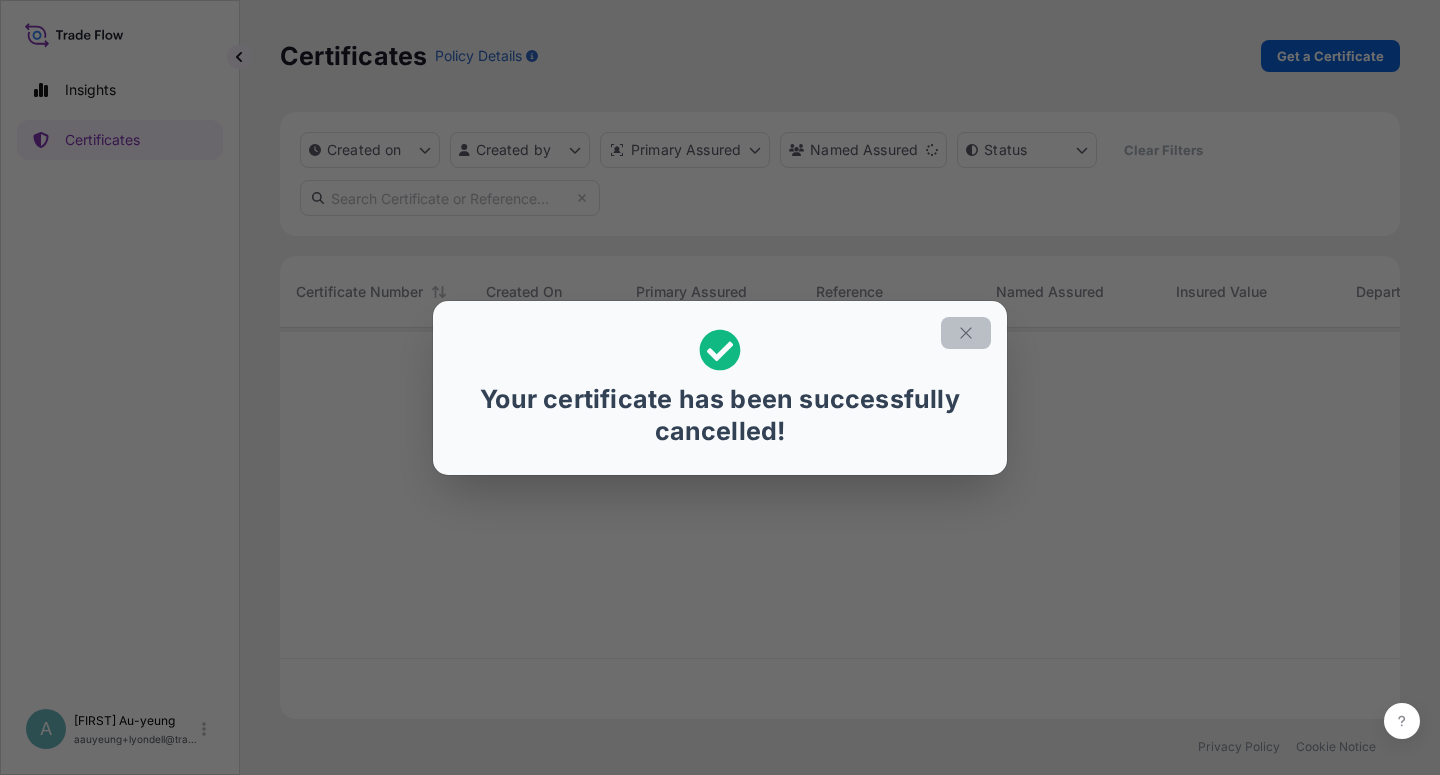 click 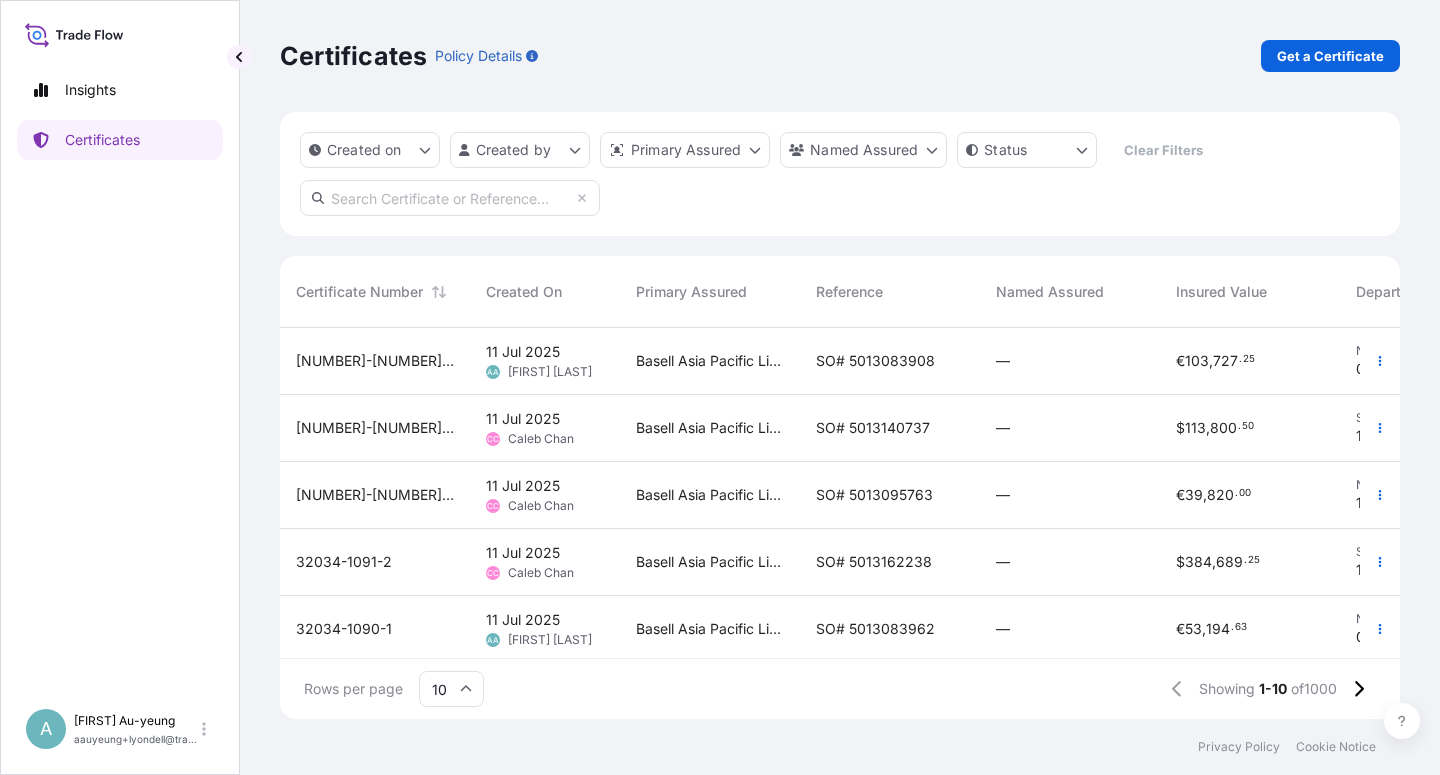 click at bounding box center (450, 198) 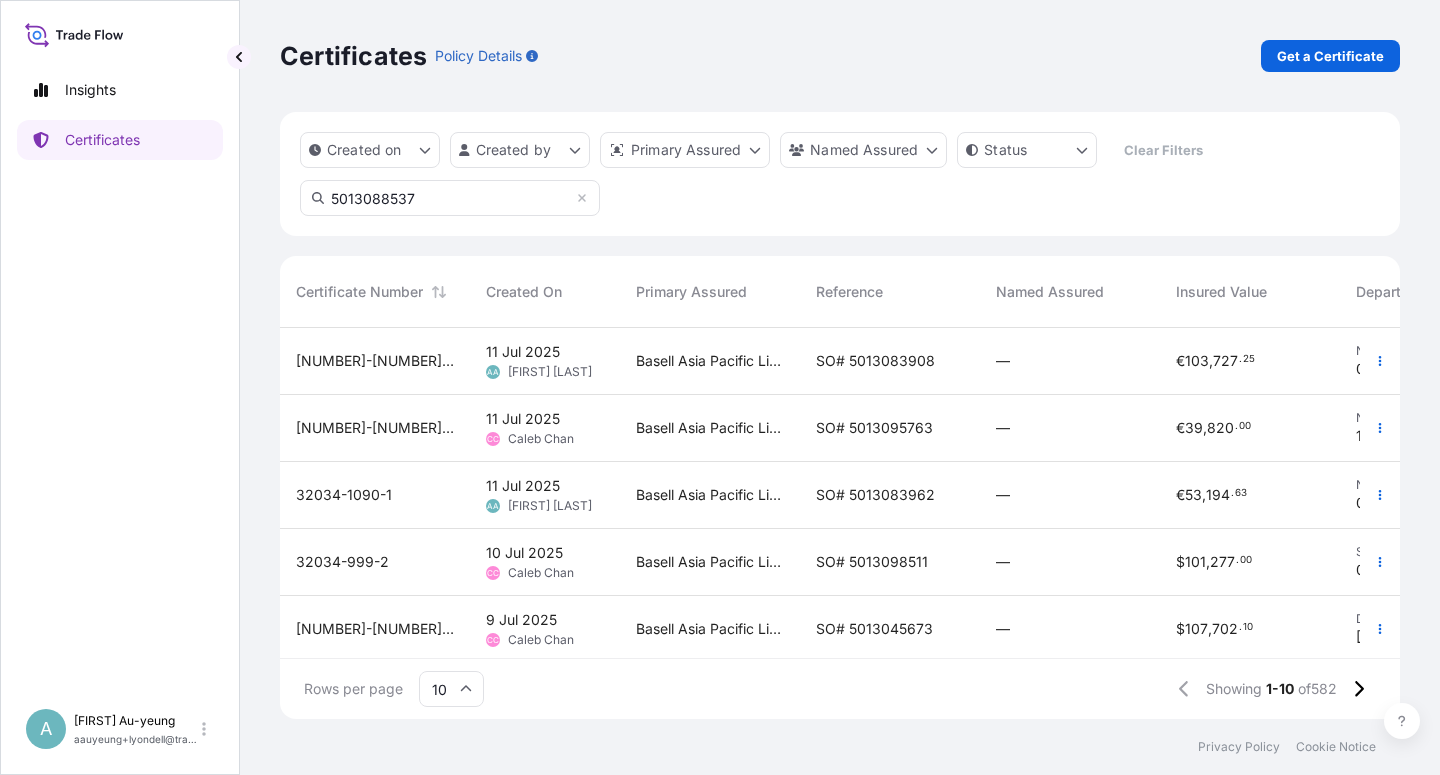 drag, startPoint x: 456, startPoint y: 199, endPoint x: 322, endPoint y: 202, distance: 134.03358 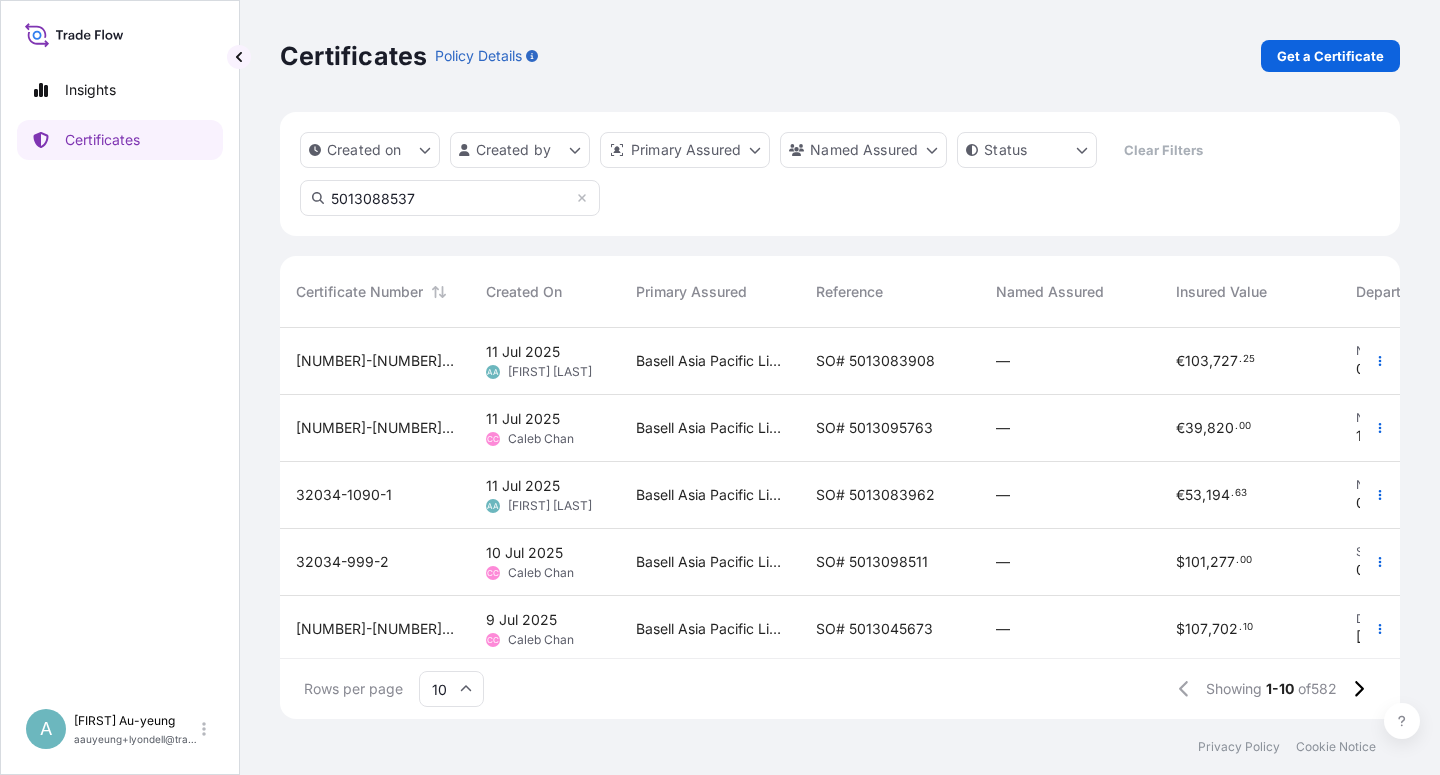 click on "5013088537" at bounding box center [450, 198] 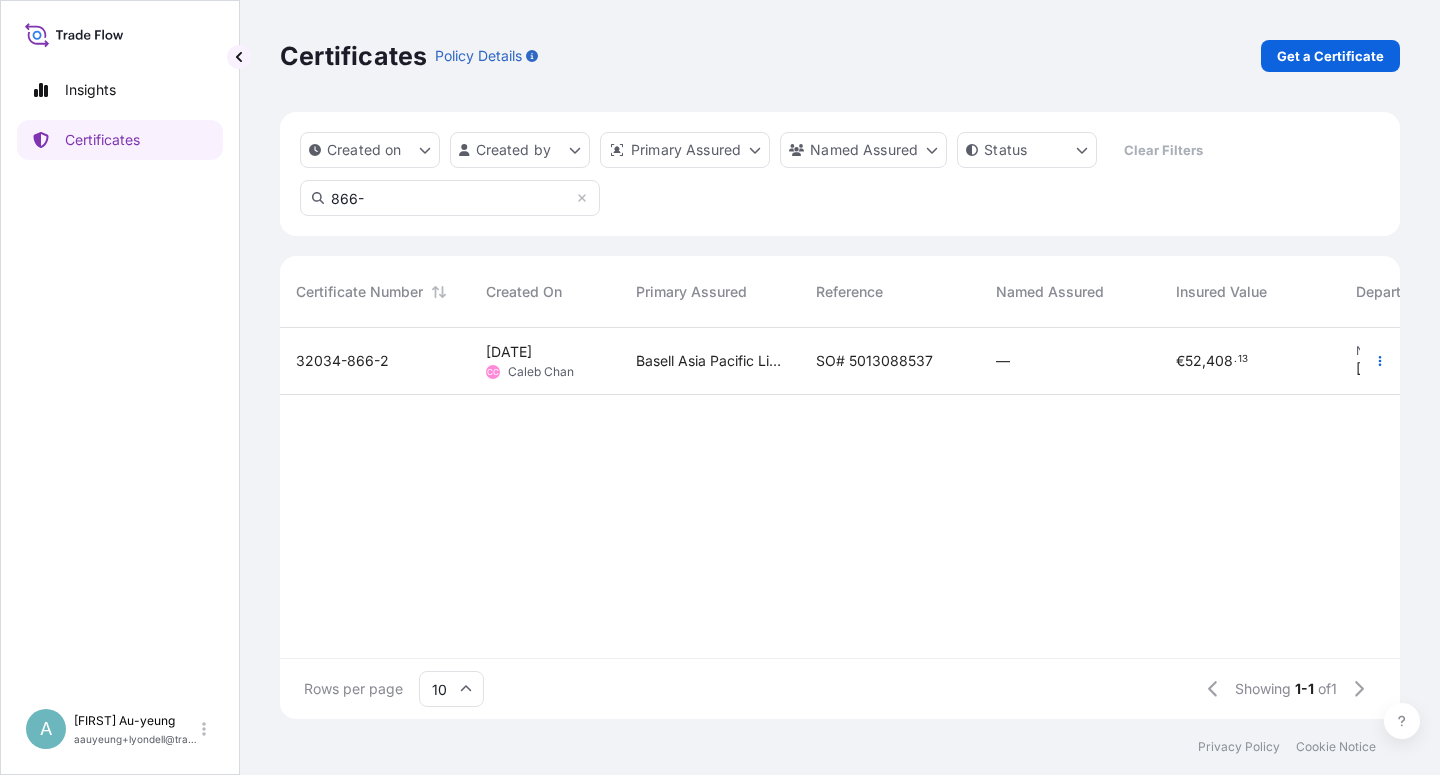 type on "866-" 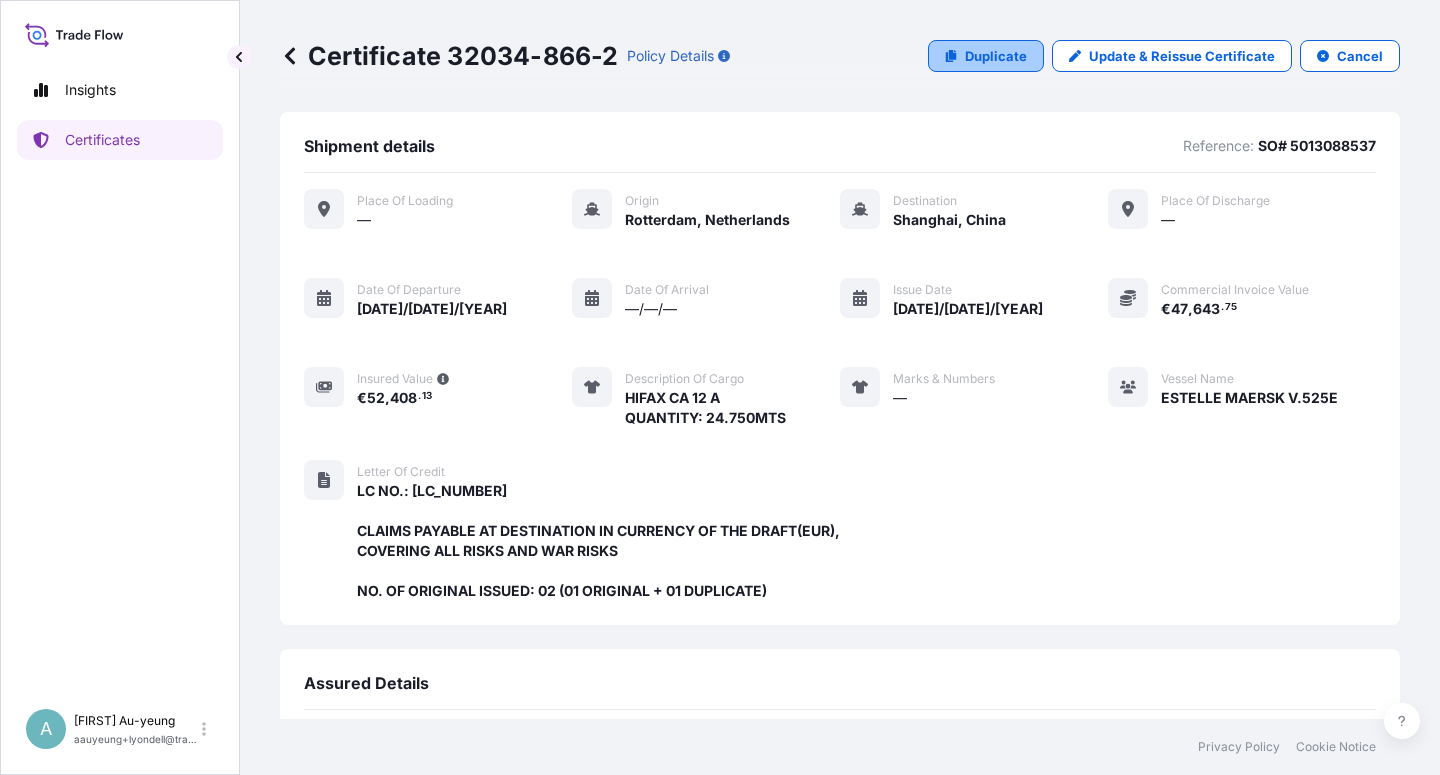click on "Duplicate" at bounding box center (996, 56) 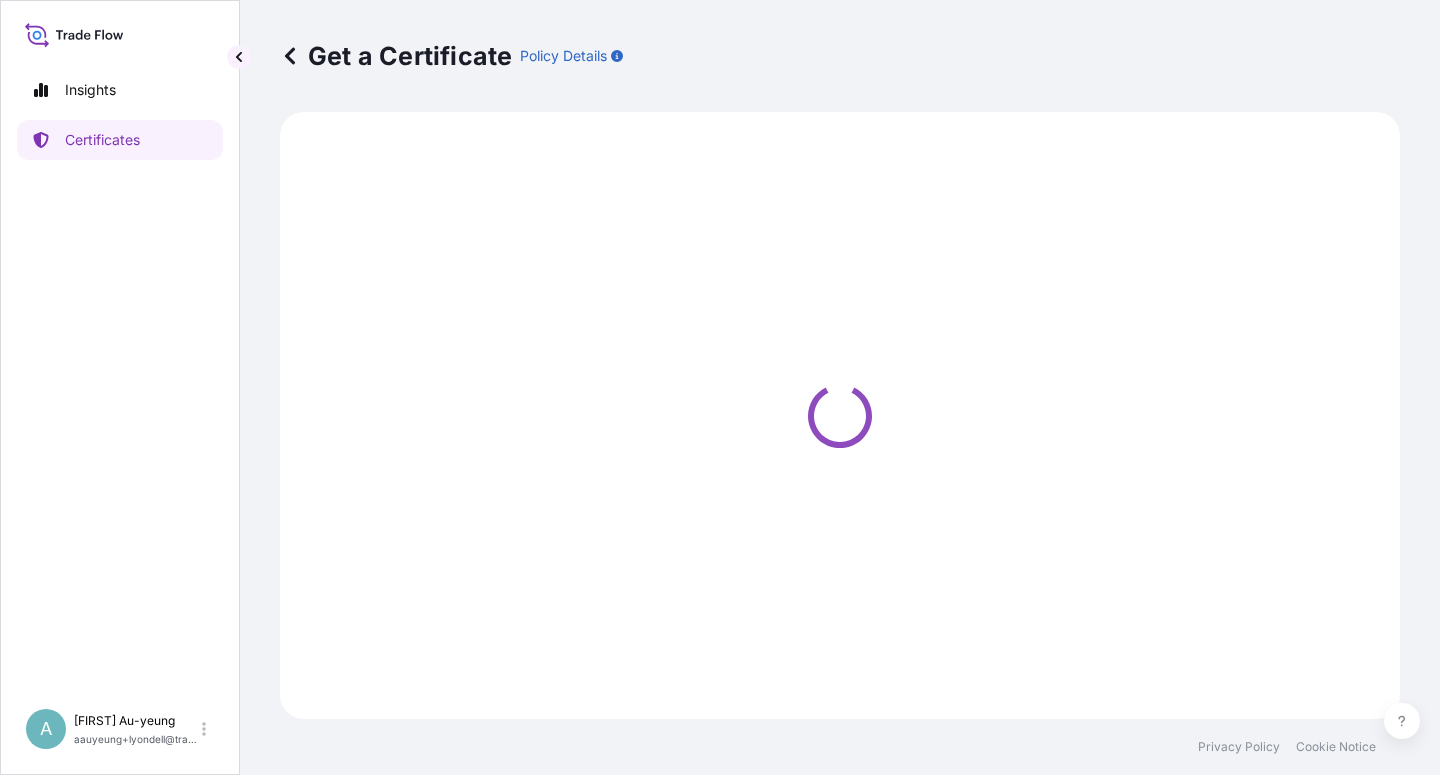 select on "Sea" 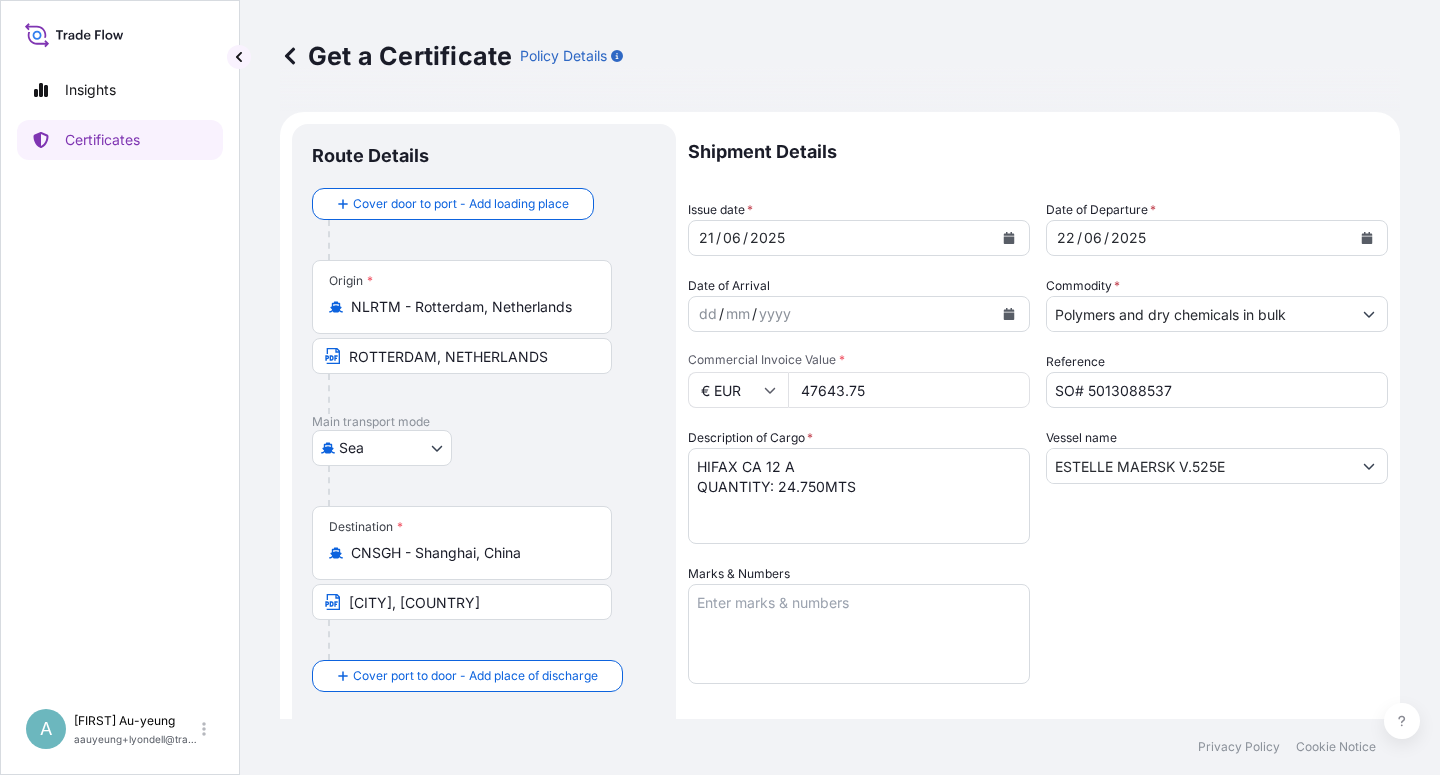 select on "32034" 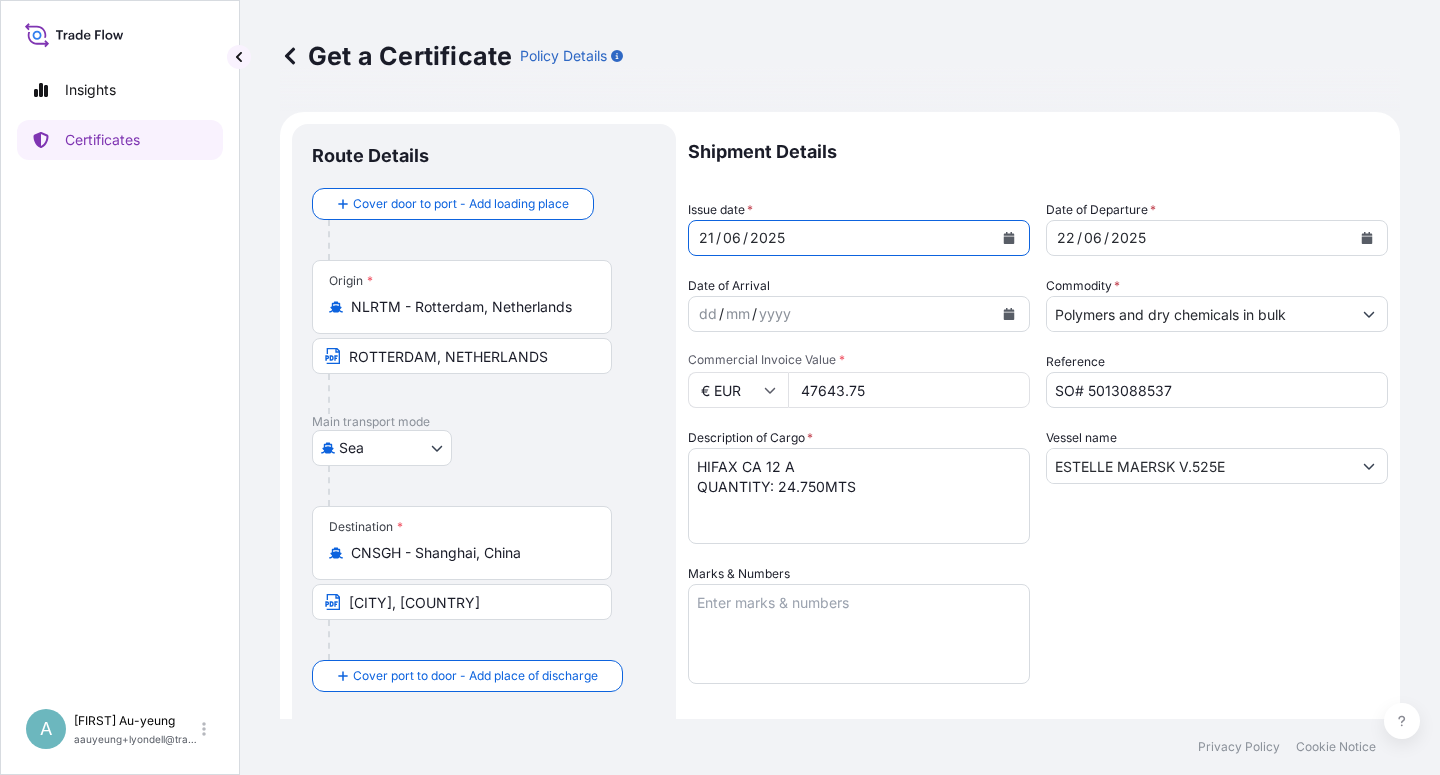 click 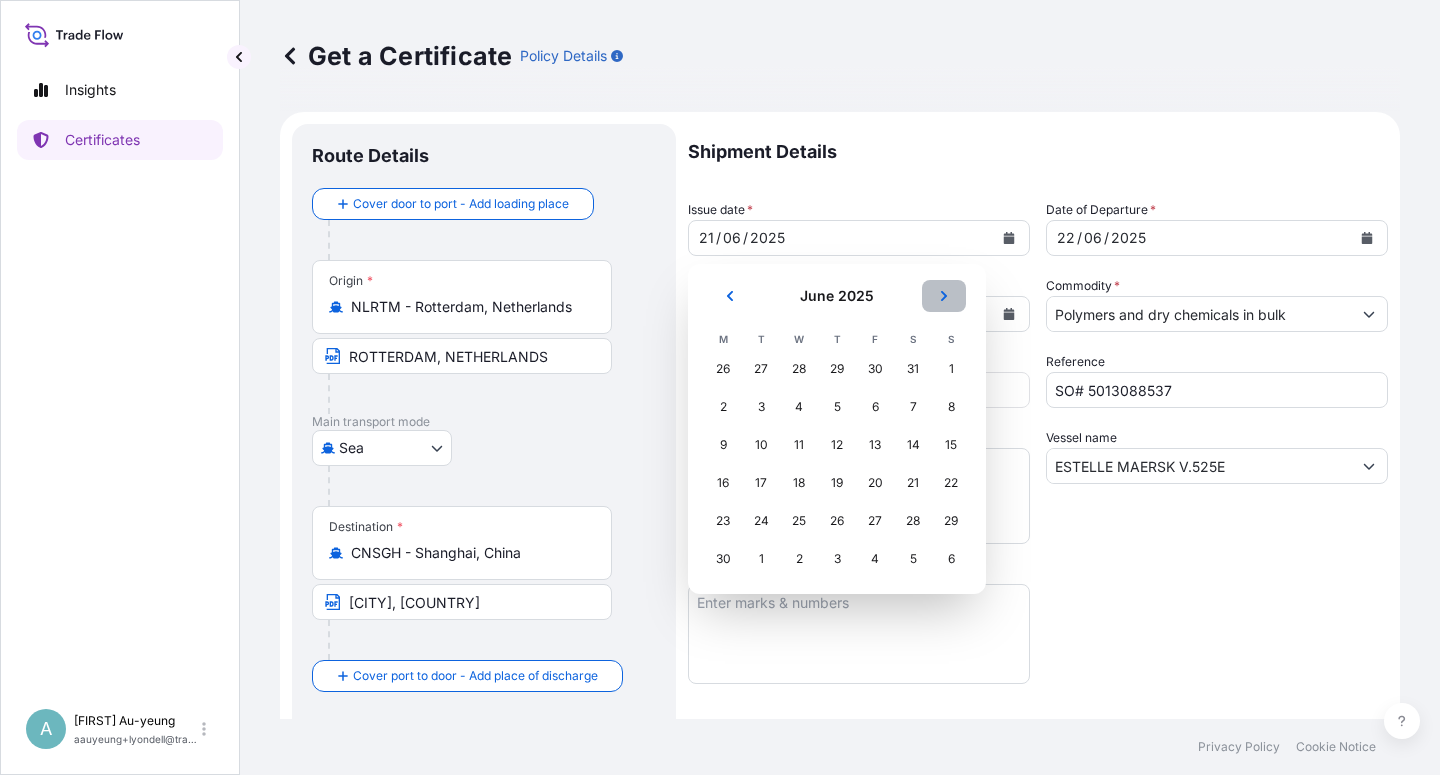 click 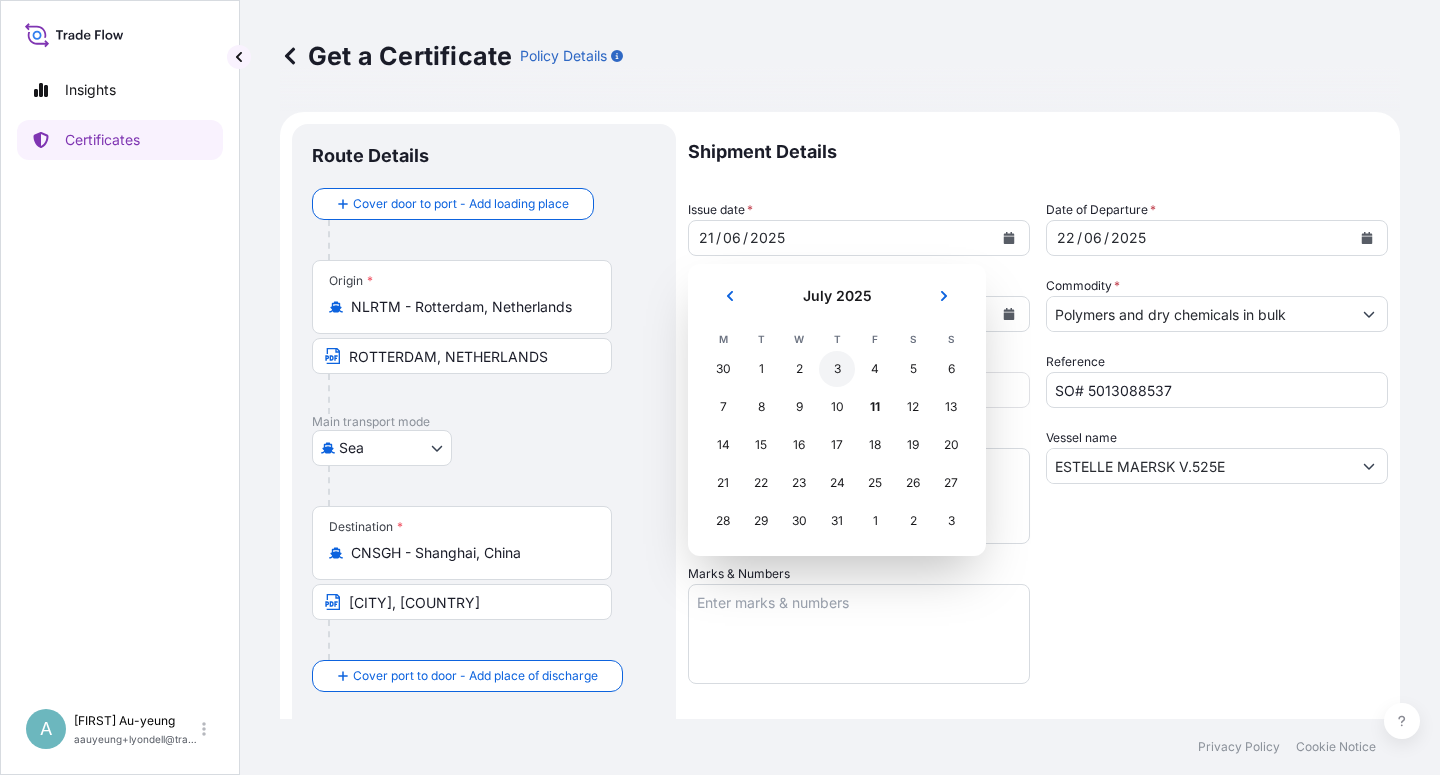 click on "3" at bounding box center [837, 369] 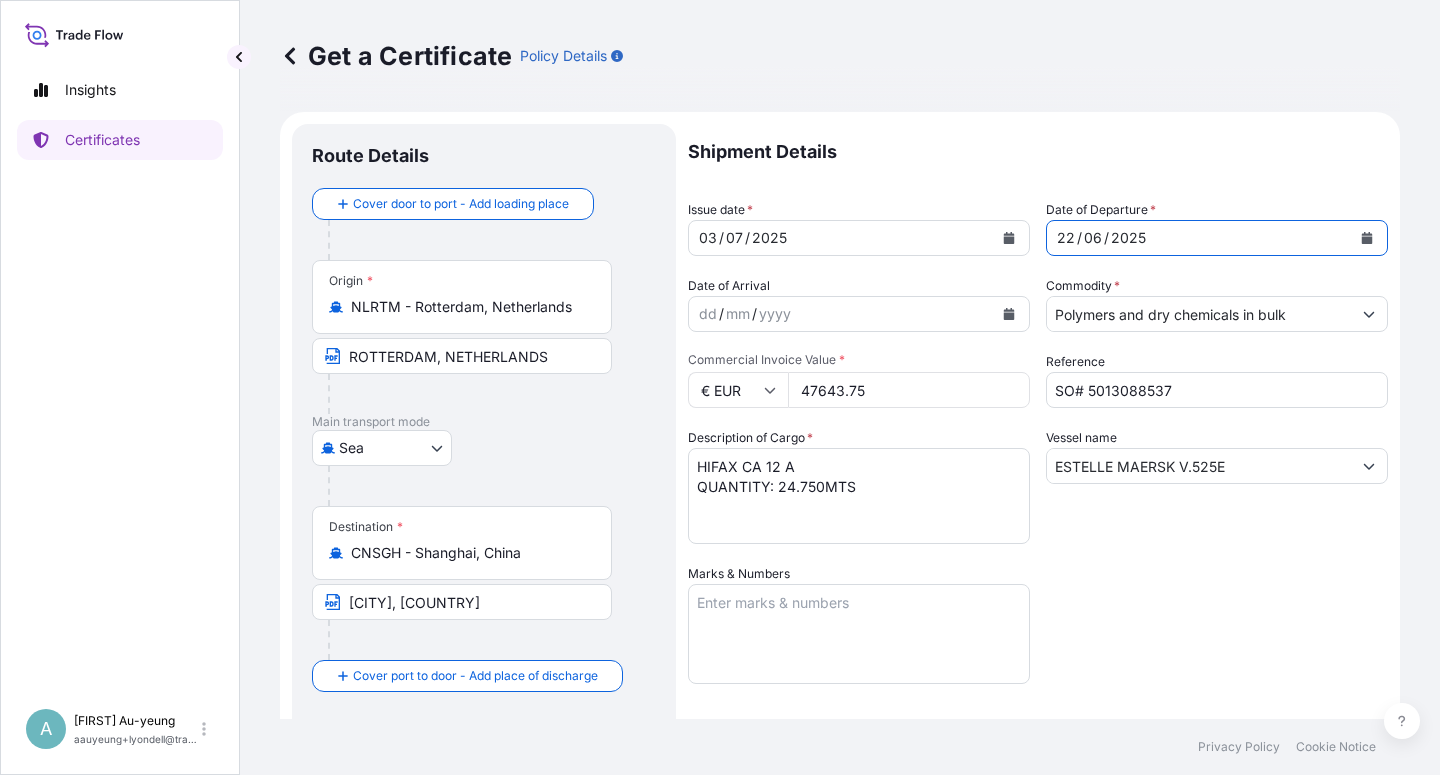 click 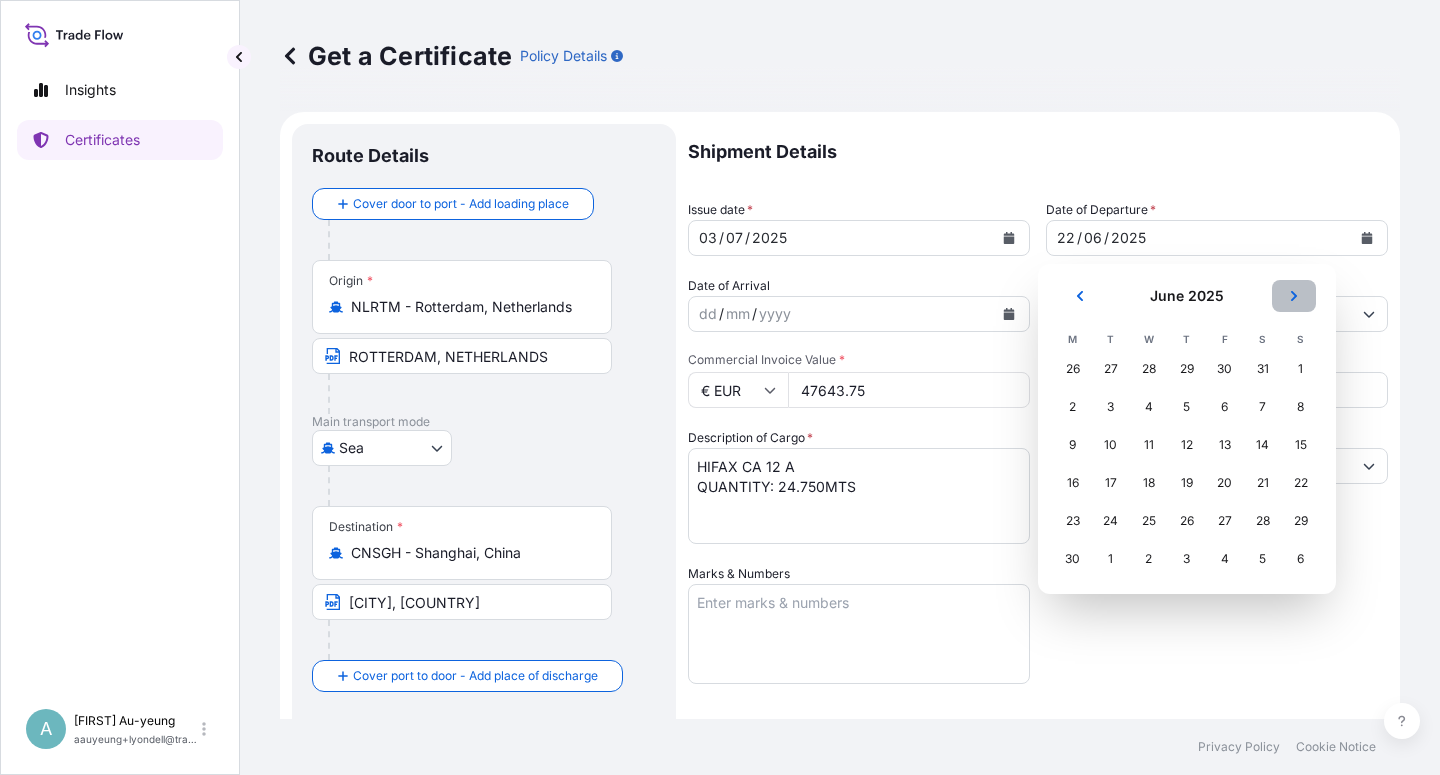 click 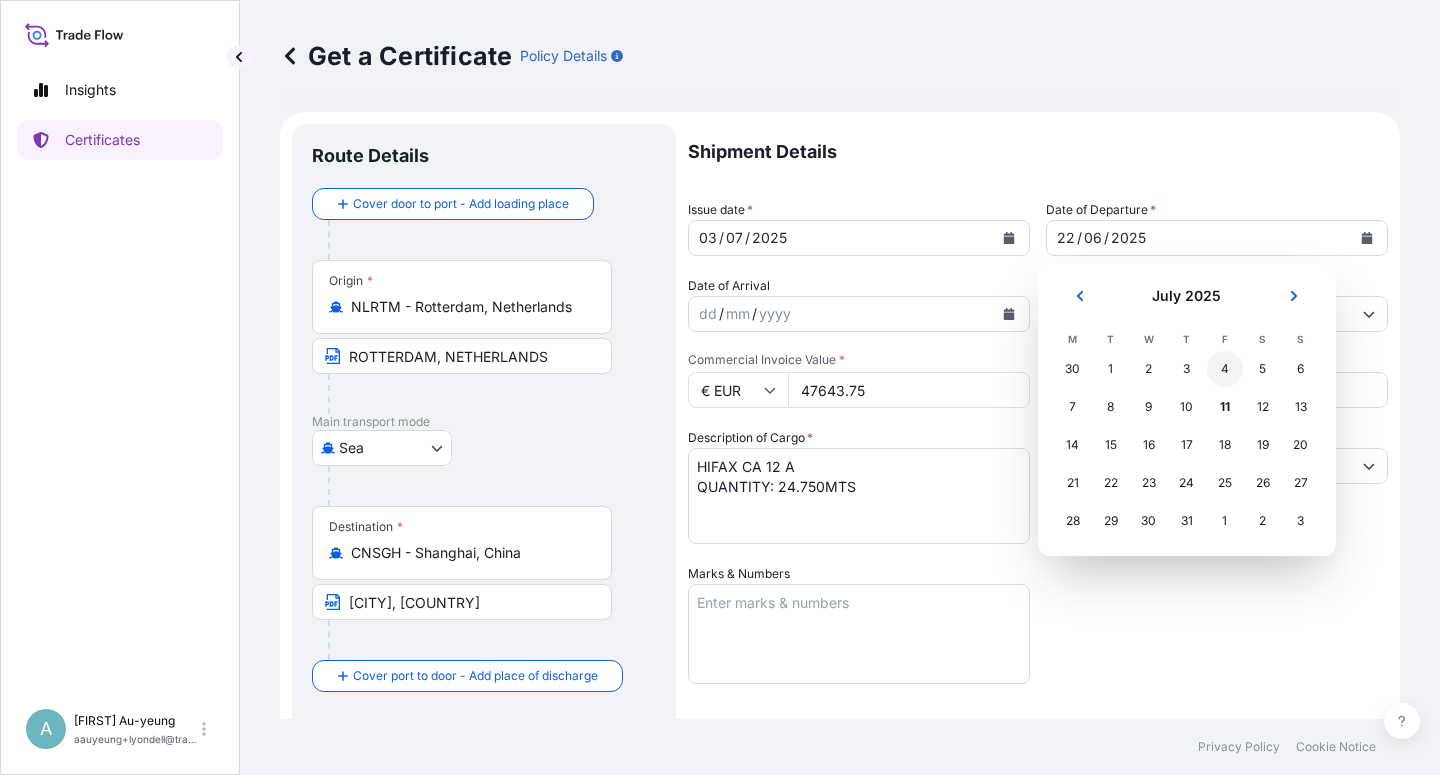 click on "4" at bounding box center [1225, 369] 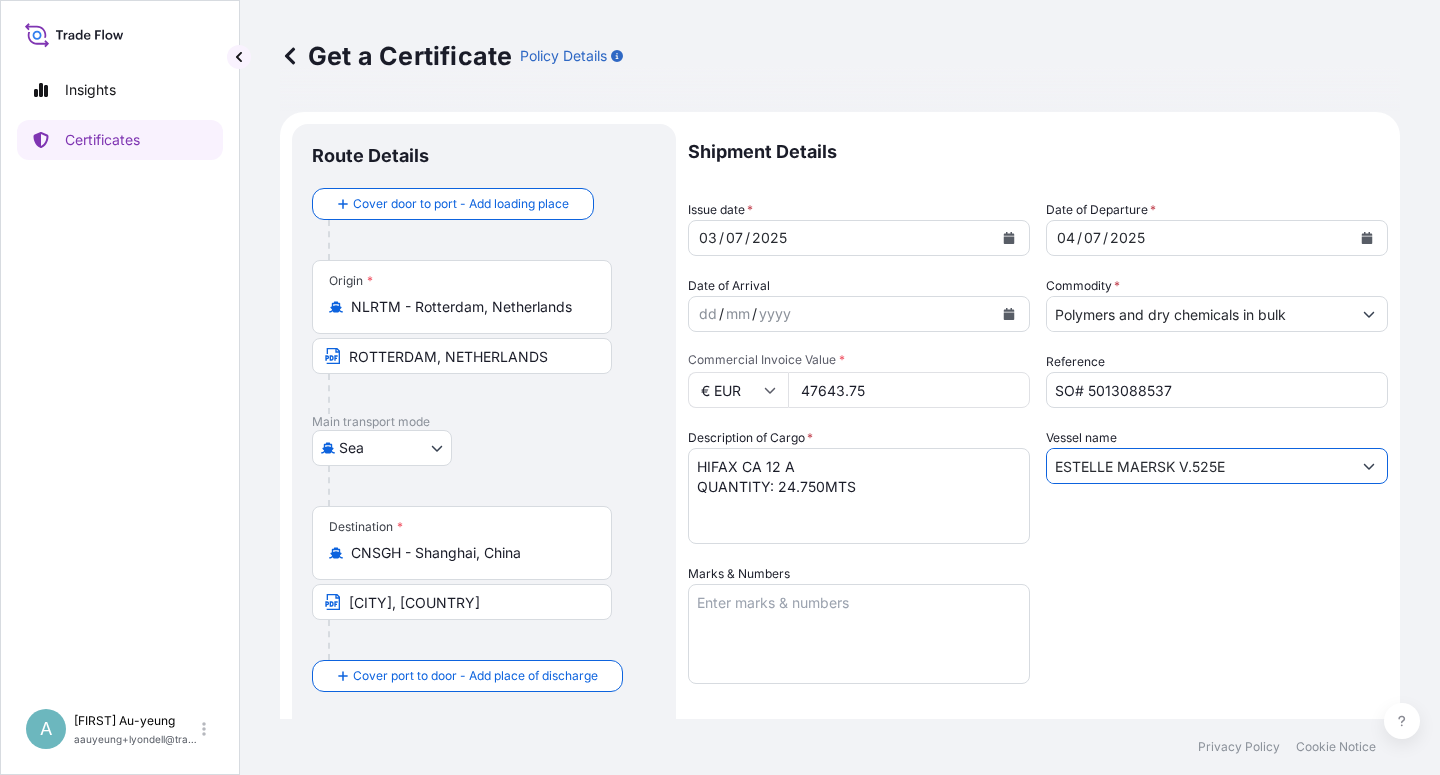drag, startPoint x: 1223, startPoint y: 466, endPoint x: 1009, endPoint y: 480, distance: 214.45746 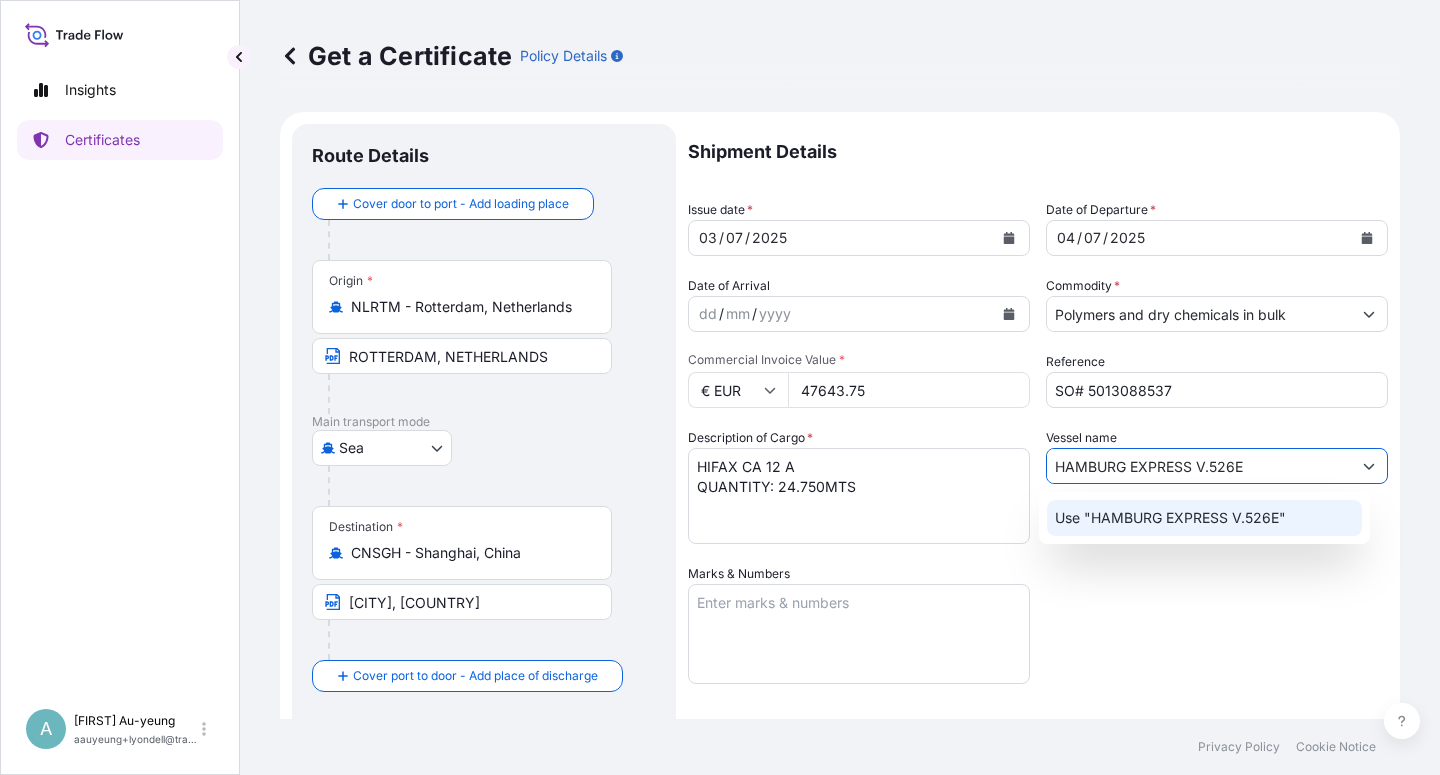 type on "HAMBURG EXPRESS V.526E" 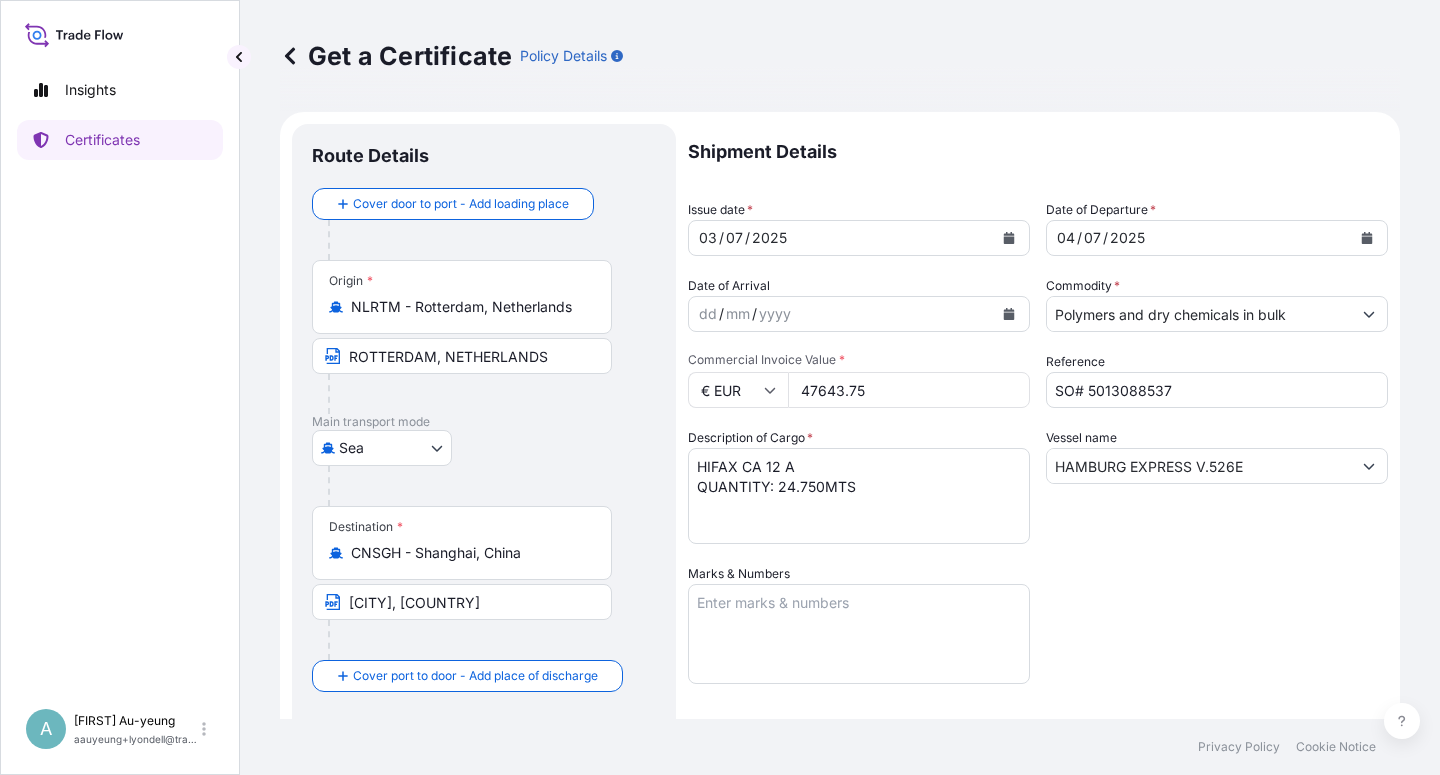 scroll, scrollTop: 490, scrollLeft: 0, axis: vertical 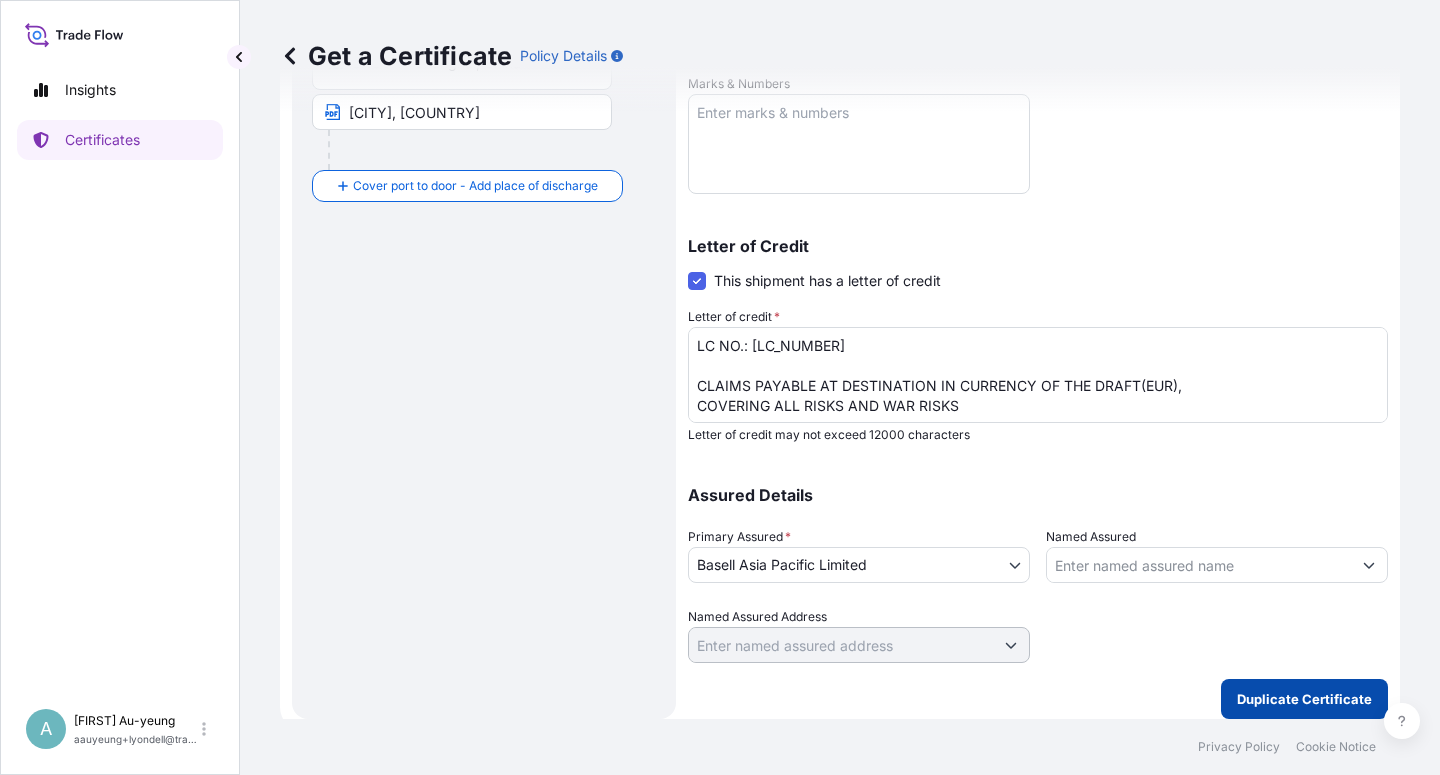 click on "Duplicate Certificate" at bounding box center [1304, 699] 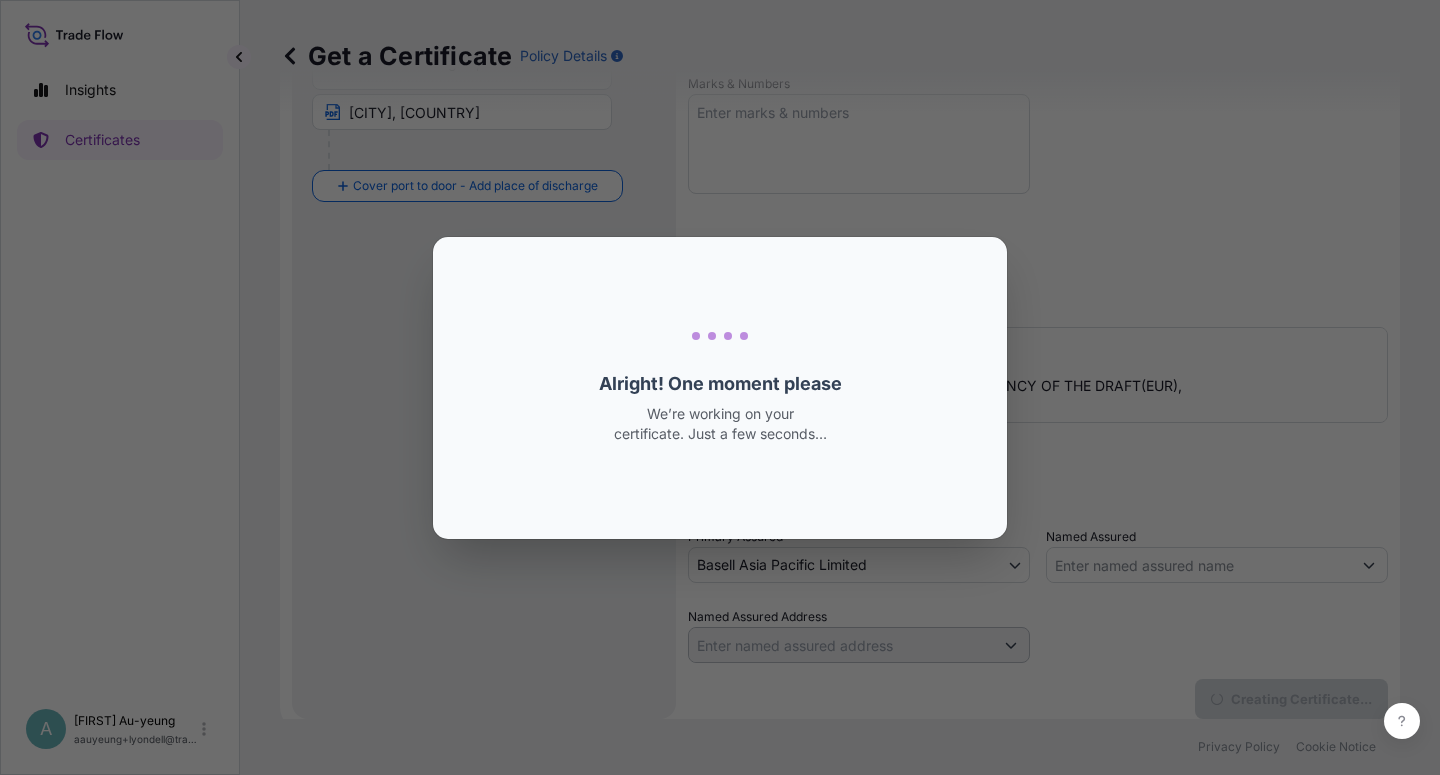 scroll, scrollTop: 0, scrollLeft: 0, axis: both 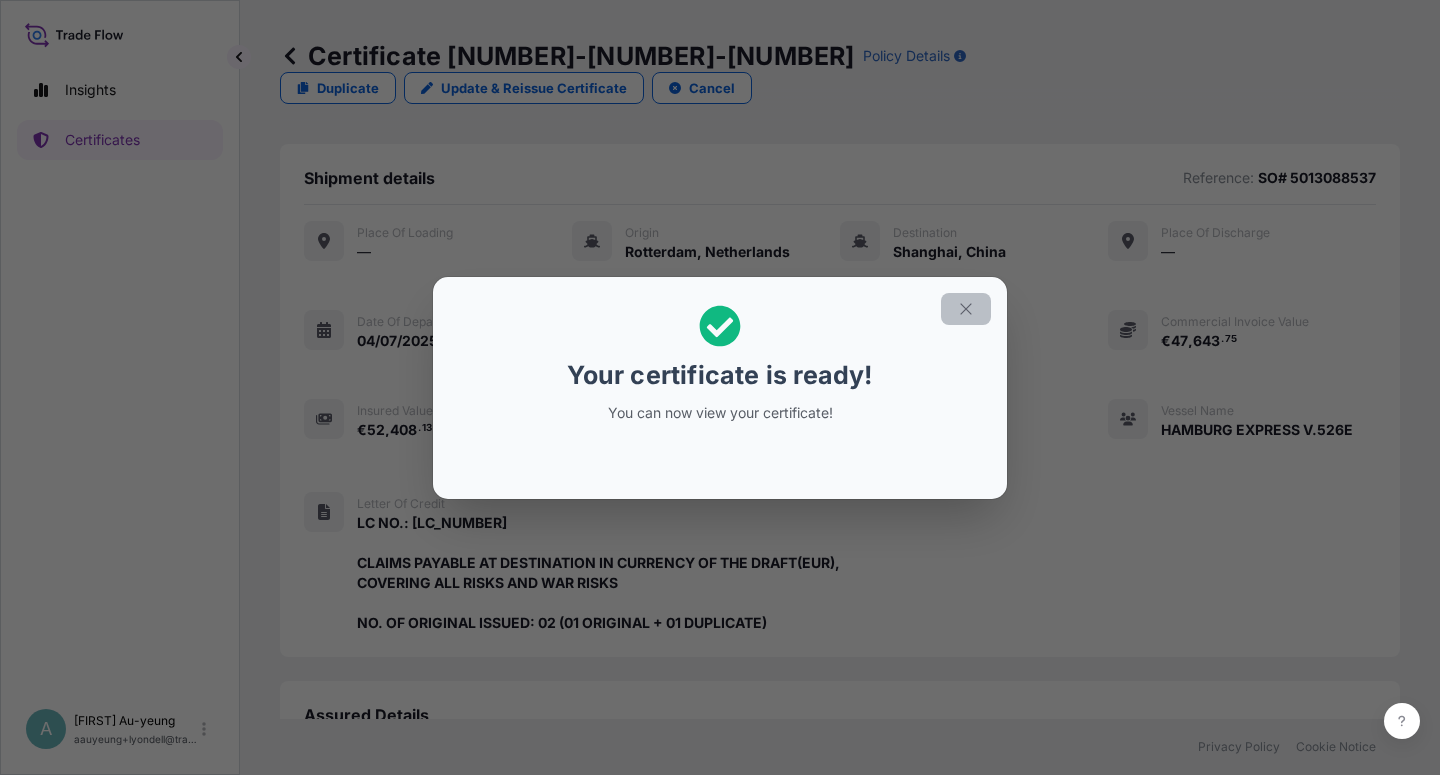 click 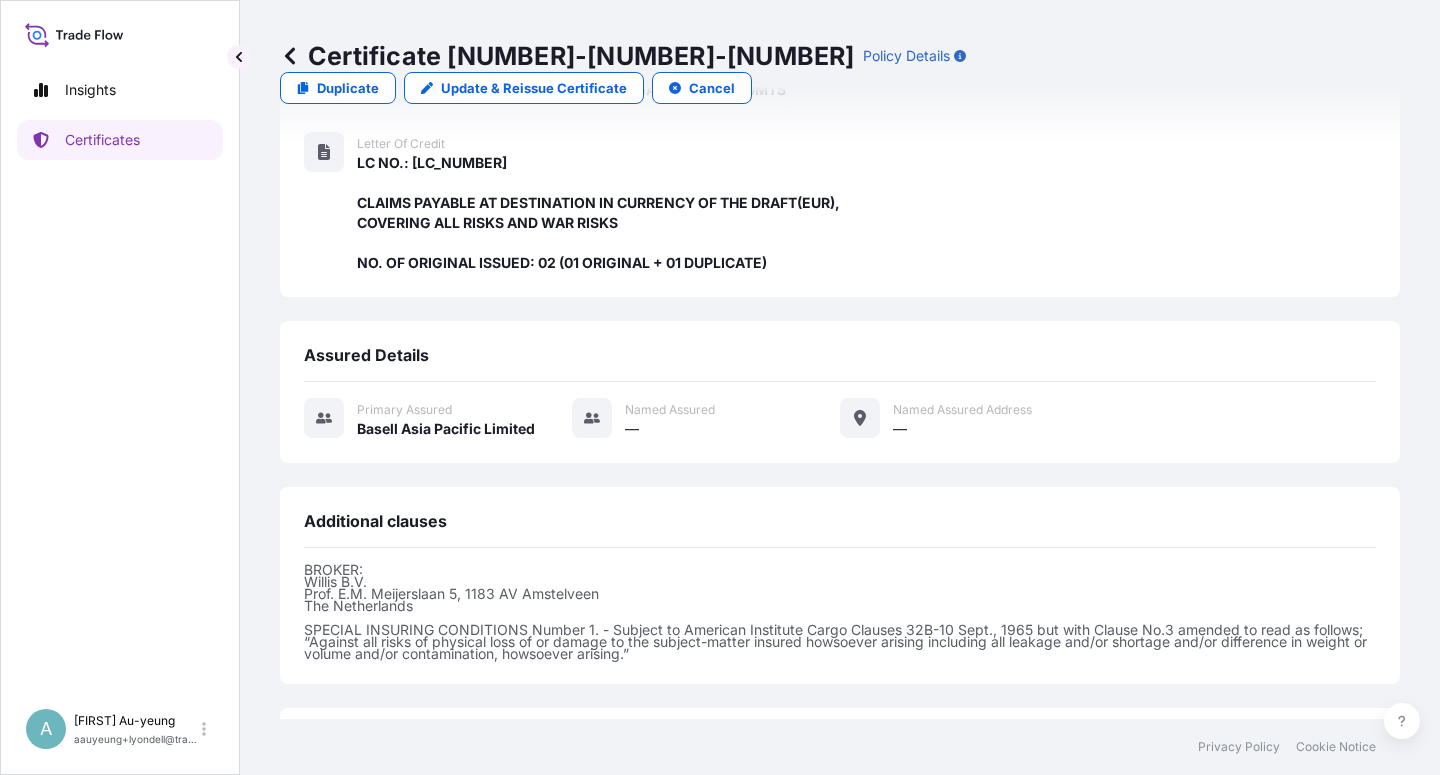 scroll, scrollTop: 534, scrollLeft: 0, axis: vertical 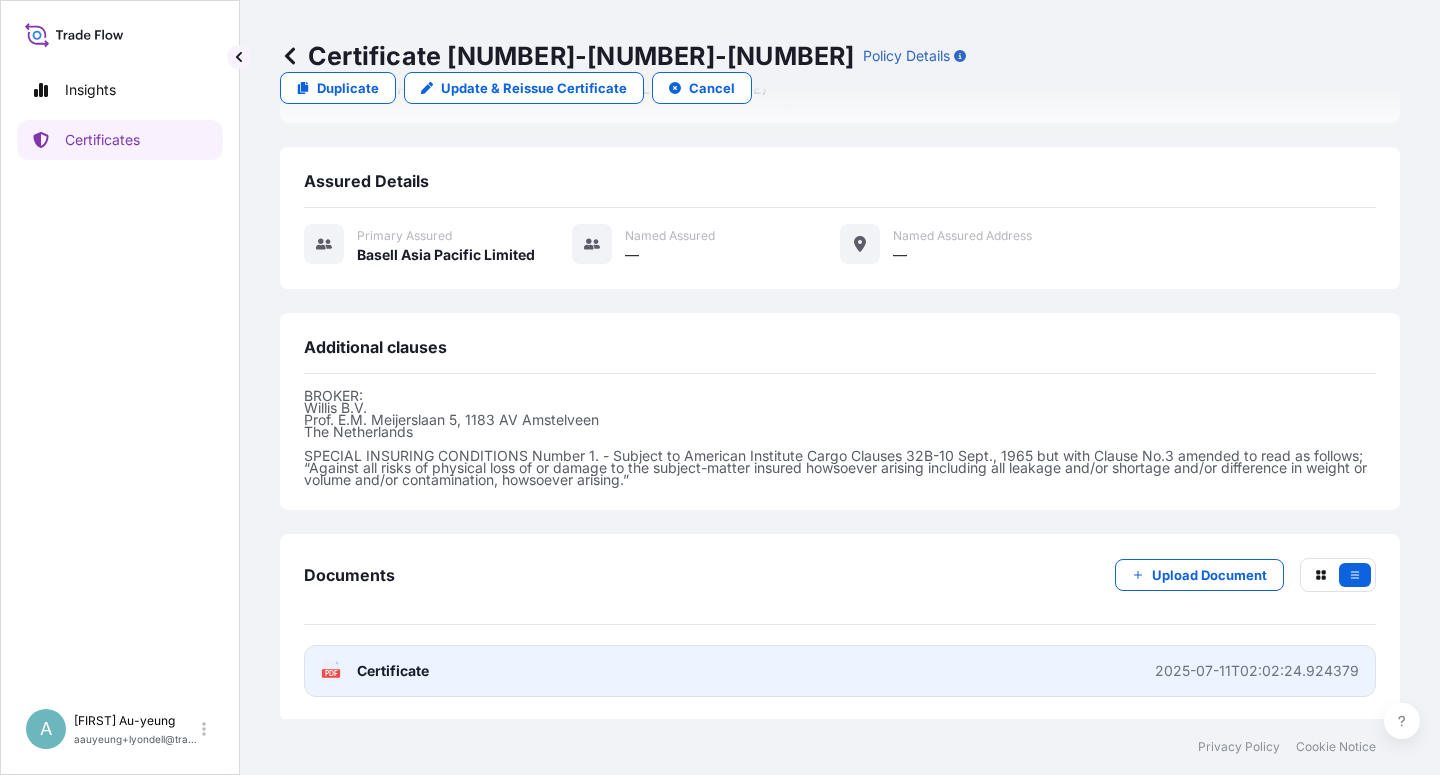 click on "Certificate" at bounding box center [393, 671] 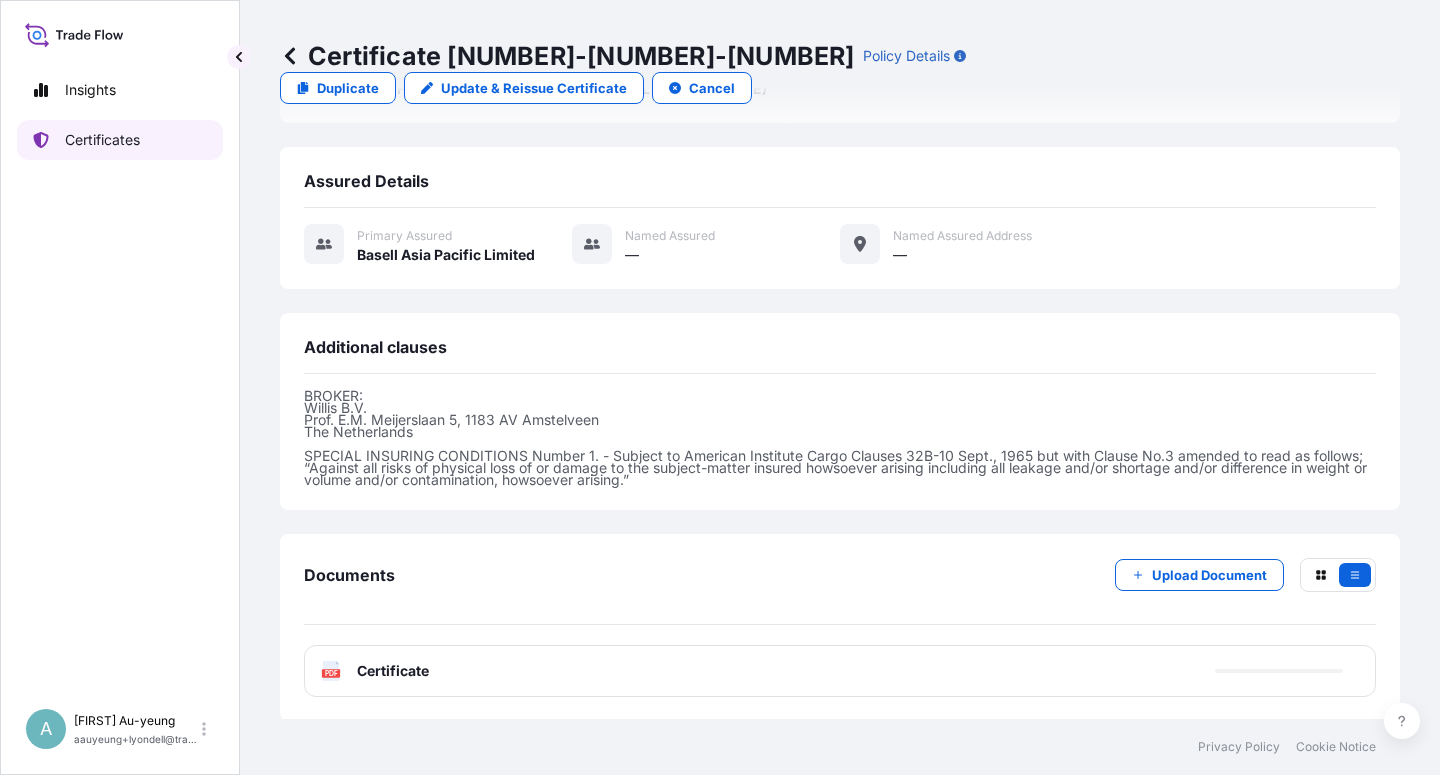 click on "Certificates" at bounding box center [120, 140] 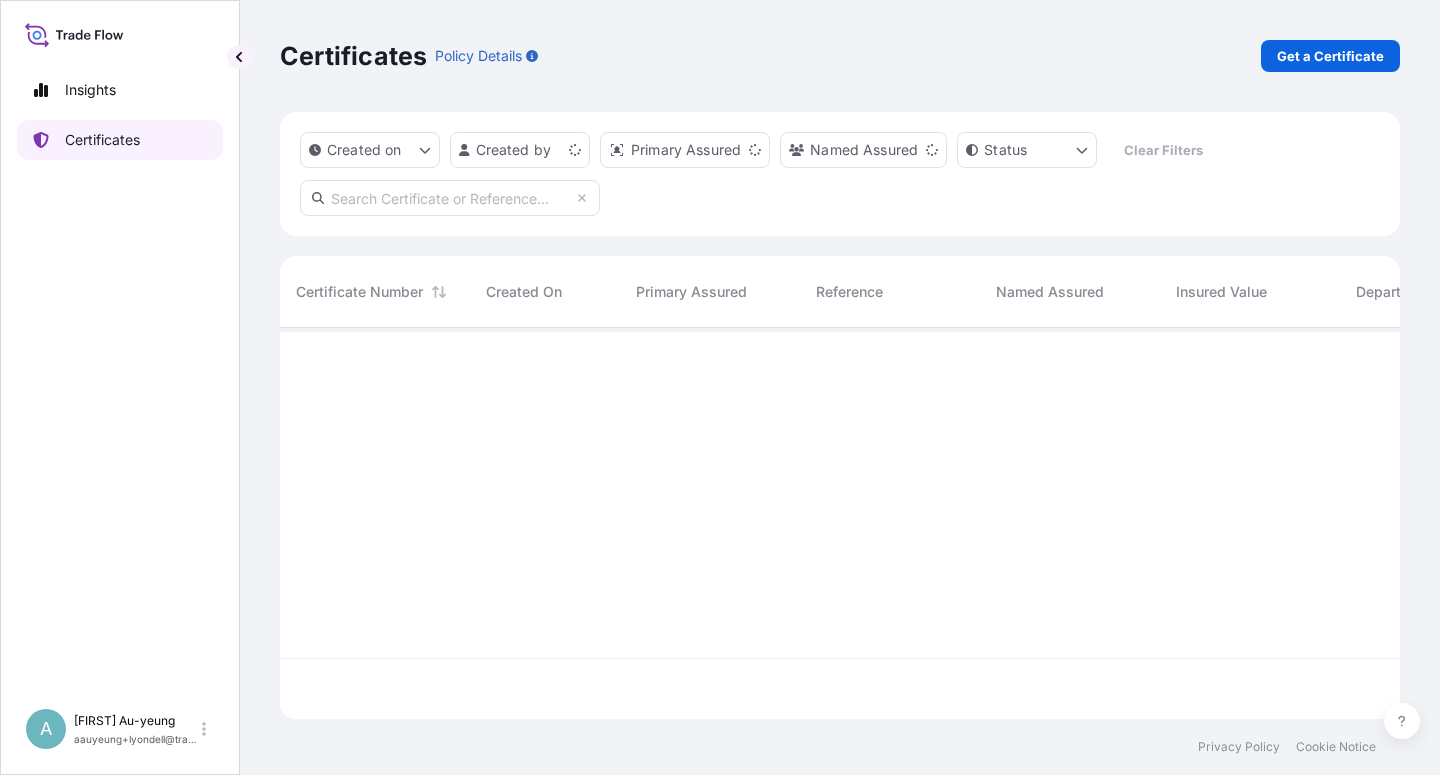 scroll, scrollTop: 0, scrollLeft: 0, axis: both 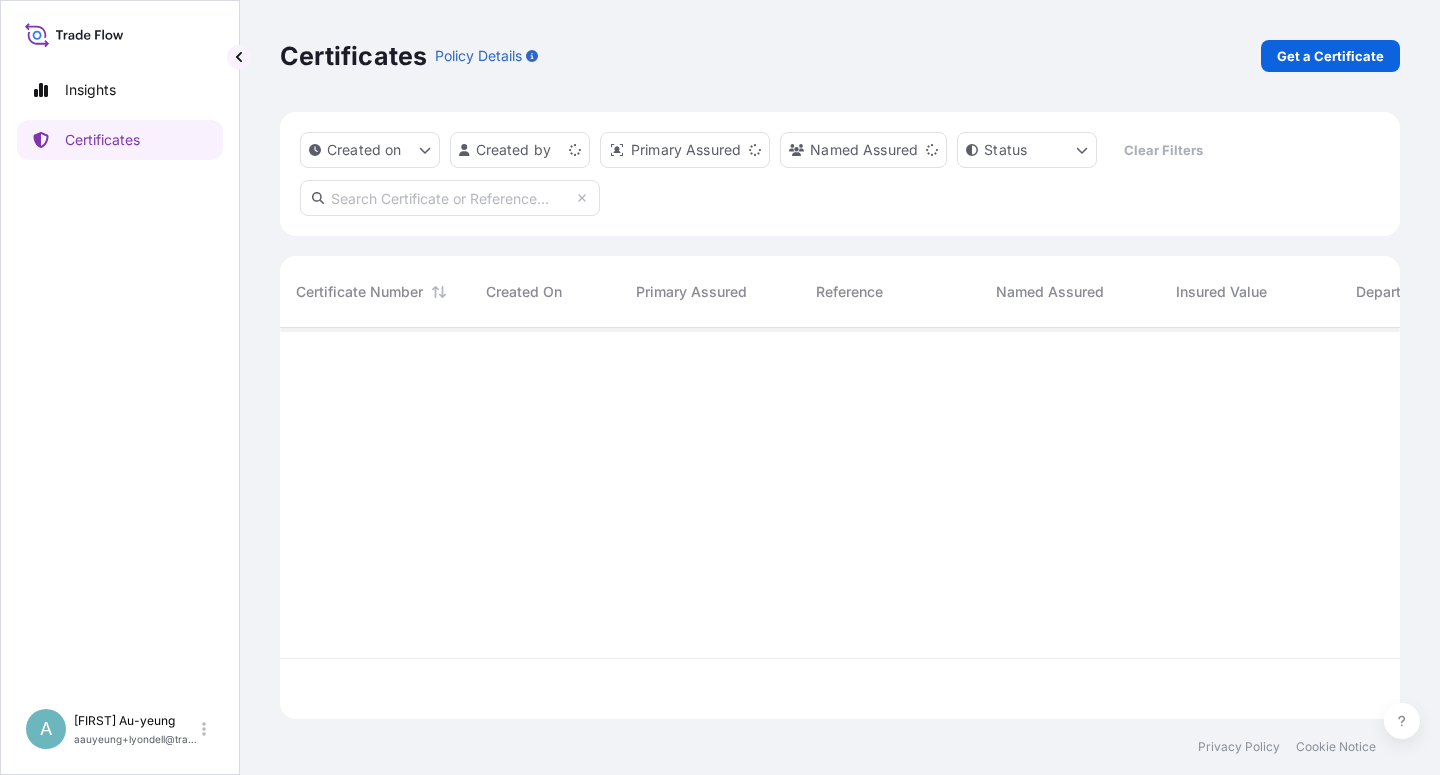 click at bounding box center [450, 198] 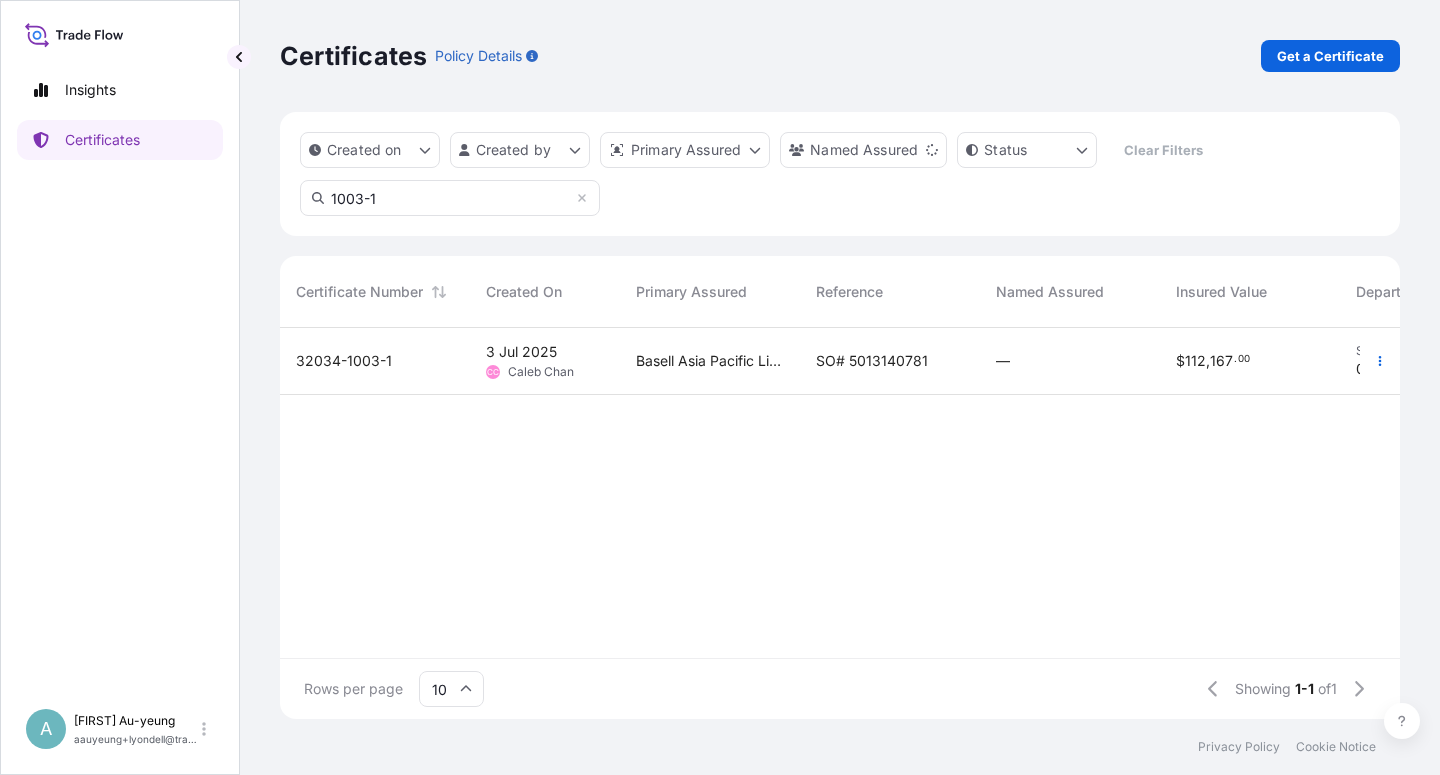 type on "1003-1" 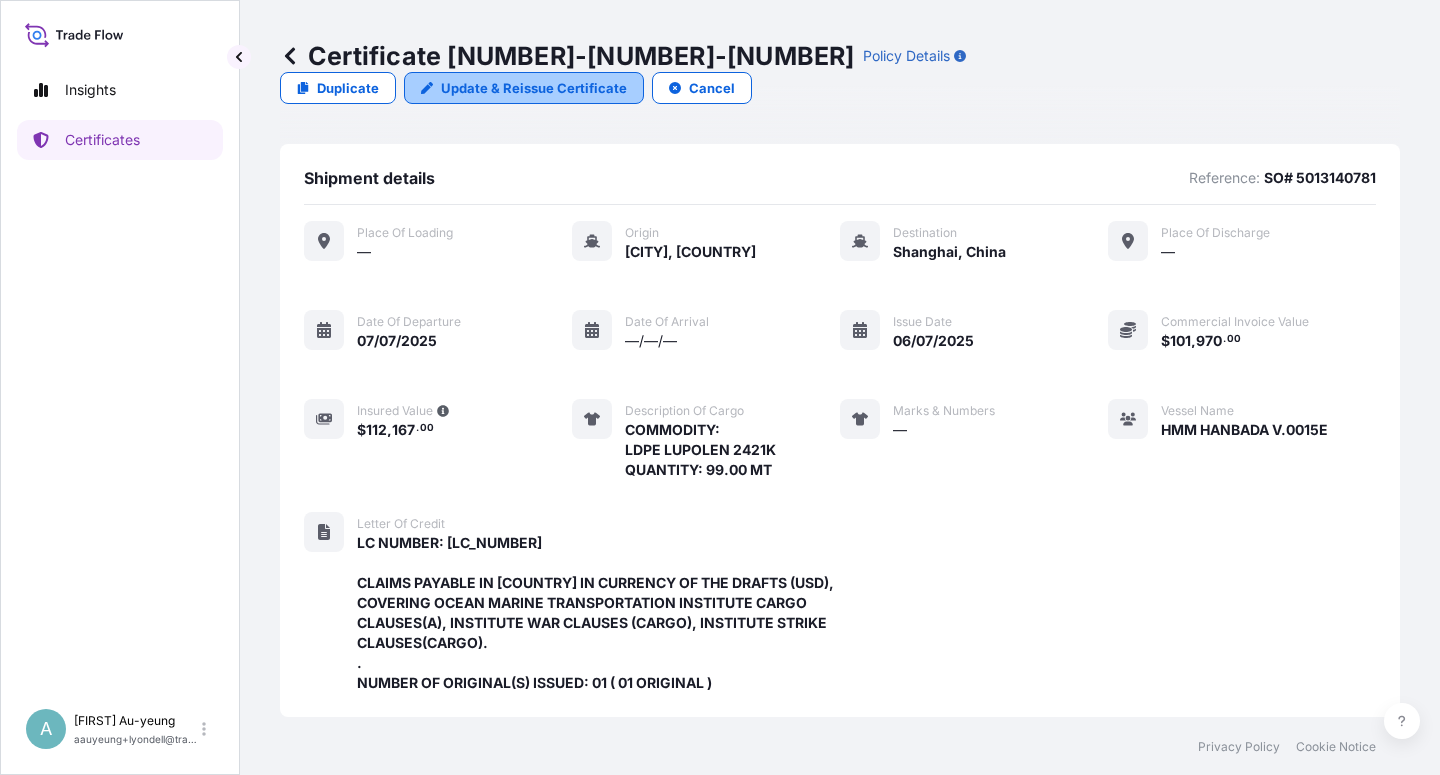 click on "Update & Reissue Certificate" at bounding box center (534, 88) 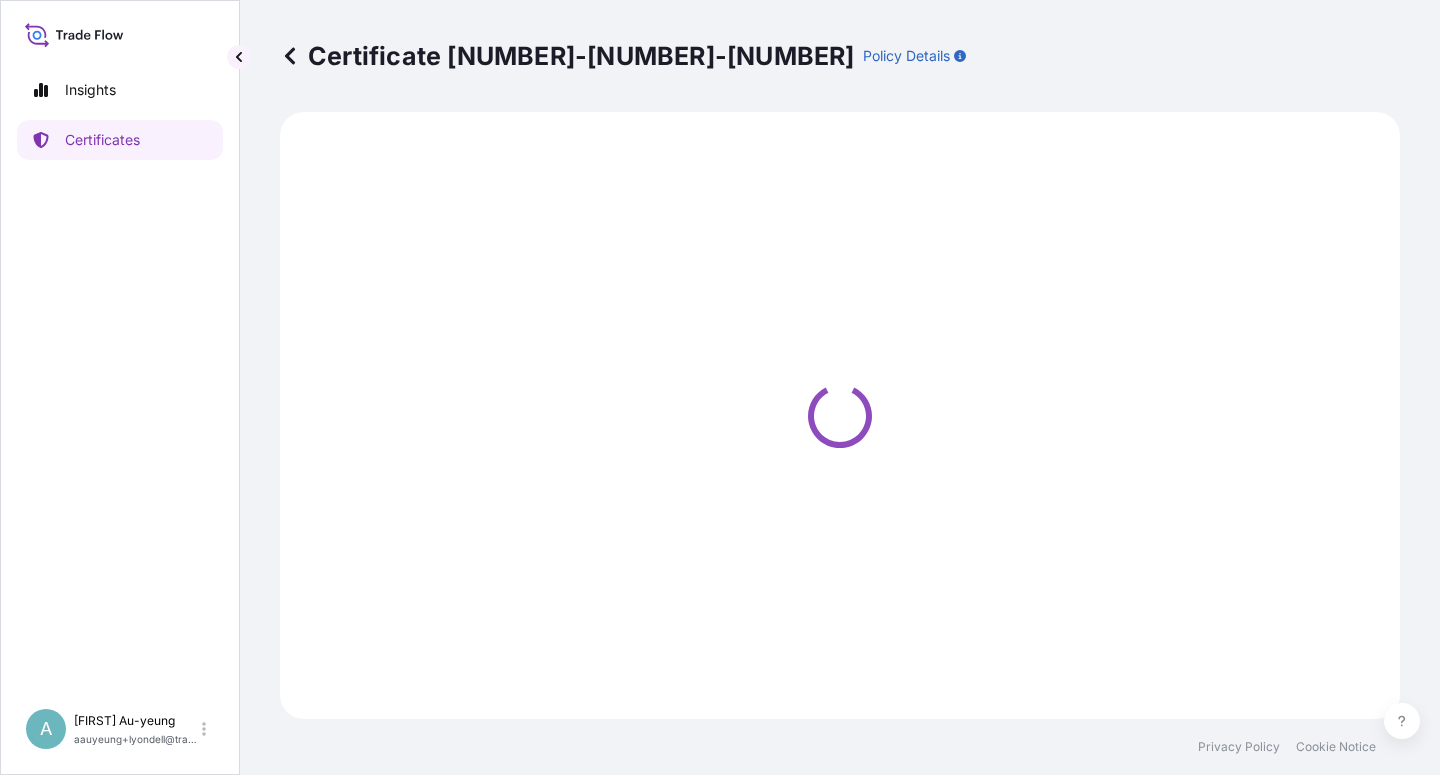 select on "Sea" 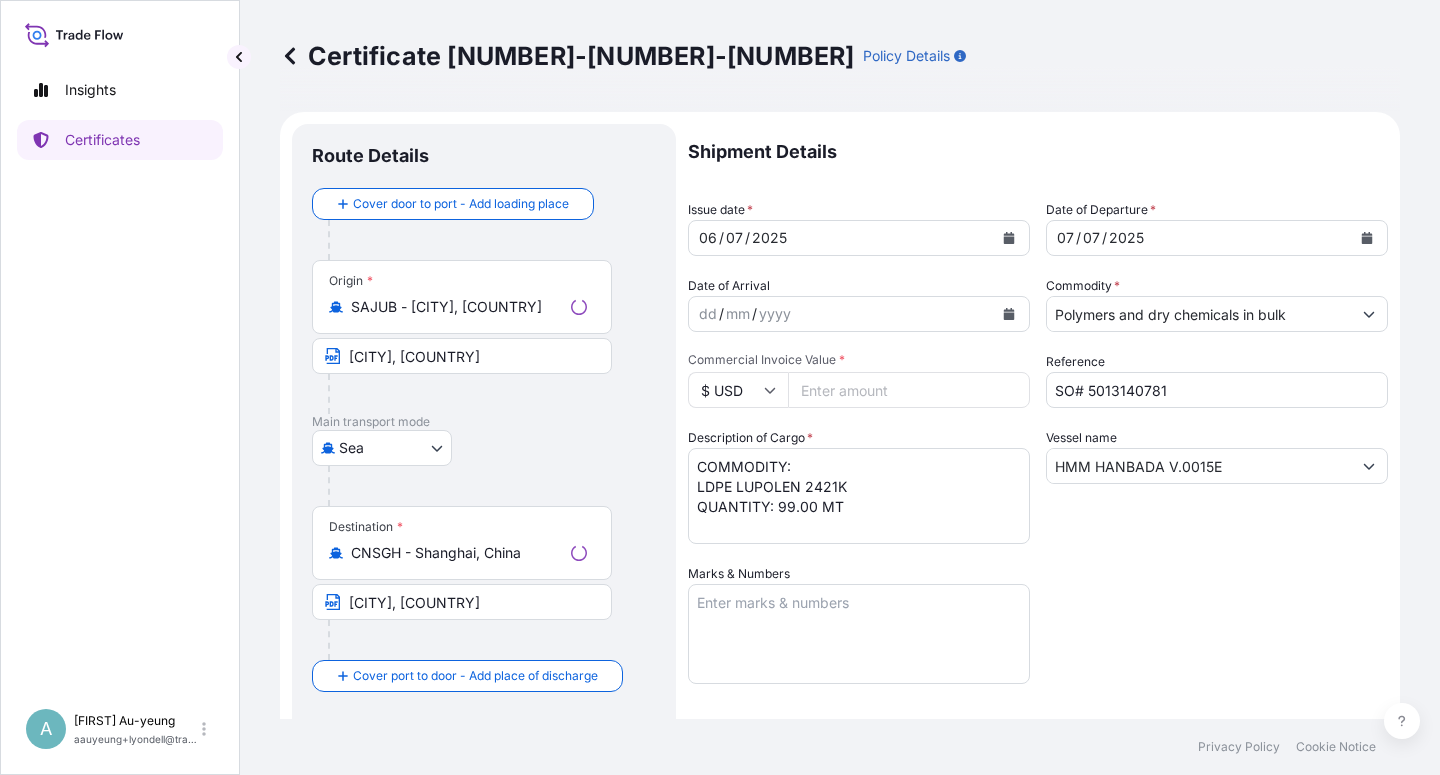 select on "32034" 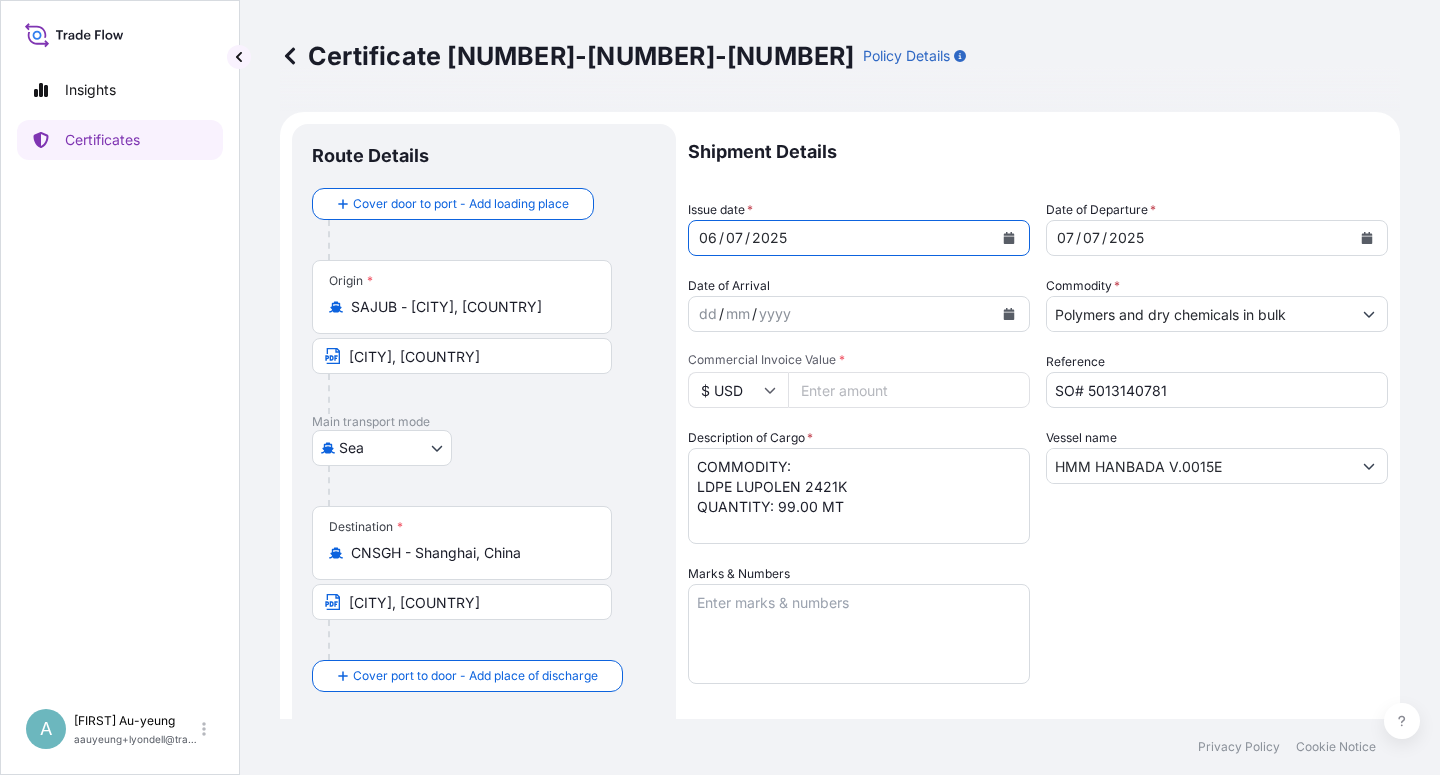 click at bounding box center (1009, 238) 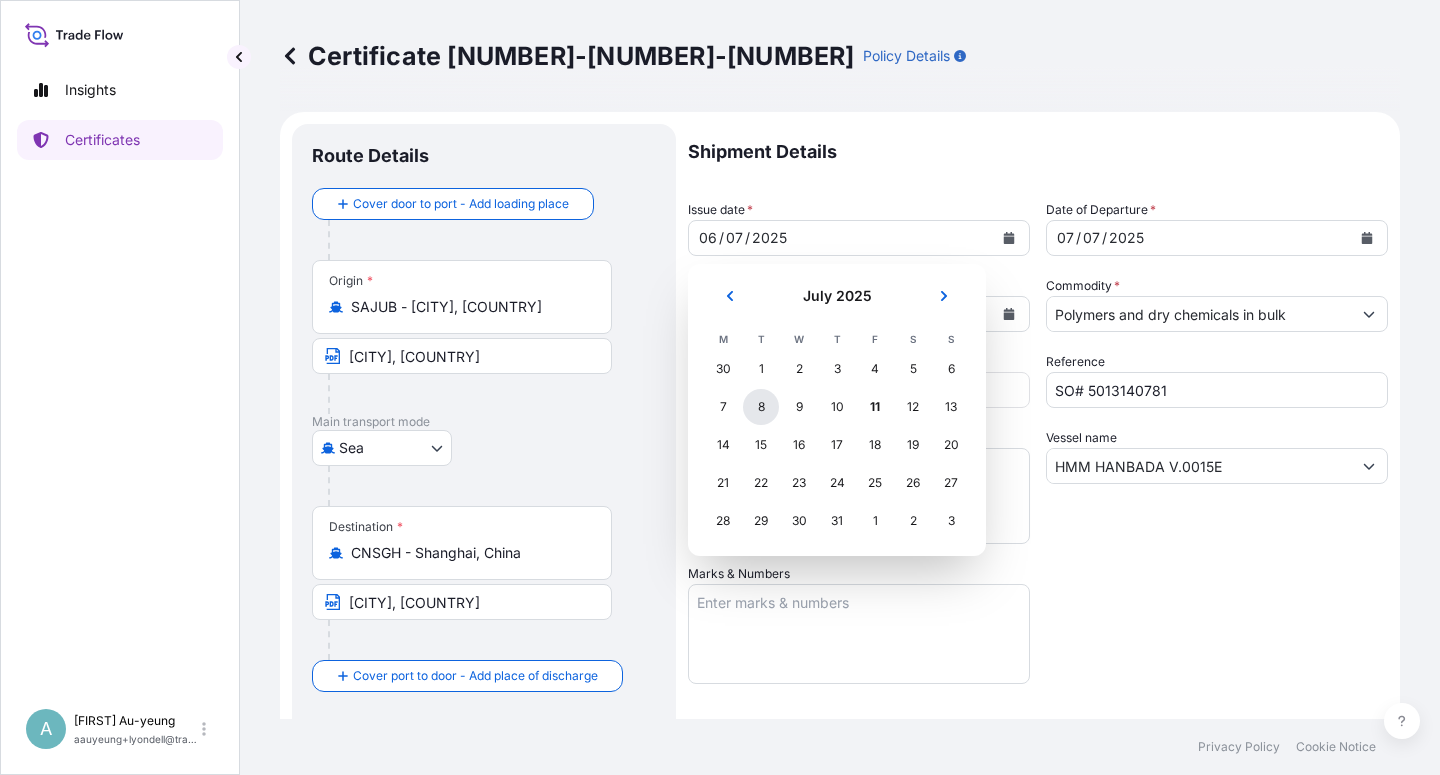 click on "8" at bounding box center [761, 407] 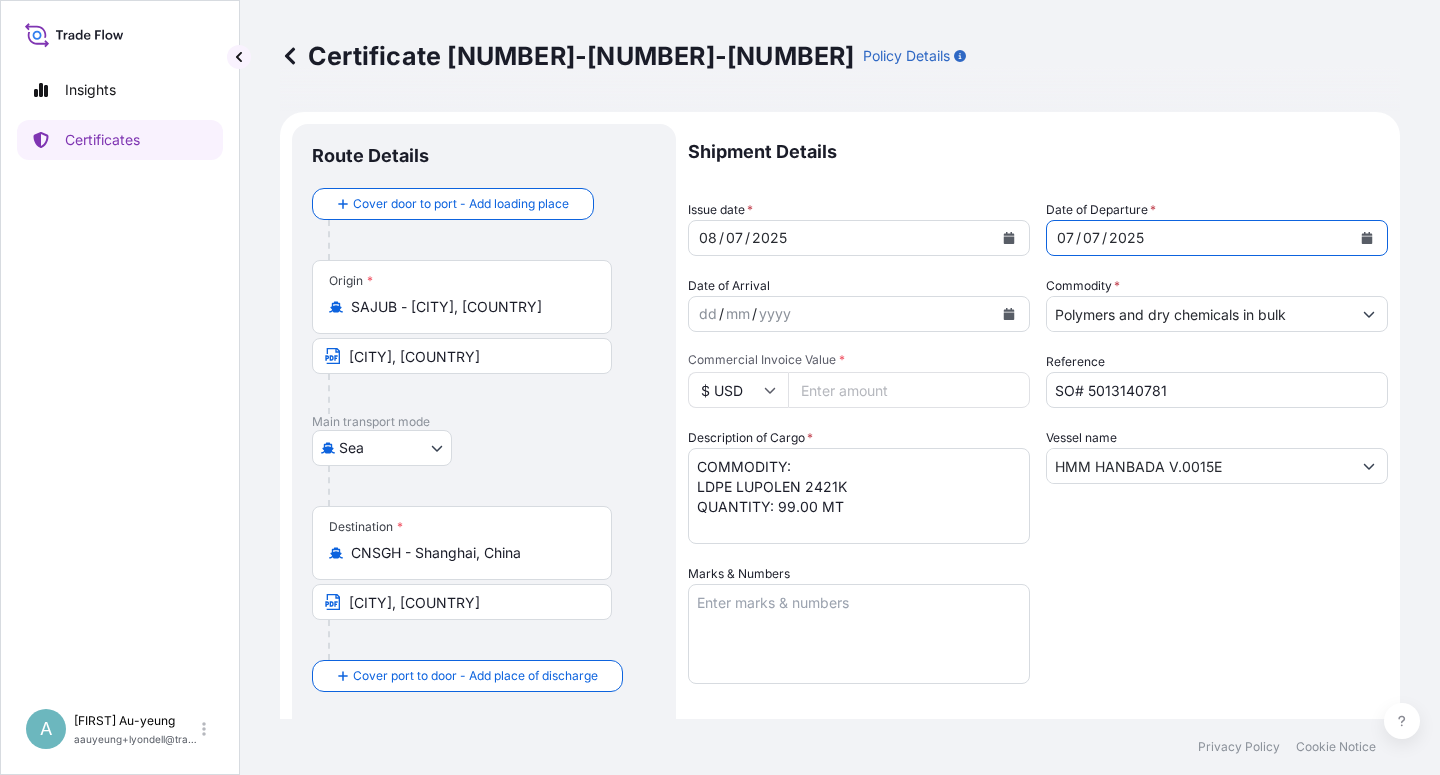 click 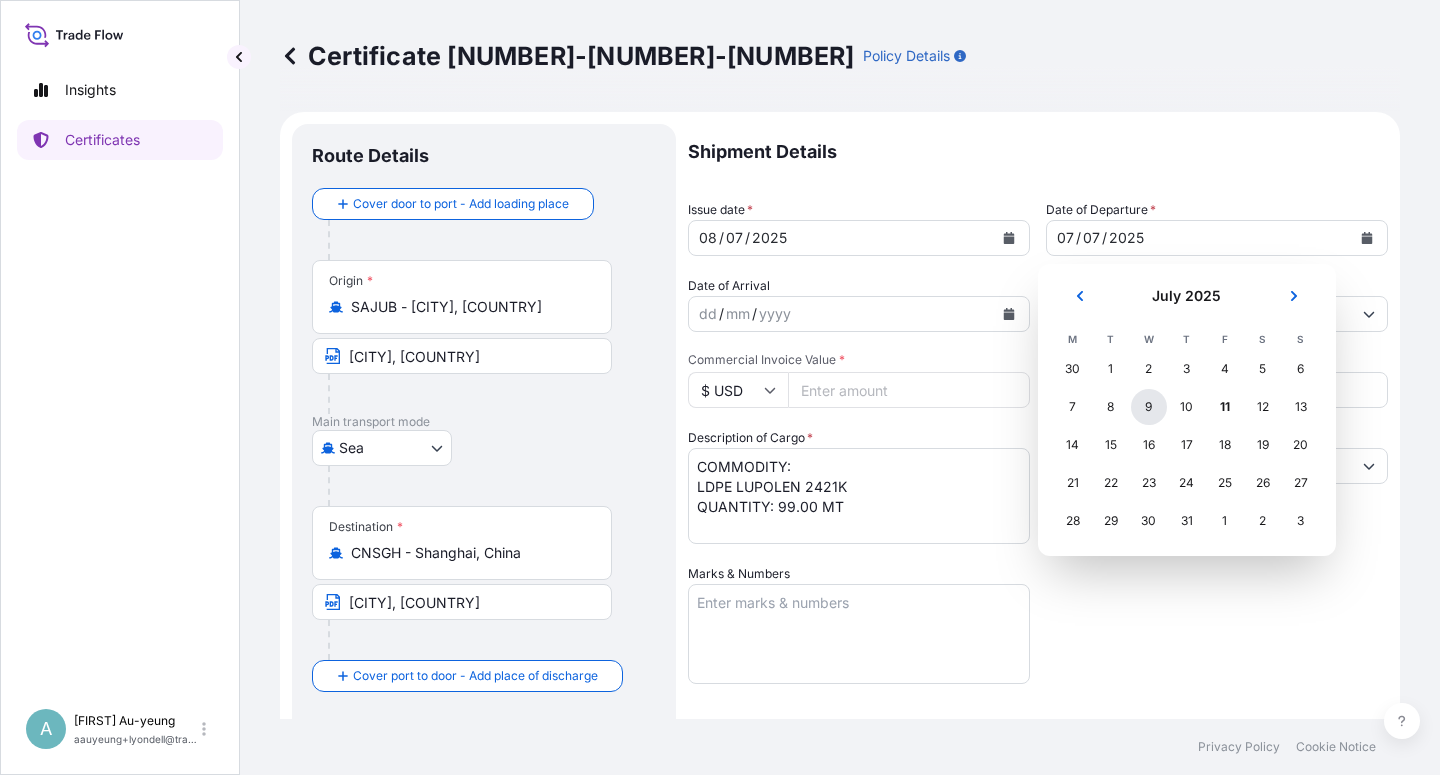 click on "9" at bounding box center [1149, 407] 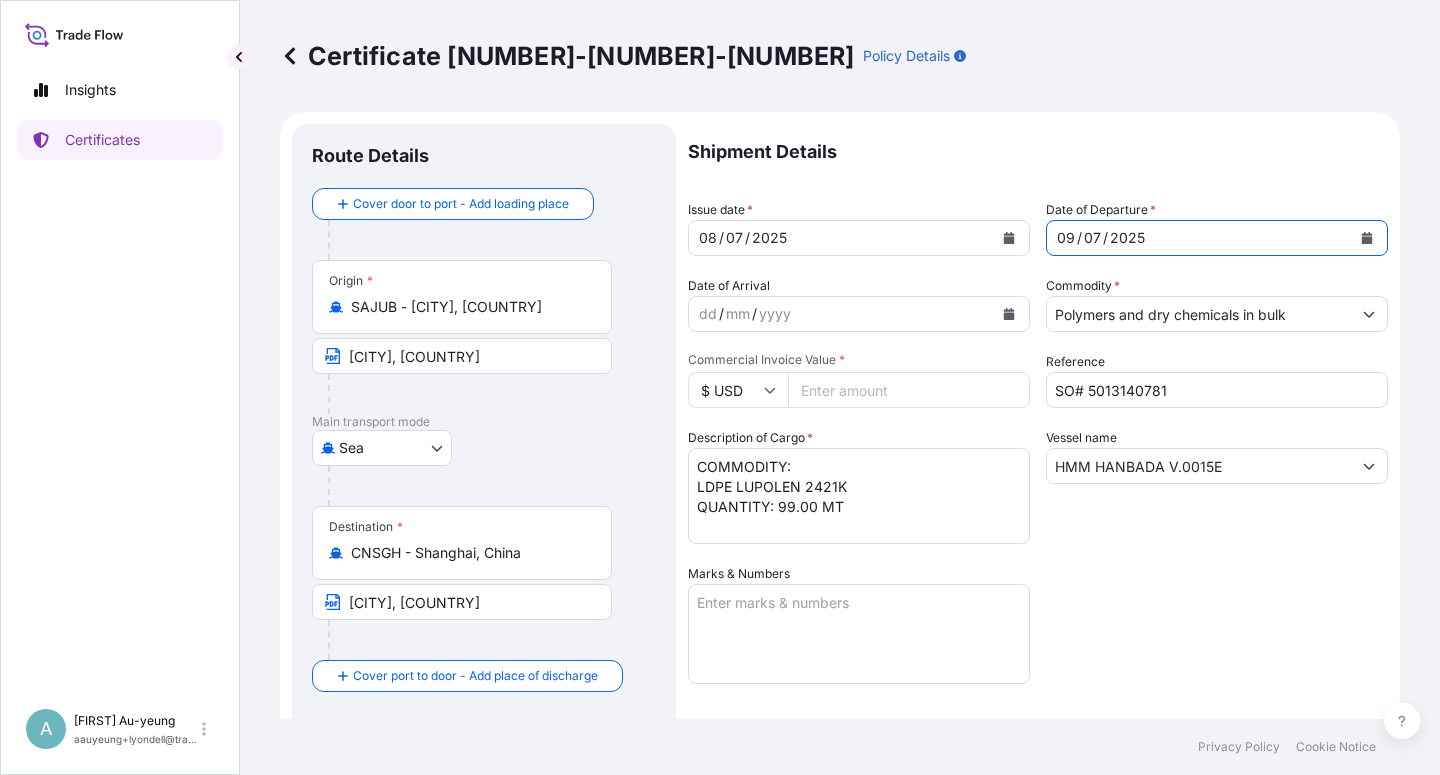 drag, startPoint x: 1116, startPoint y: 611, endPoint x: 1156, endPoint y: 602, distance: 41 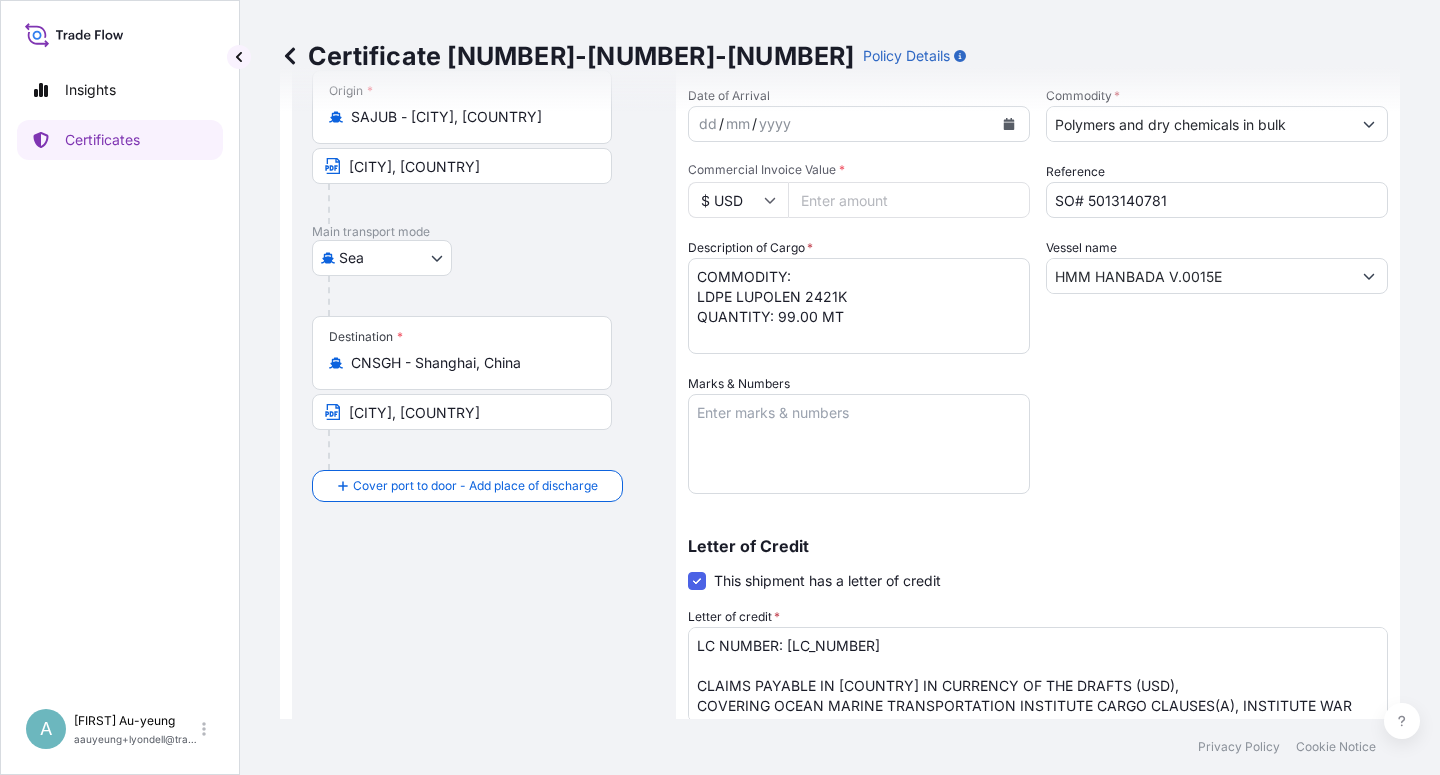 scroll, scrollTop: 240, scrollLeft: 0, axis: vertical 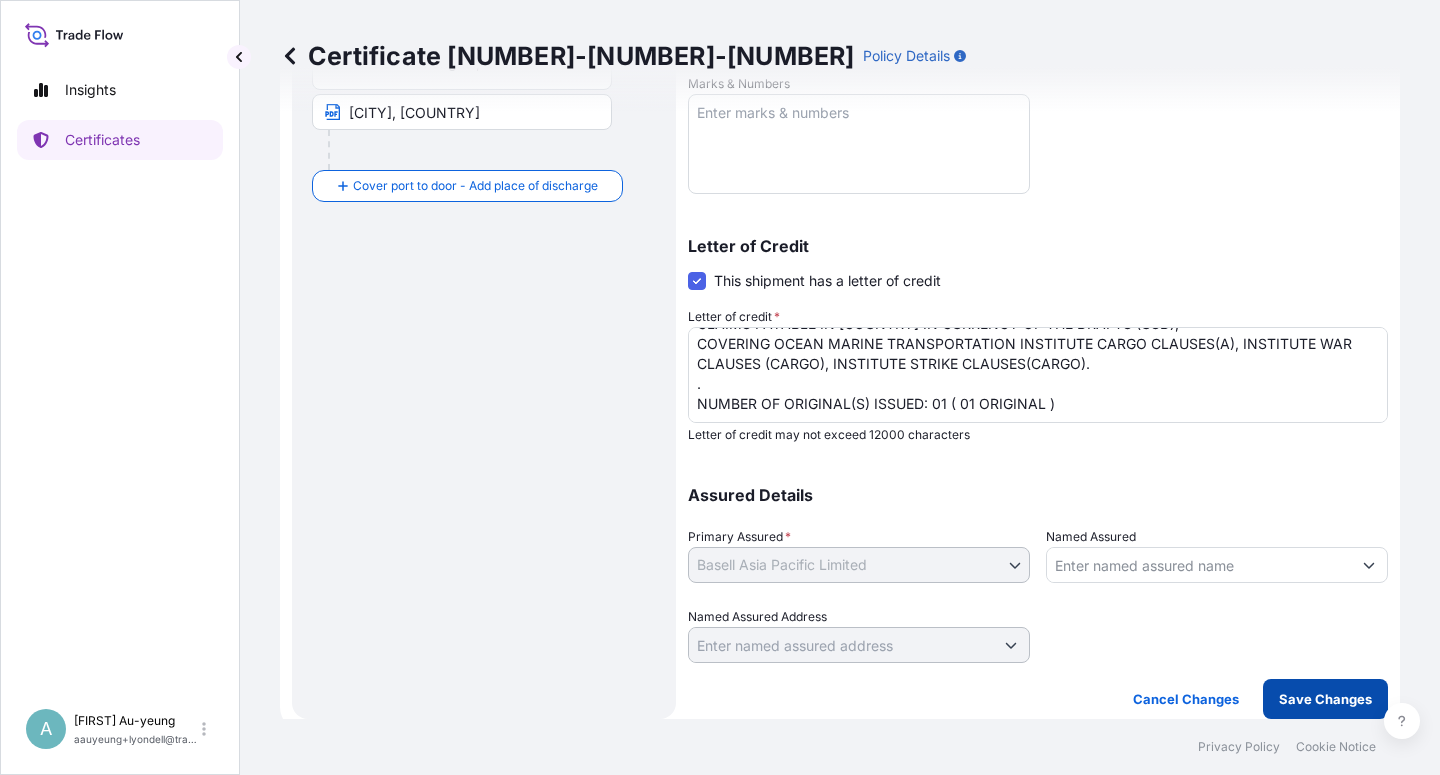 click on "Save Changes" at bounding box center [1325, 699] 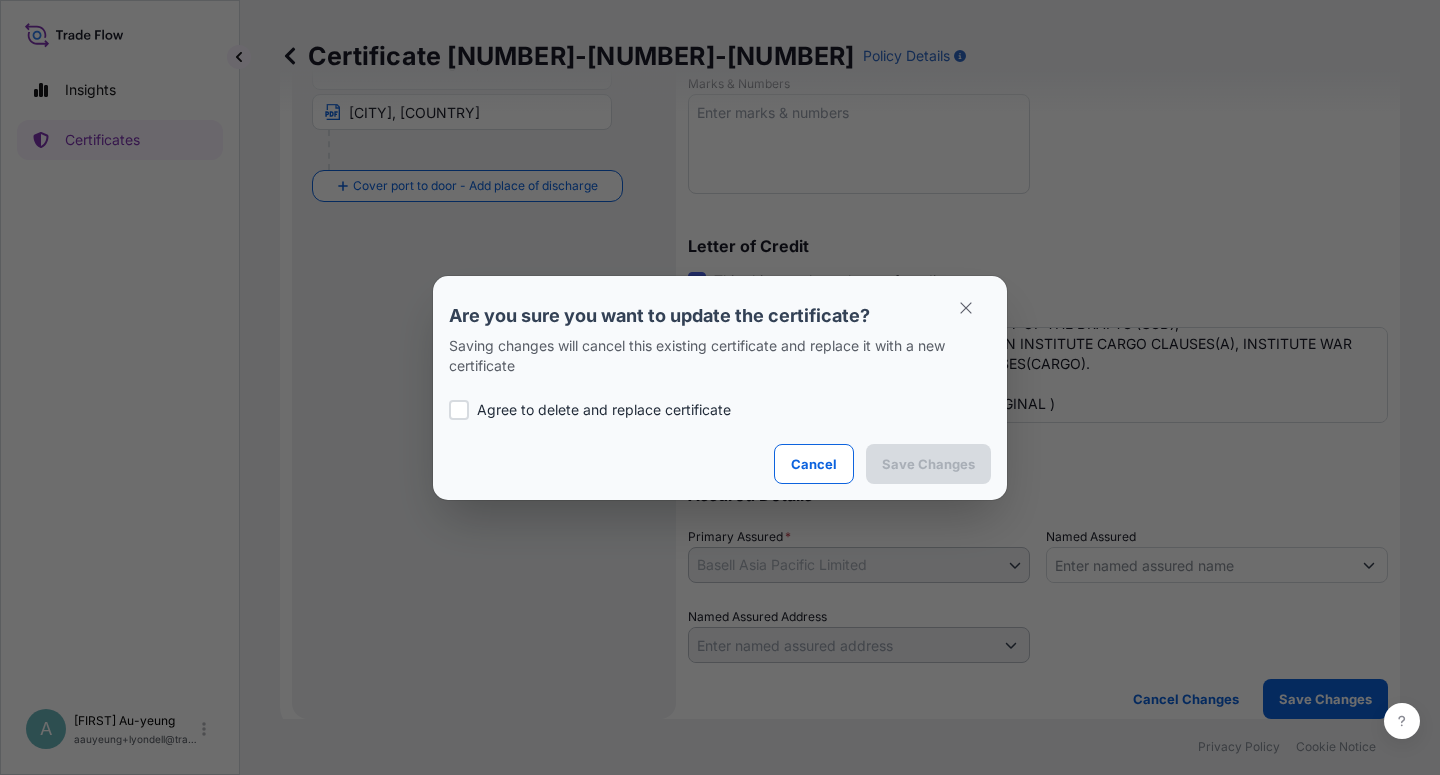 click on "Agree to delete and replace certificate" at bounding box center [604, 410] 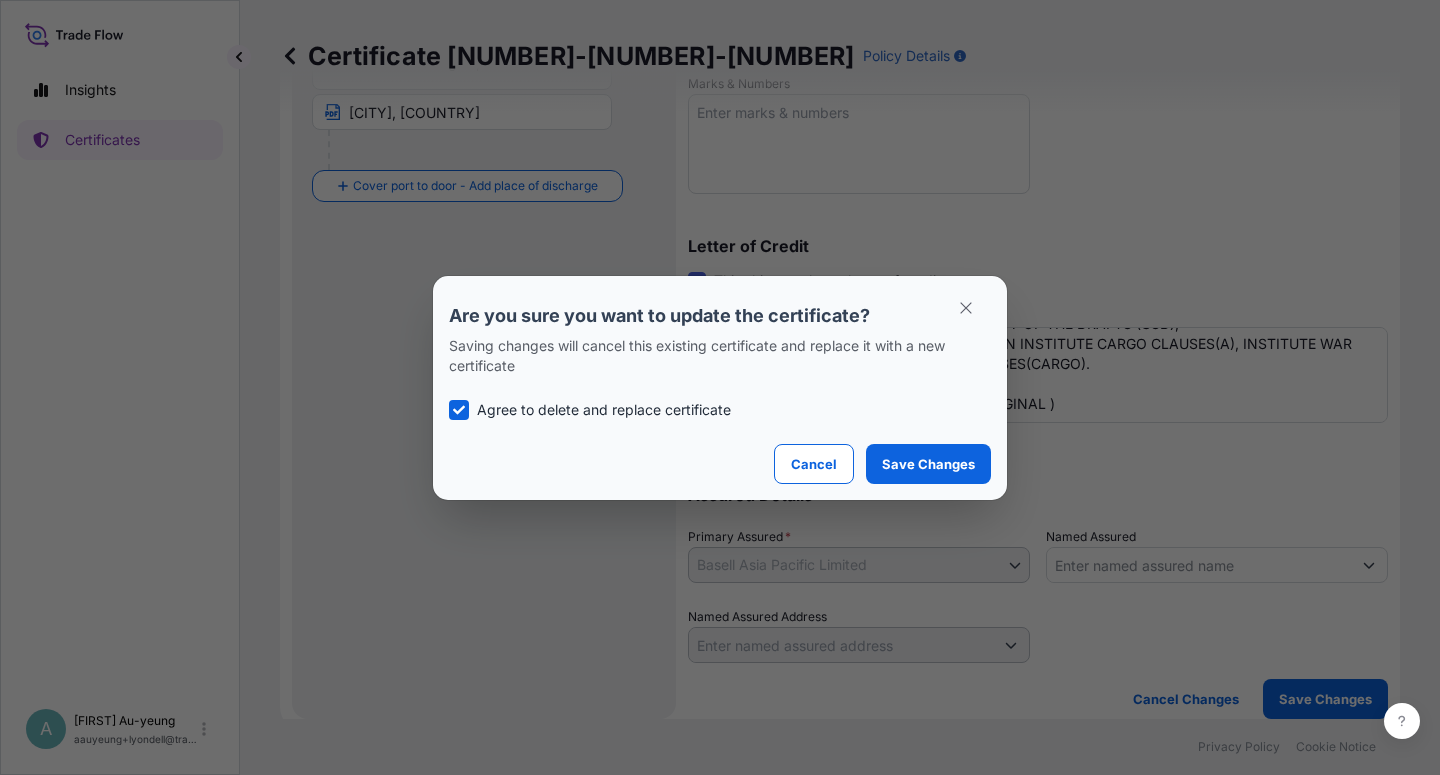 checkbox on "true" 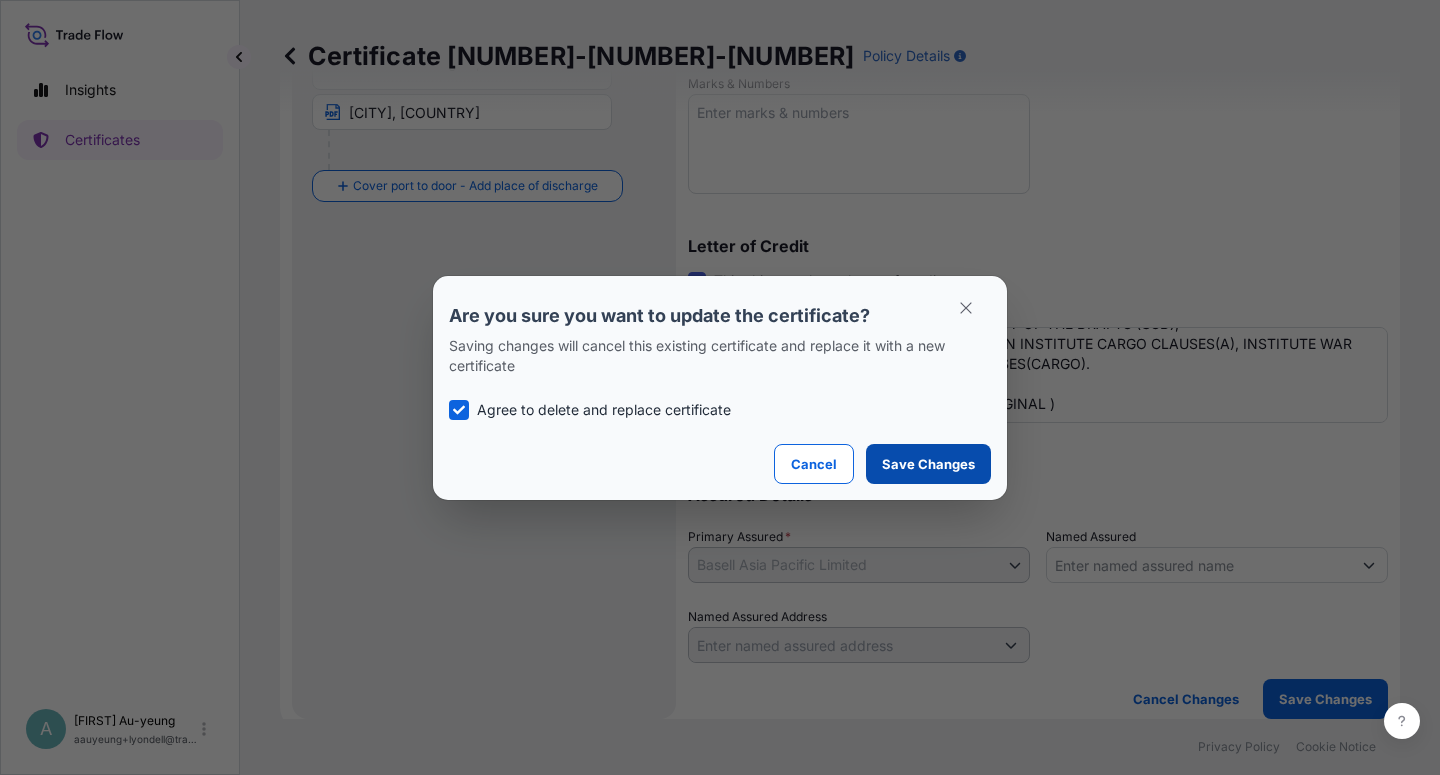 click on "Save Changes" at bounding box center [928, 464] 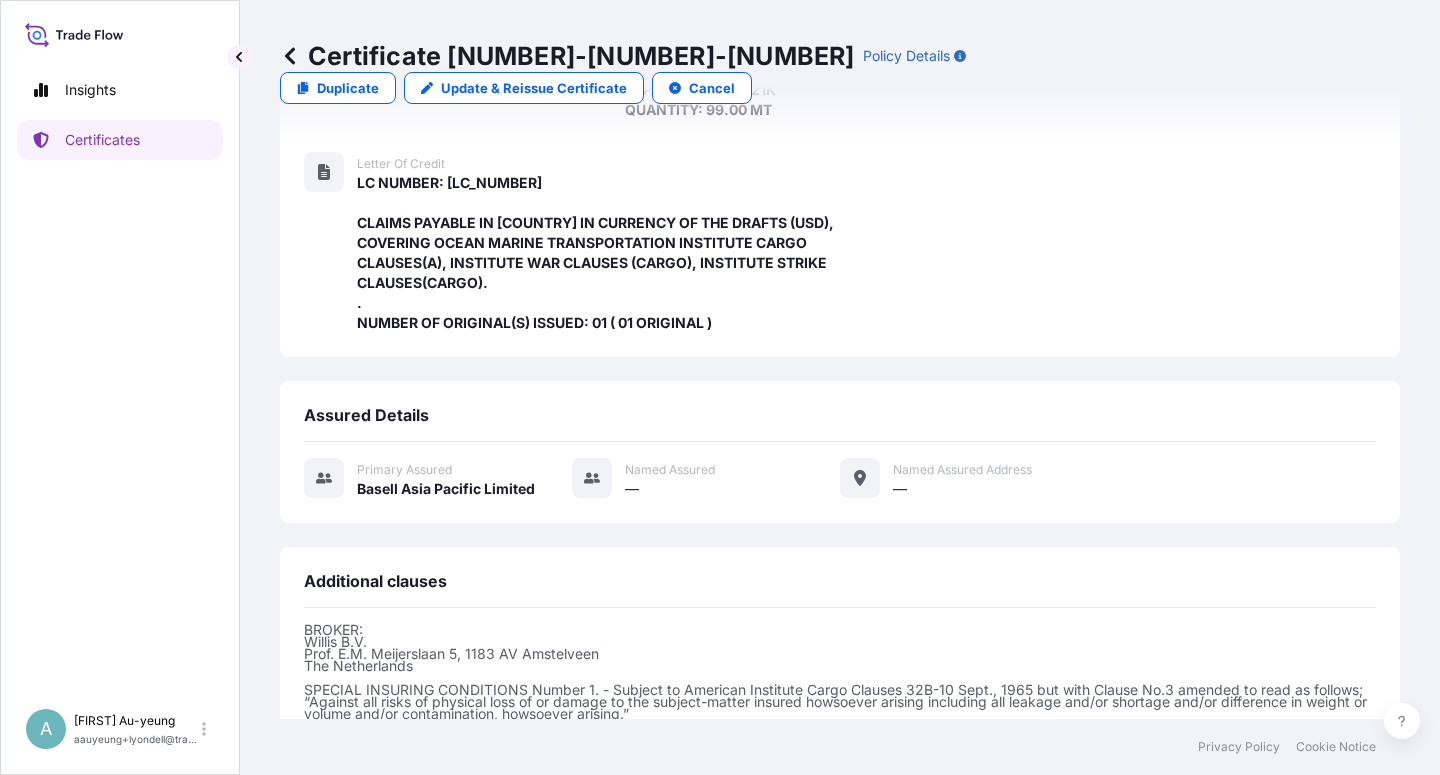 scroll, scrollTop: 574, scrollLeft: 0, axis: vertical 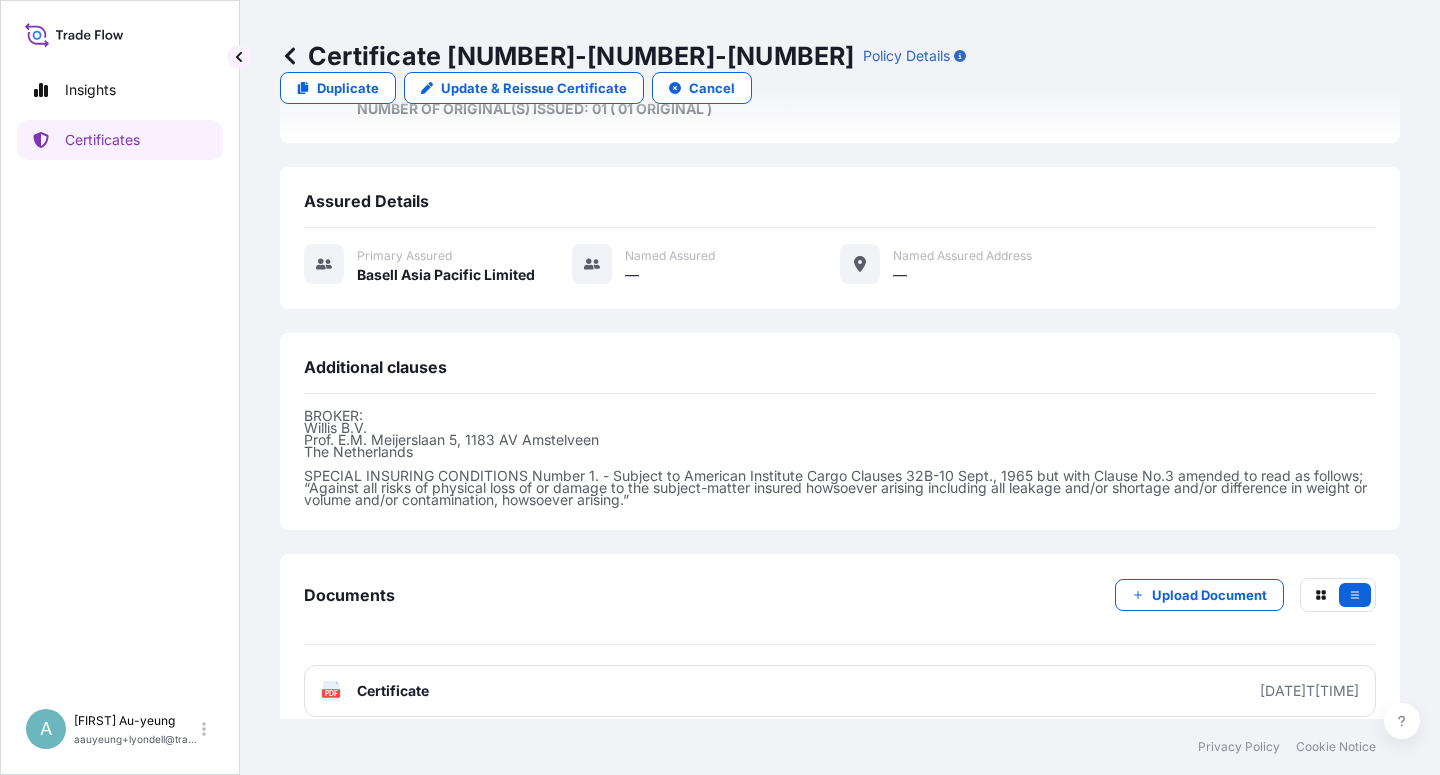 click on "Certificate" at bounding box center (393, 691) 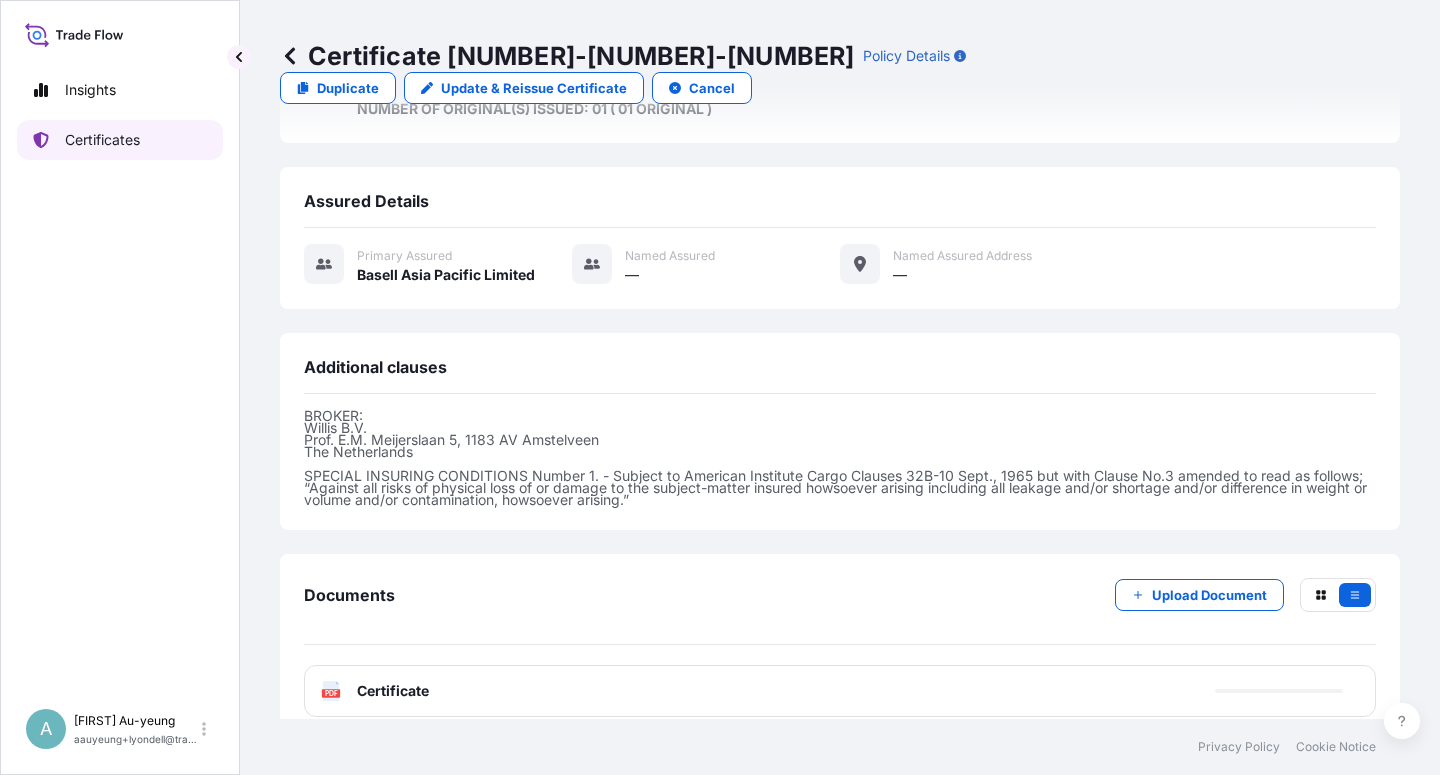 click on "Certificates" at bounding box center (102, 140) 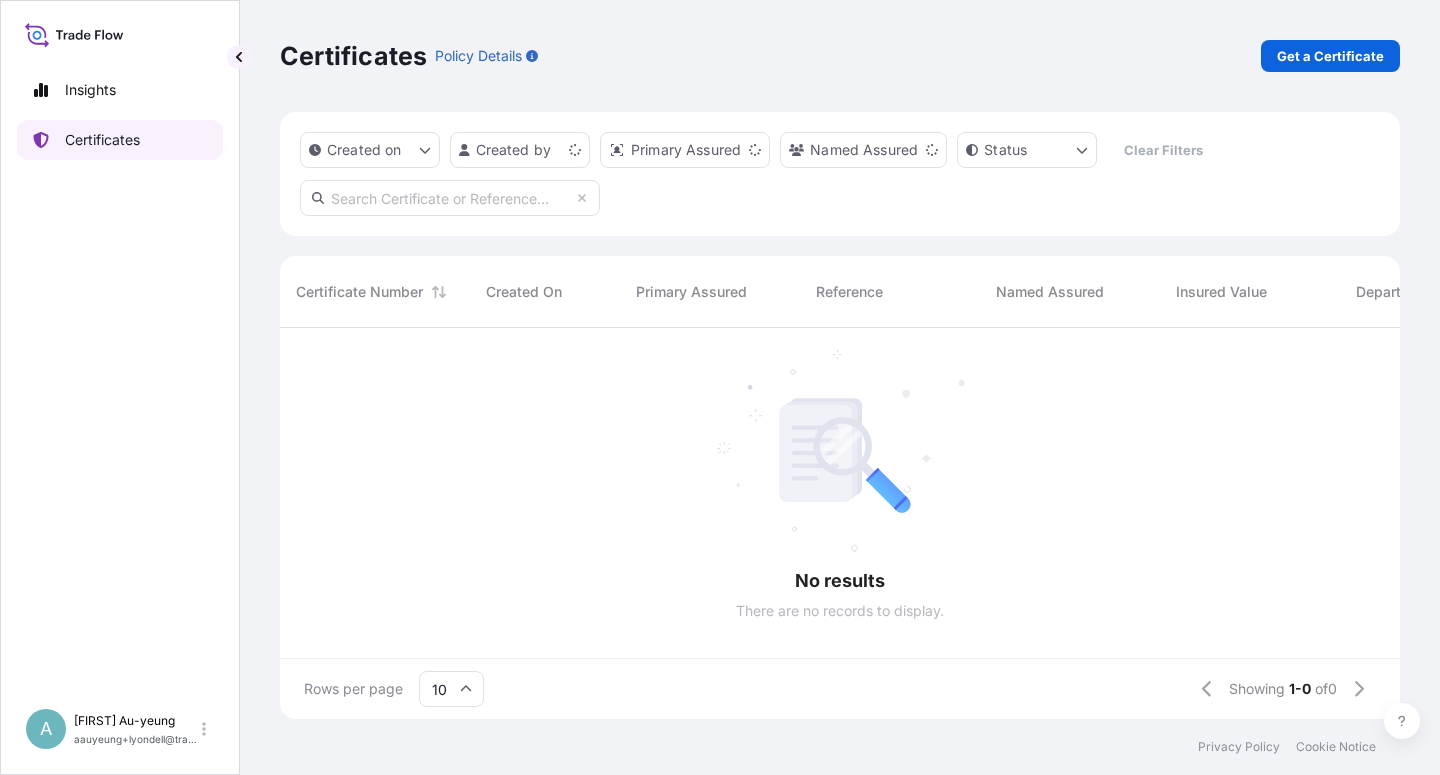 scroll, scrollTop: 0, scrollLeft: 0, axis: both 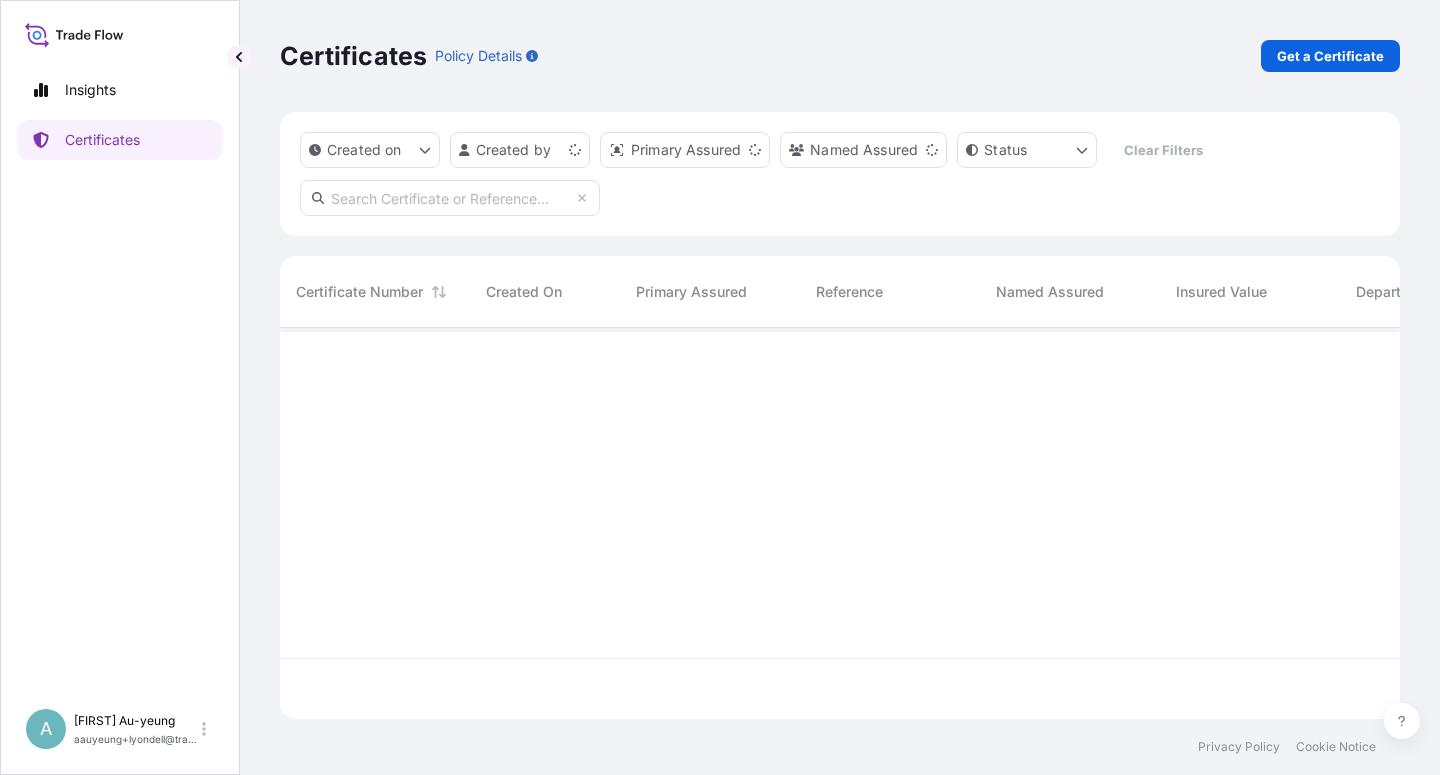 click at bounding box center (450, 198) 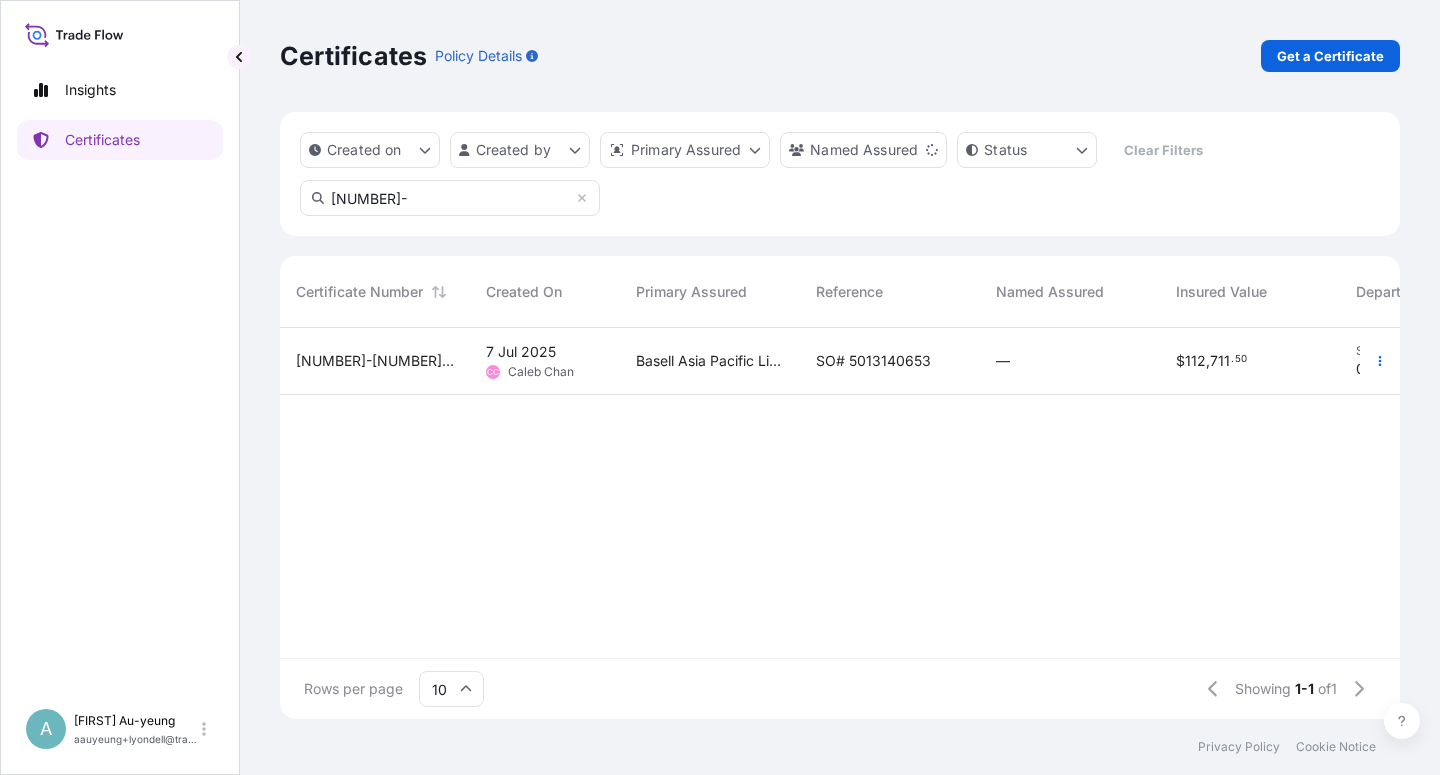 type on "[NUMBER]-" 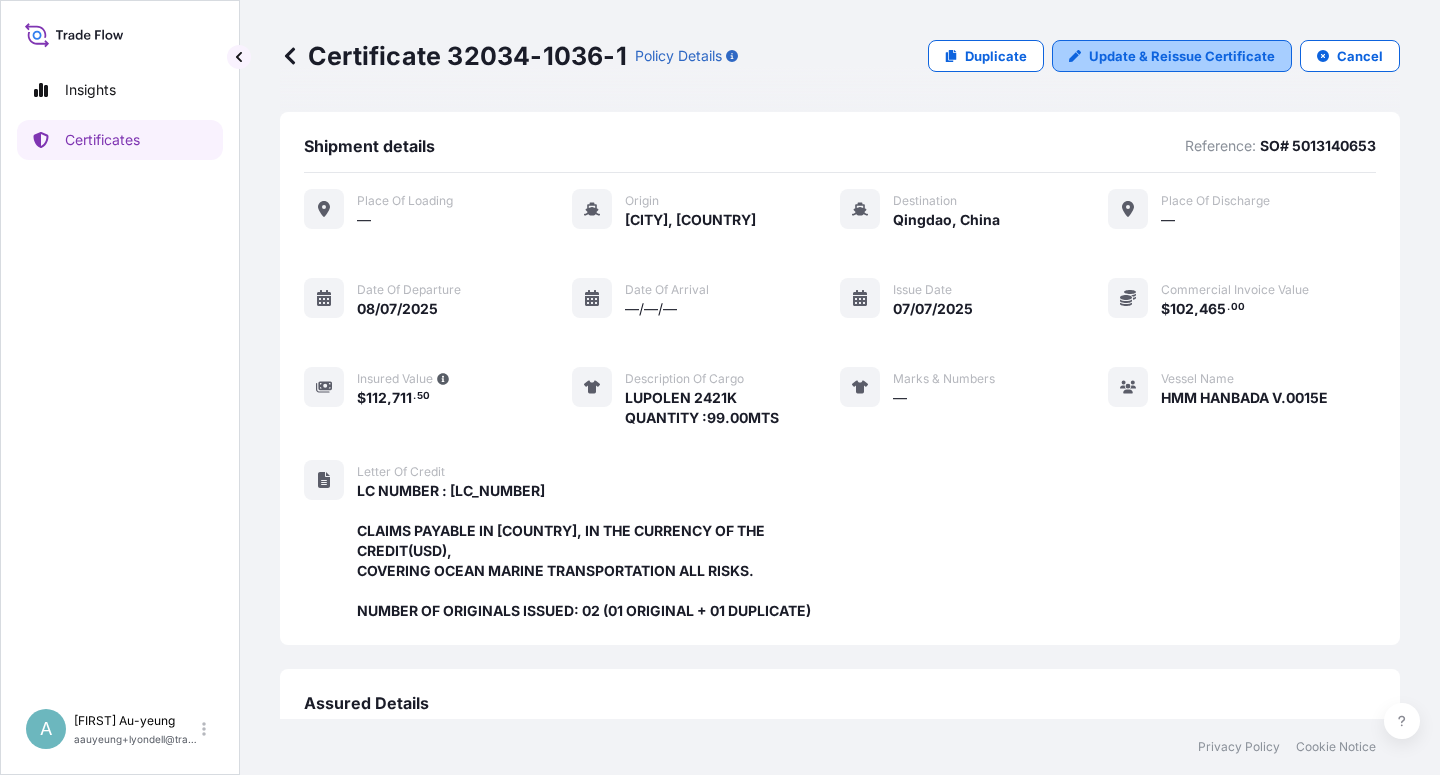 click on "Update & Reissue Certificate" at bounding box center [1182, 56] 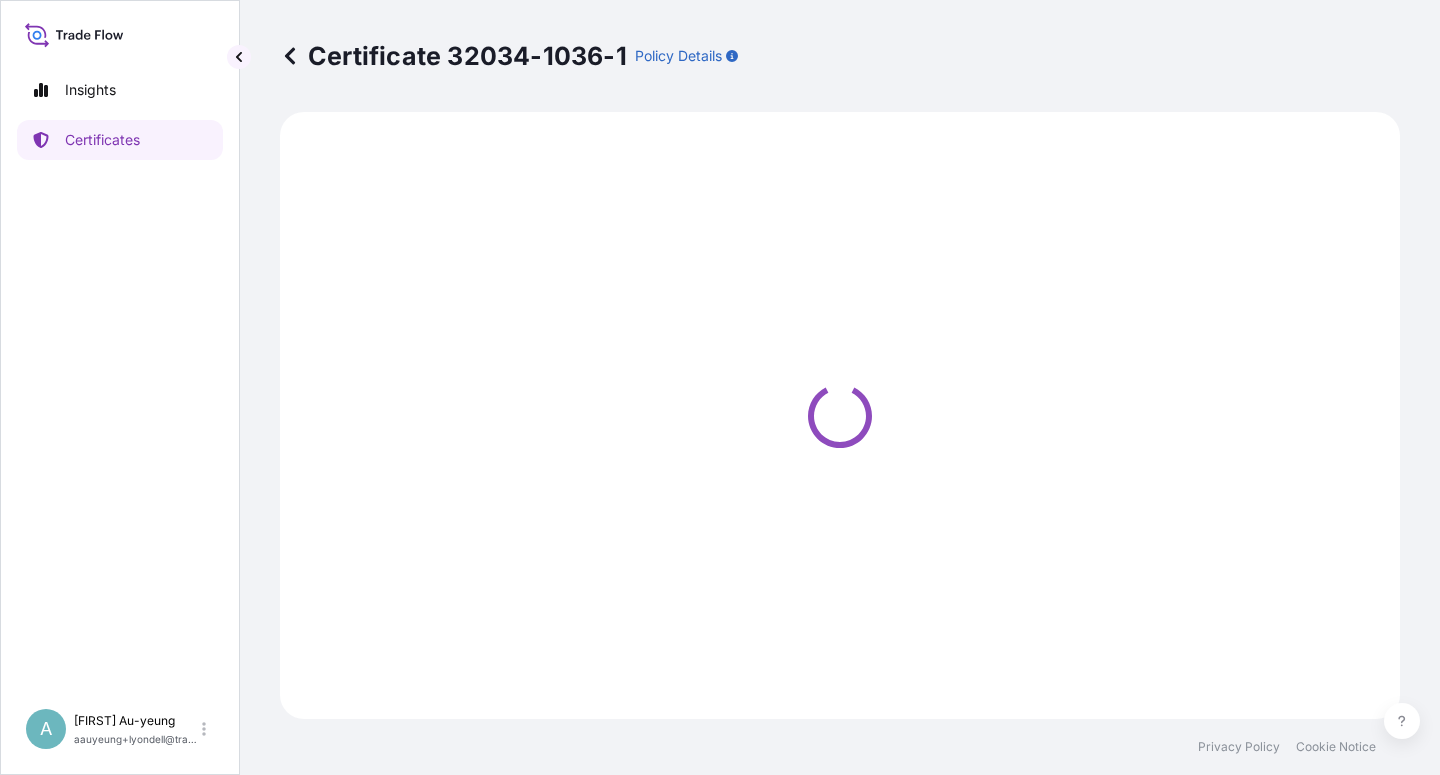 select on "Sea" 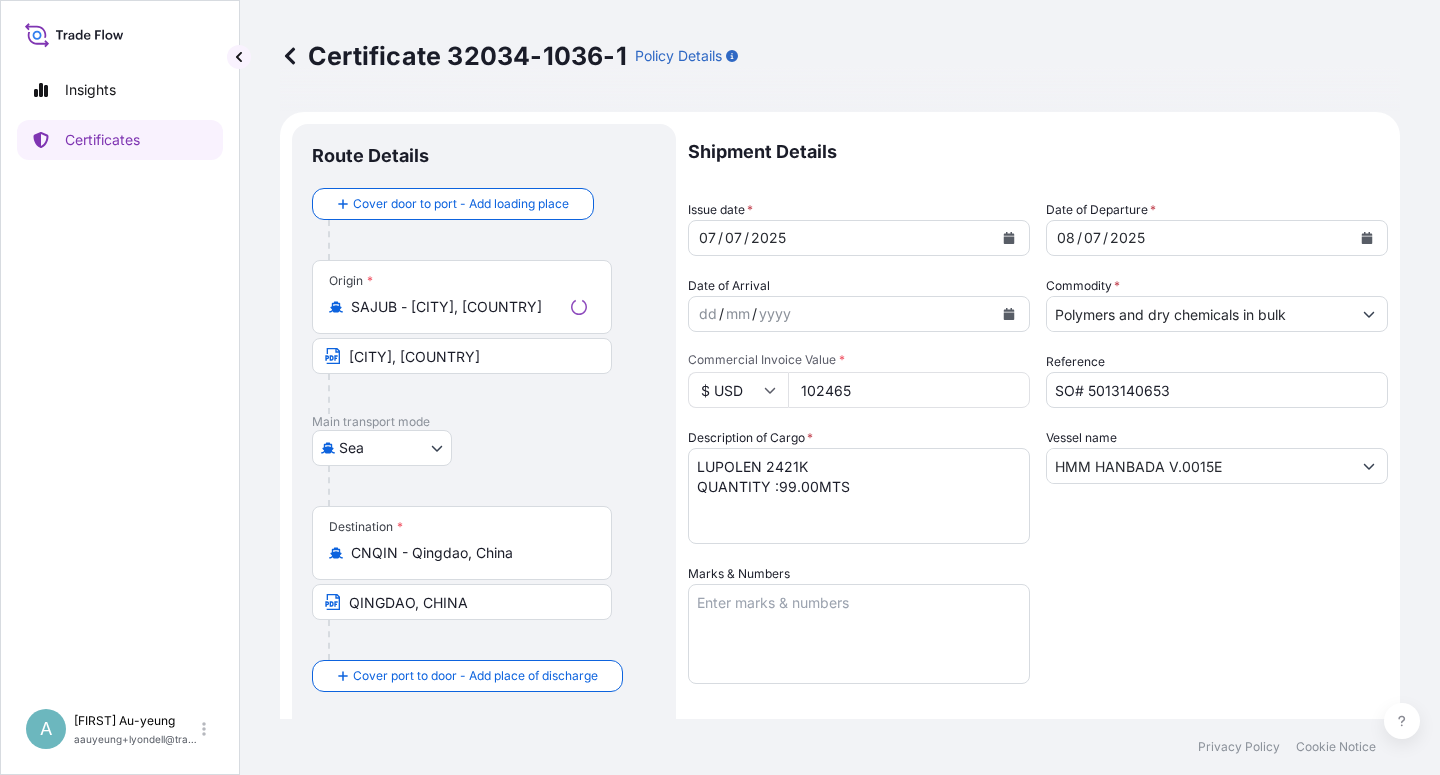 select on "32034" 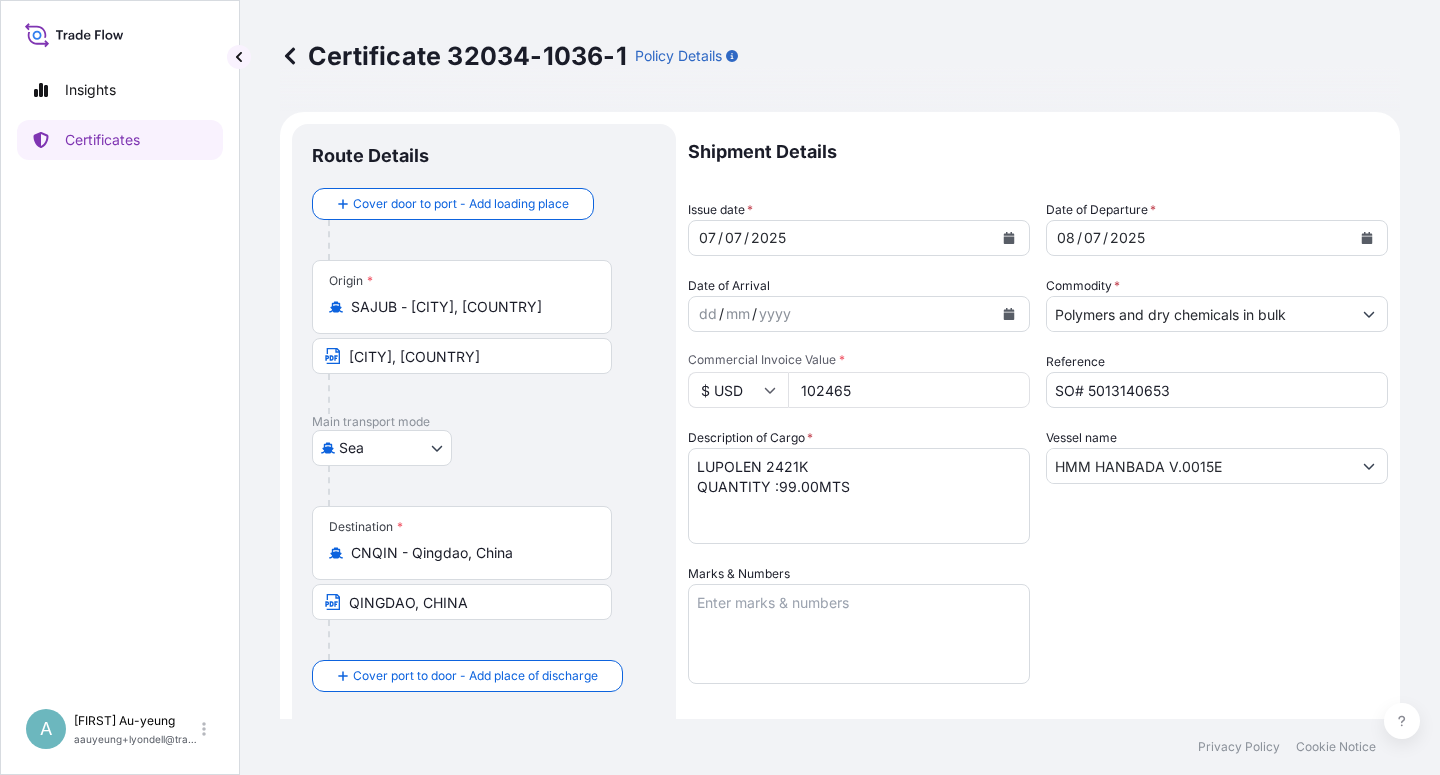 click at bounding box center [1009, 238] 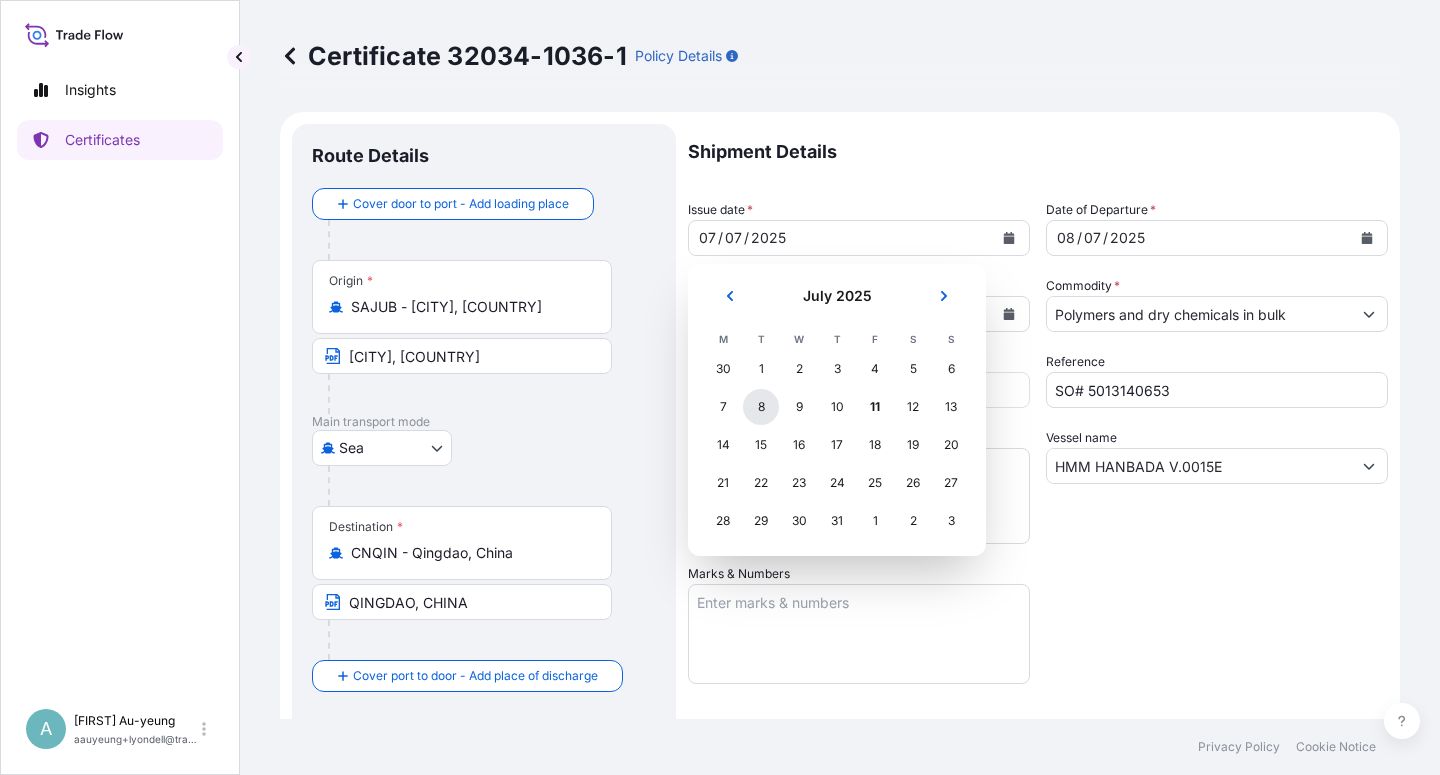 click on "8" at bounding box center (761, 407) 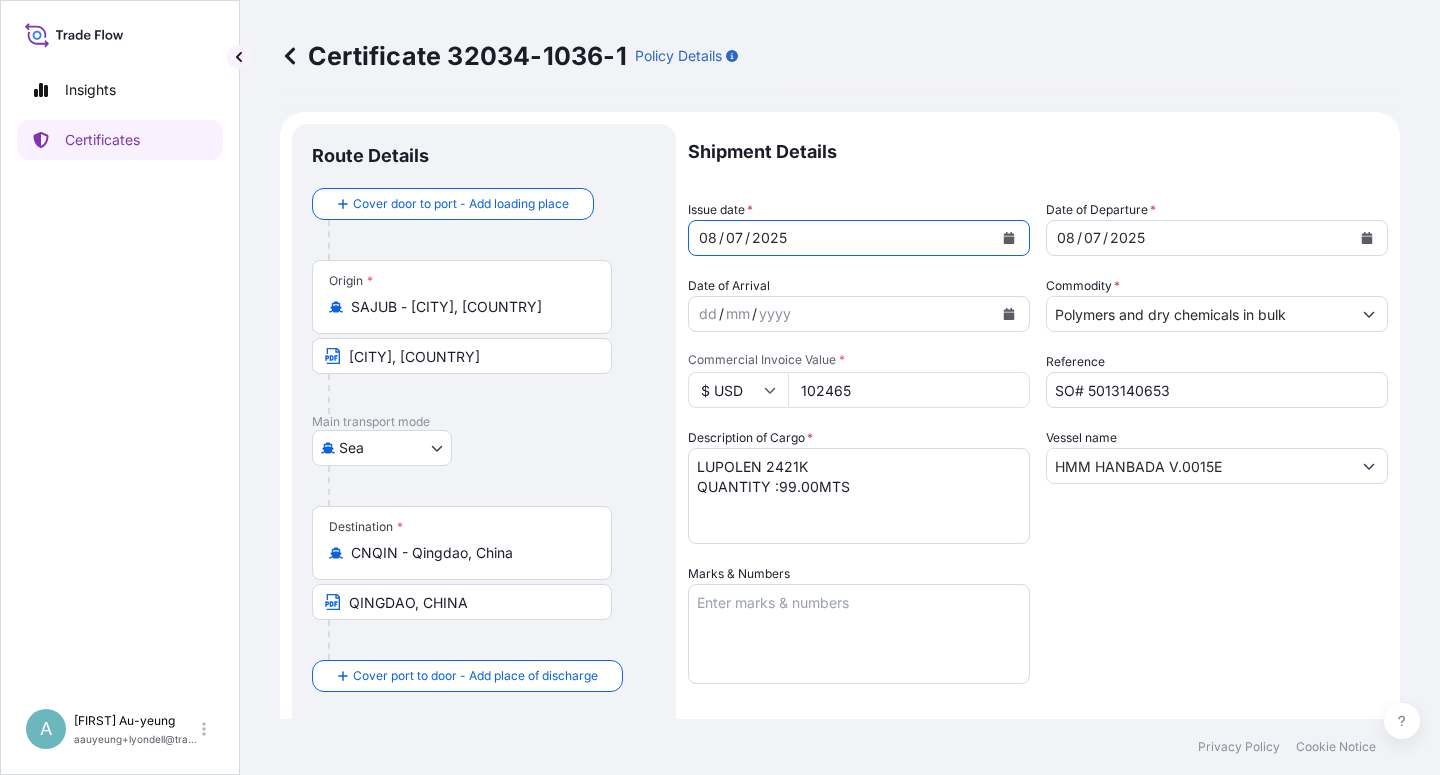 click at bounding box center [1367, 238] 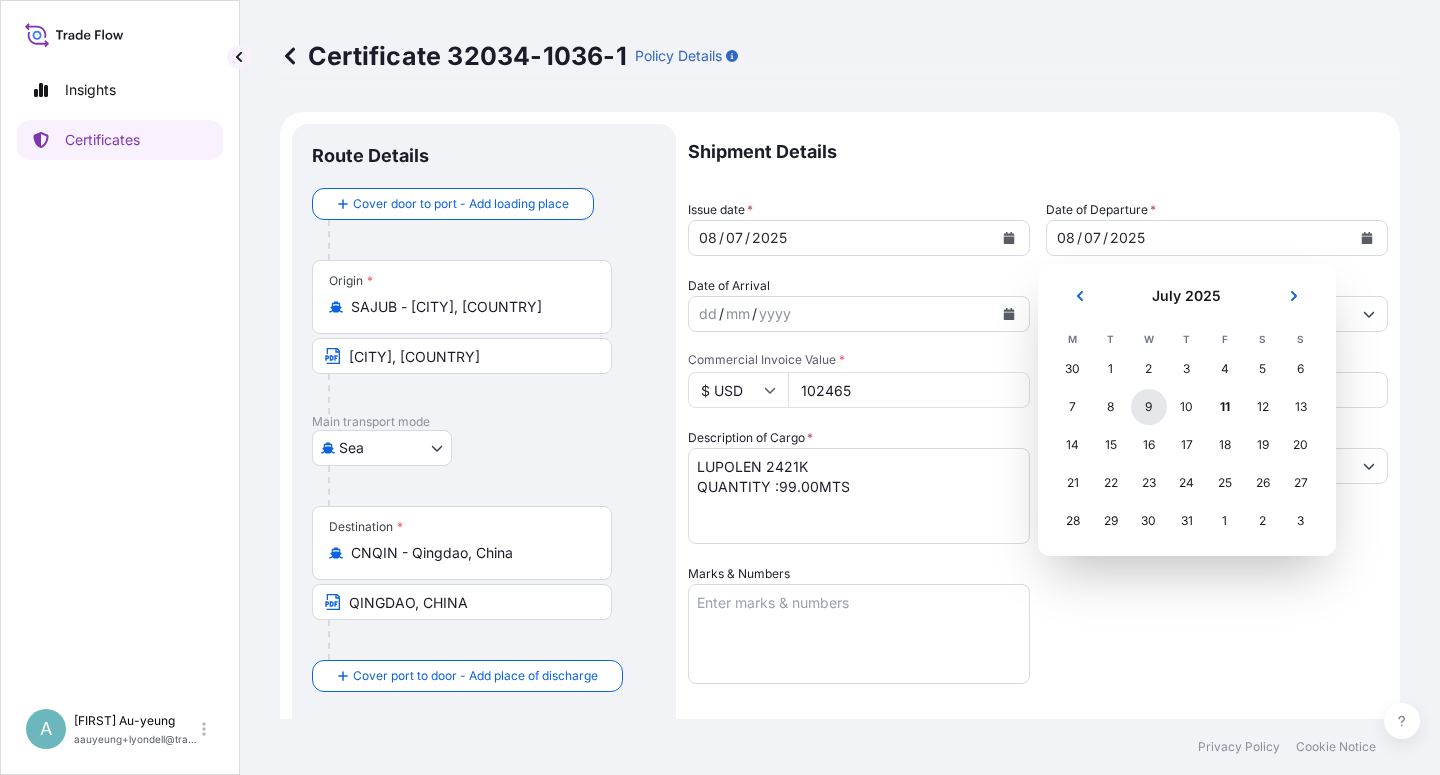 click on "9" at bounding box center [1149, 407] 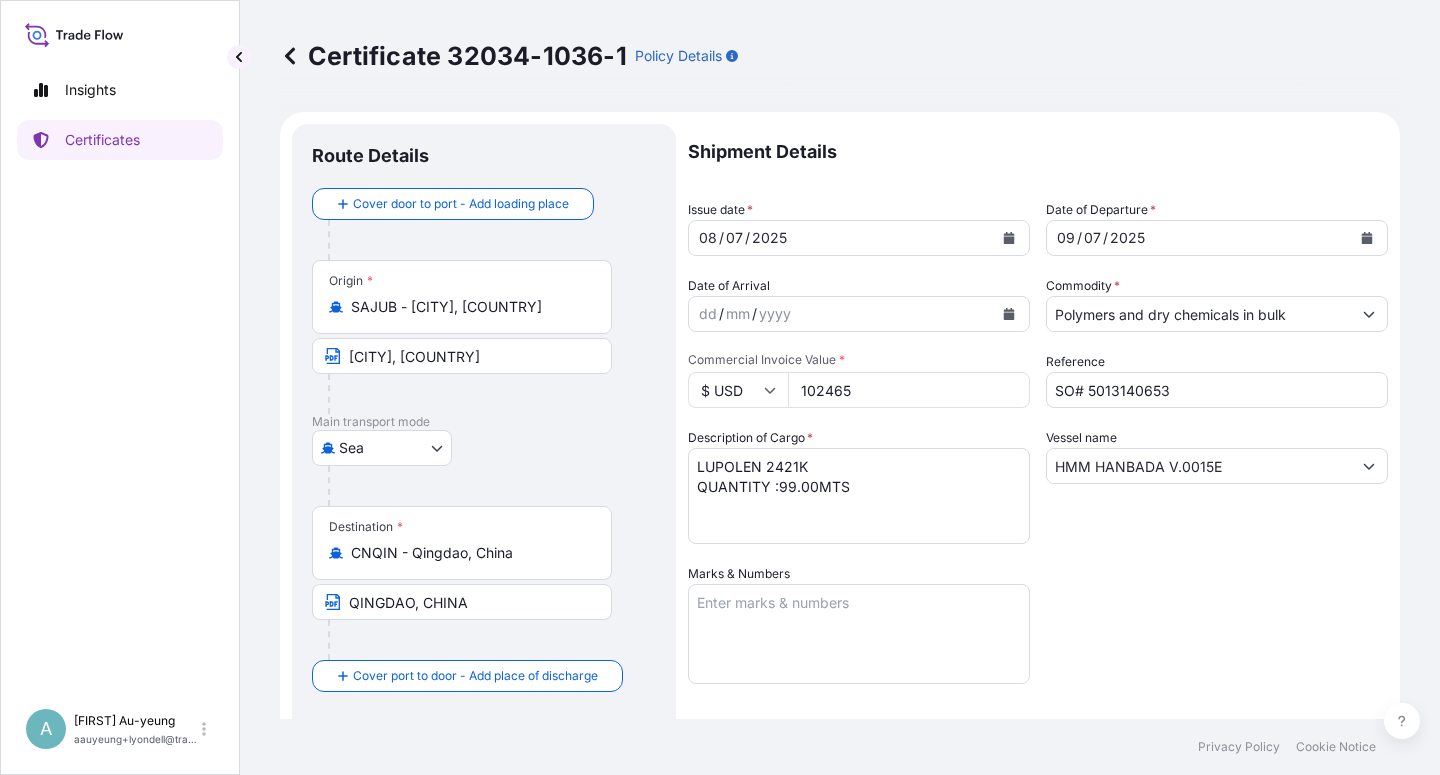 drag, startPoint x: 1181, startPoint y: 548, endPoint x: 1195, endPoint y: 551, distance: 14.3178215 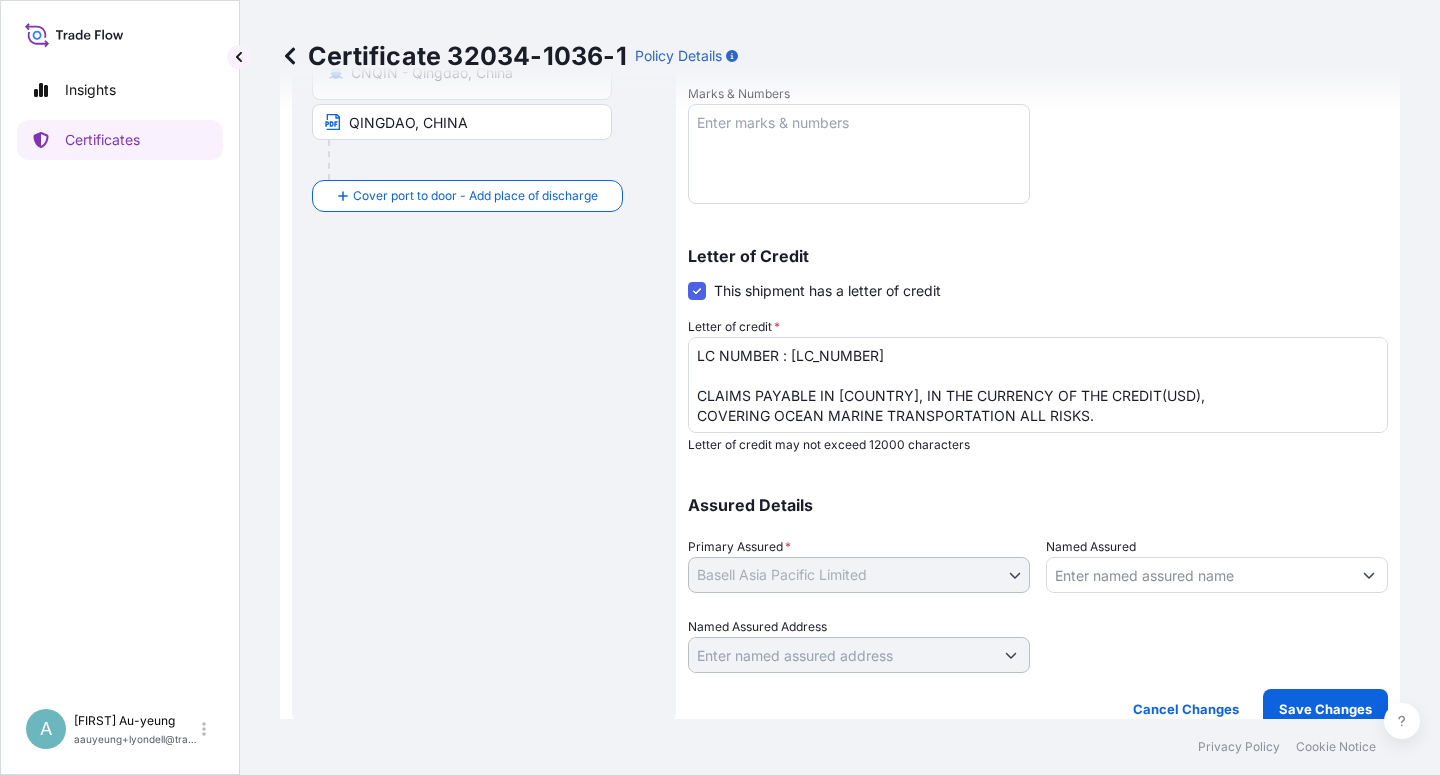 scroll, scrollTop: 490, scrollLeft: 0, axis: vertical 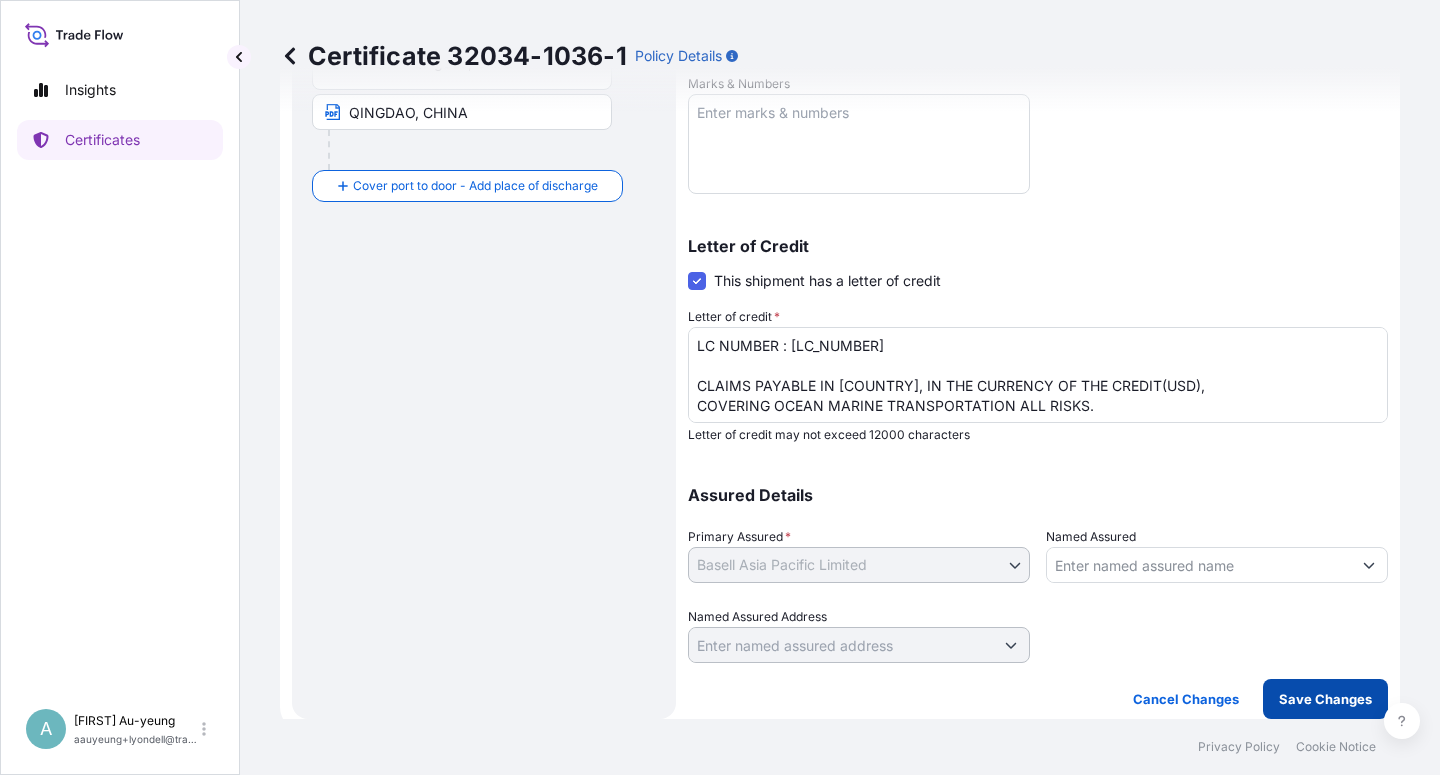 click on "Save Changes" at bounding box center (1325, 699) 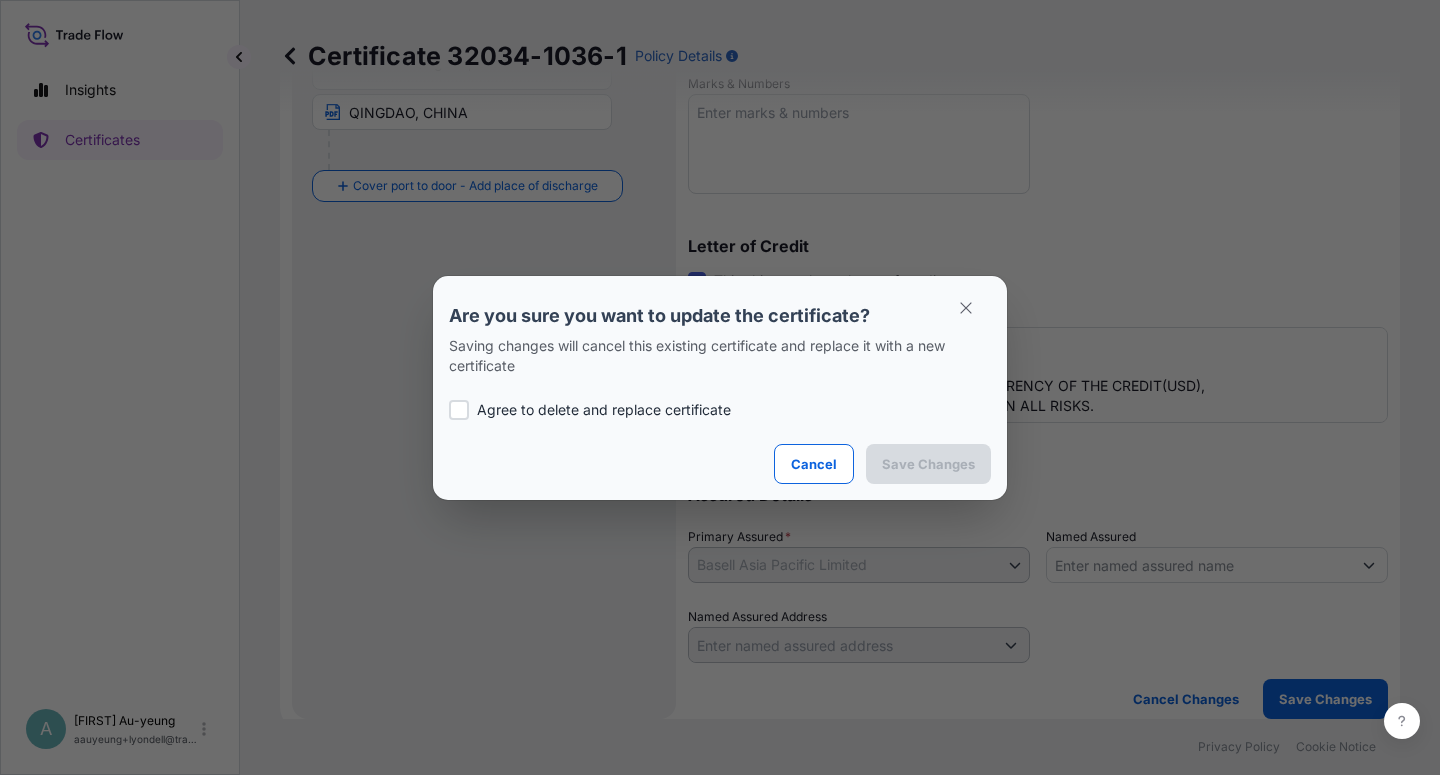 click at bounding box center (459, 410) 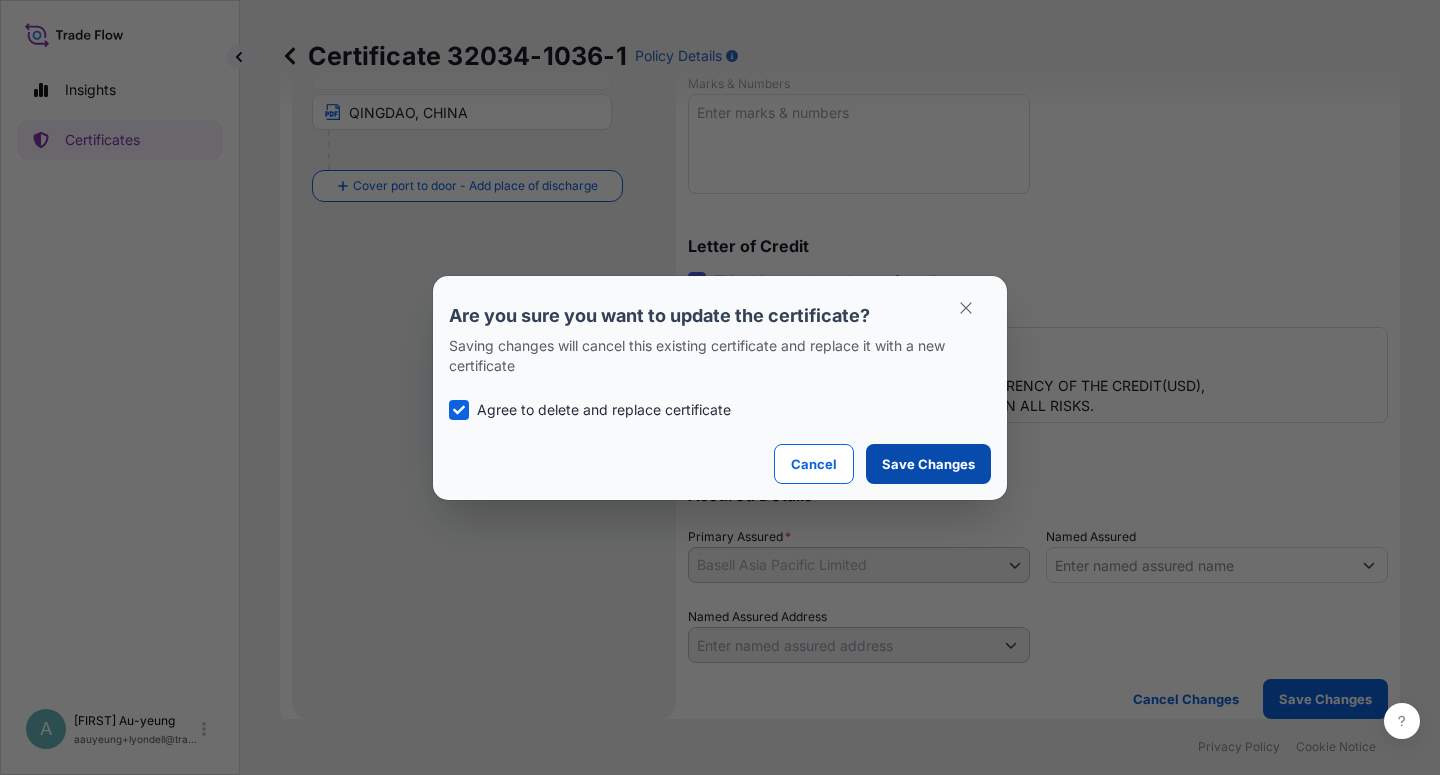 click on "Save Changes" at bounding box center [928, 464] 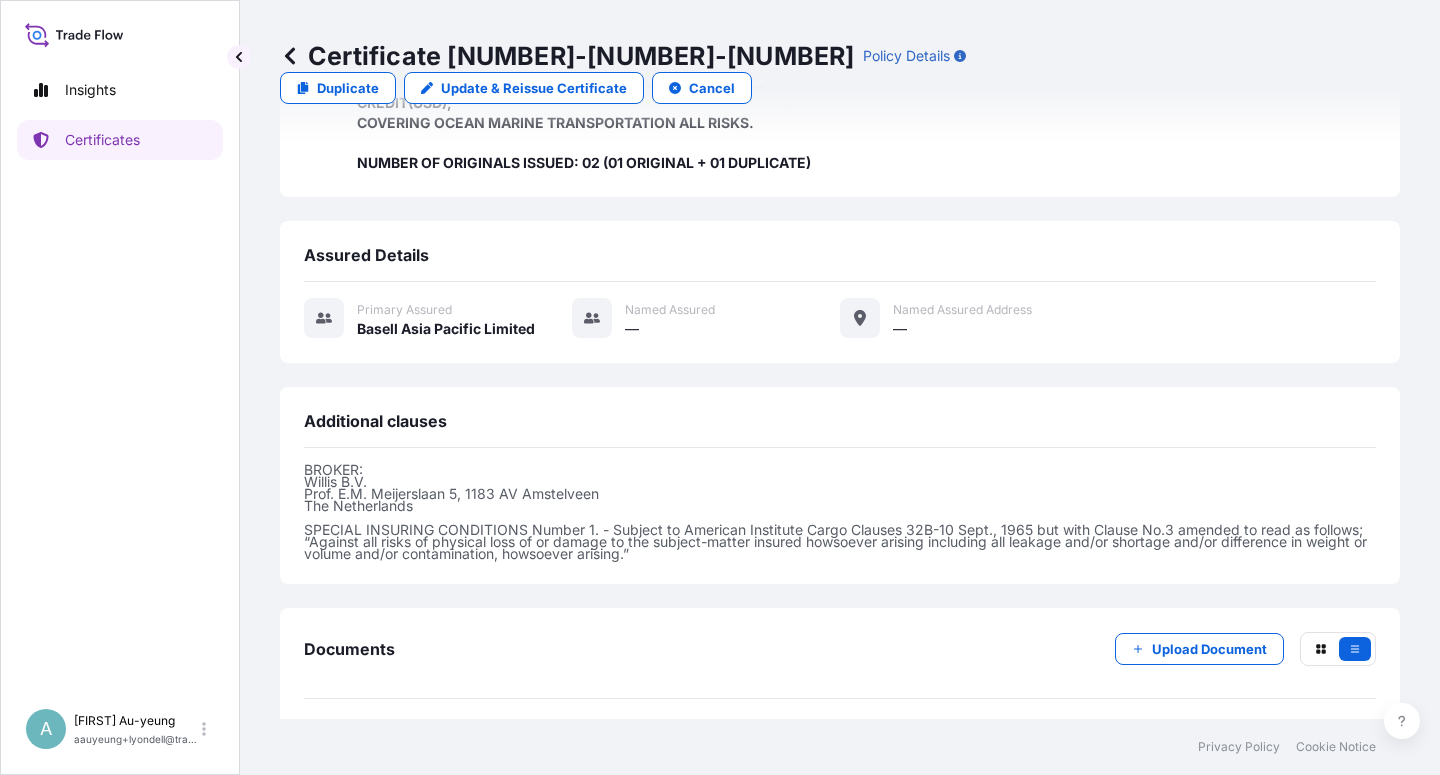 scroll, scrollTop: 534, scrollLeft: 0, axis: vertical 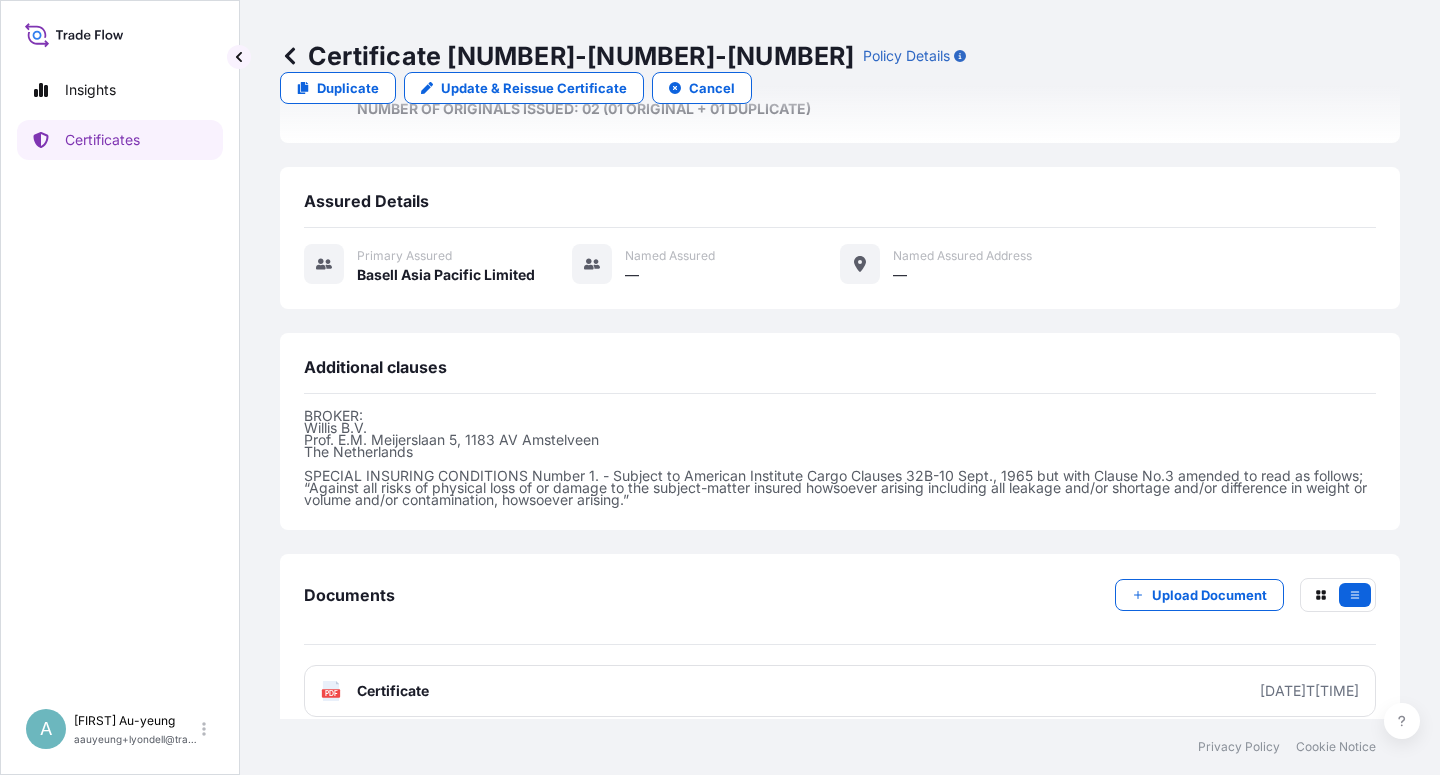 click on "Certificate" at bounding box center [393, 691] 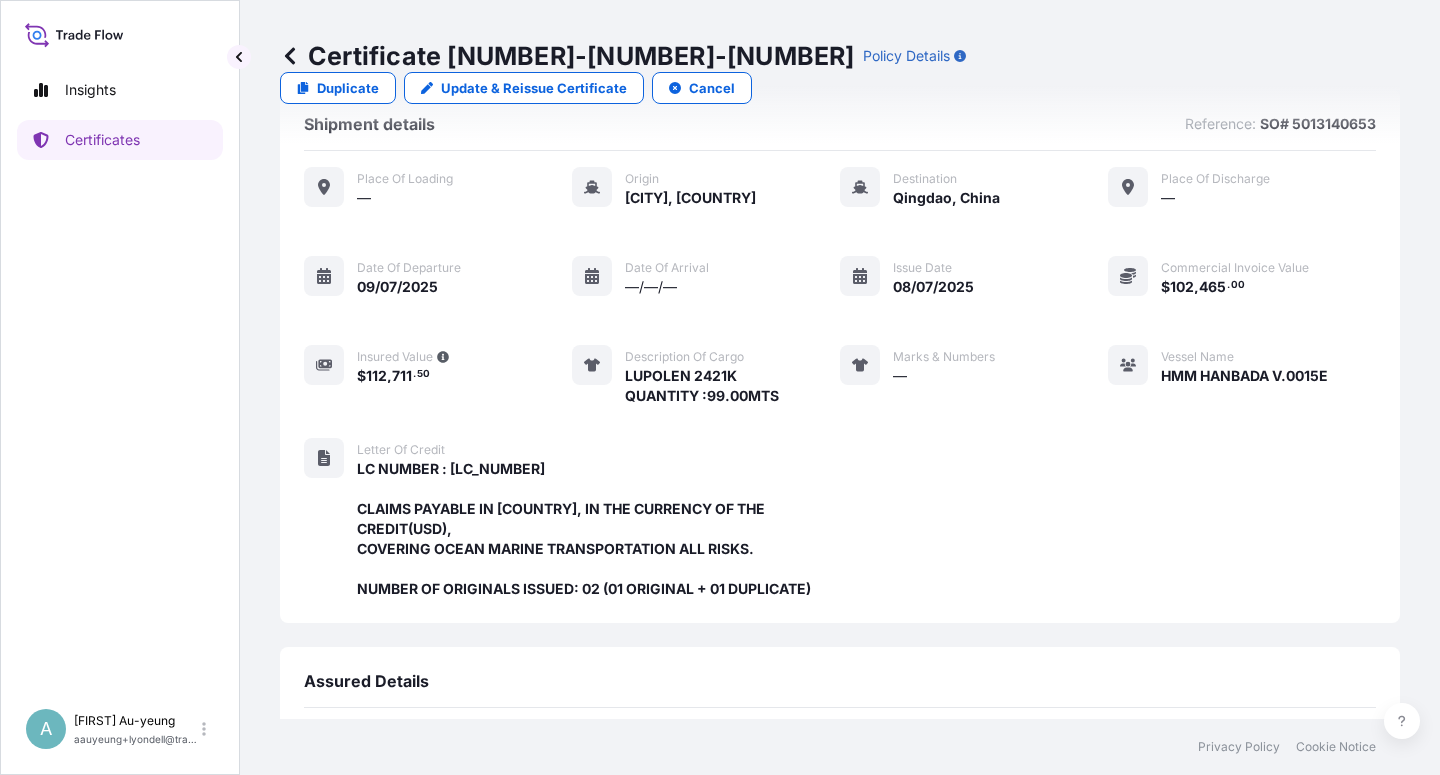scroll, scrollTop: 0, scrollLeft: 0, axis: both 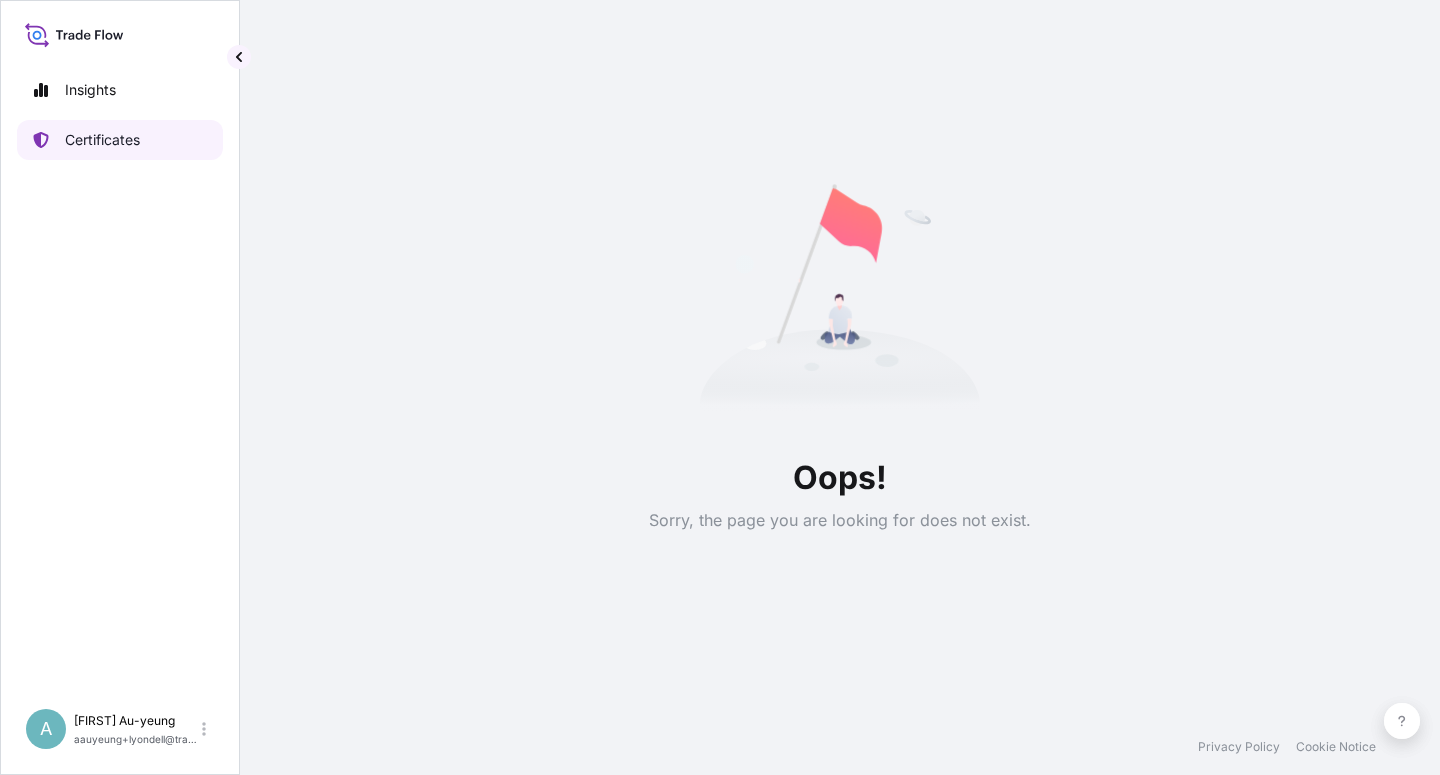 click on "Certificates" at bounding box center [102, 140] 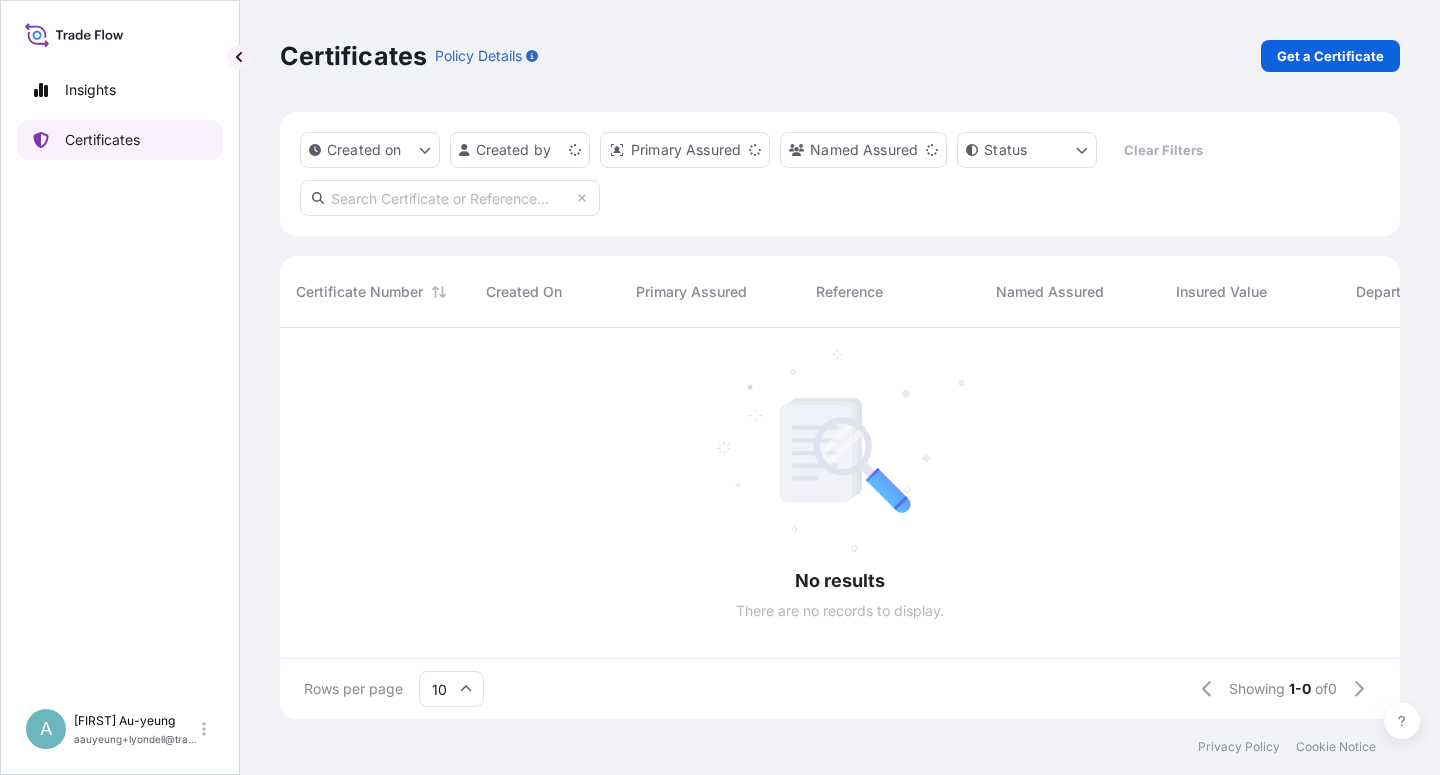 scroll, scrollTop: 18, scrollLeft: 18, axis: both 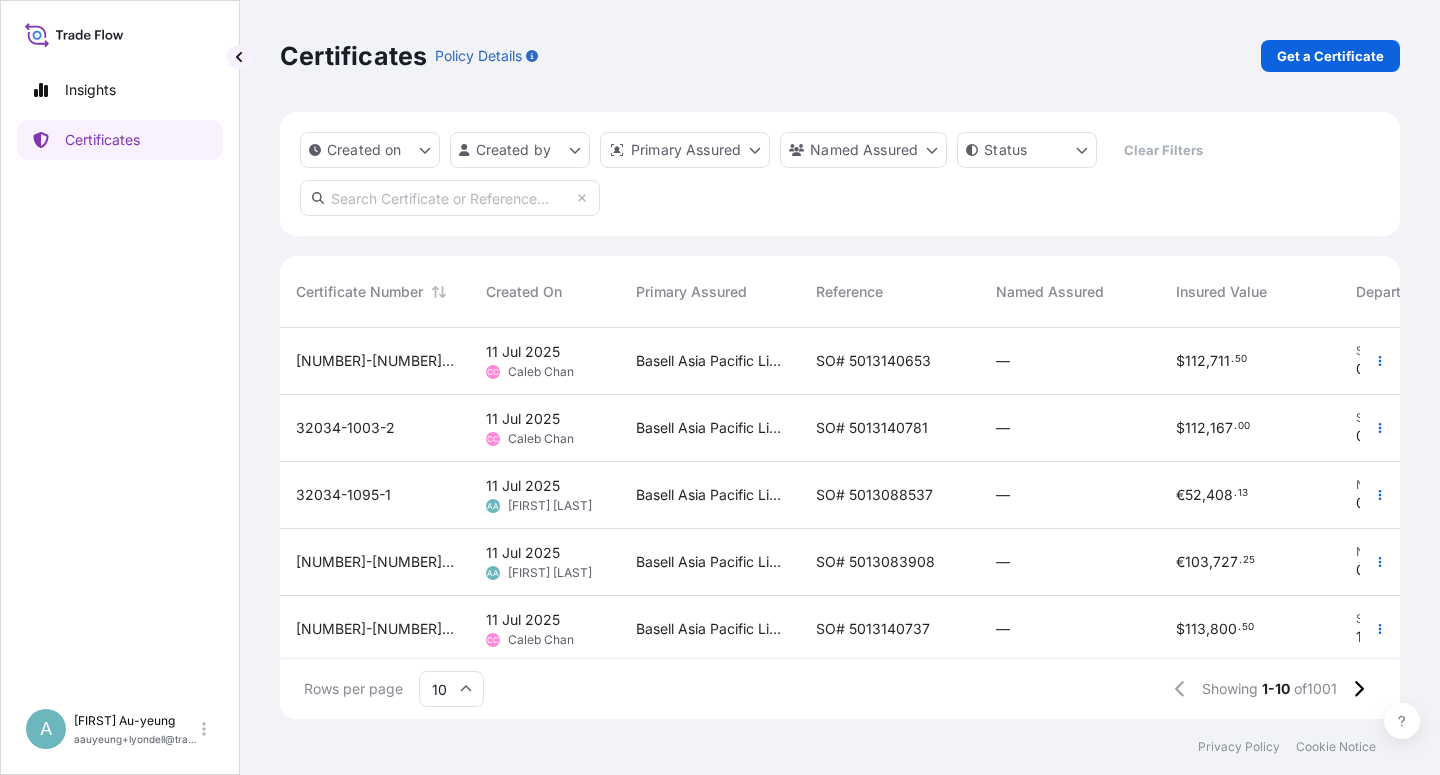 click at bounding box center [450, 198] 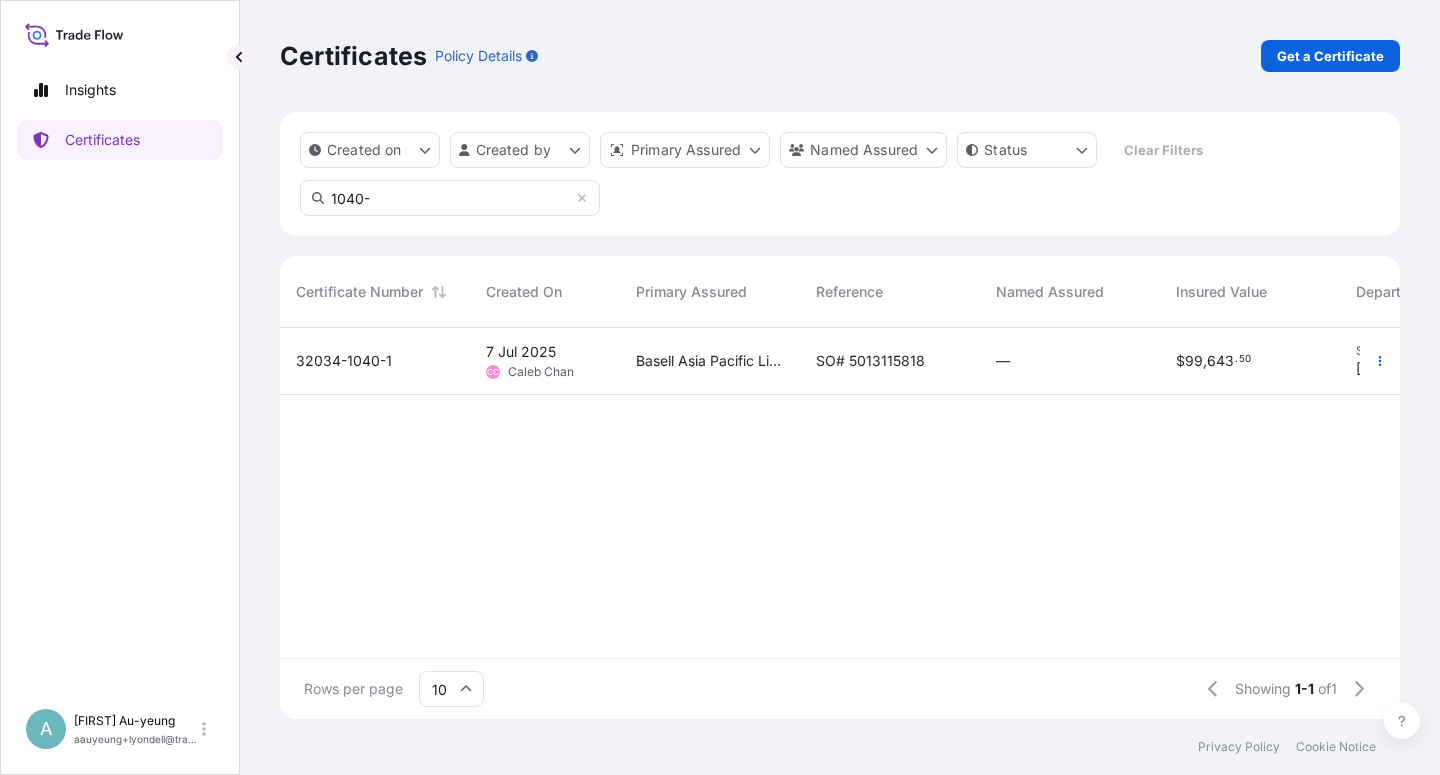 type on "1040-" 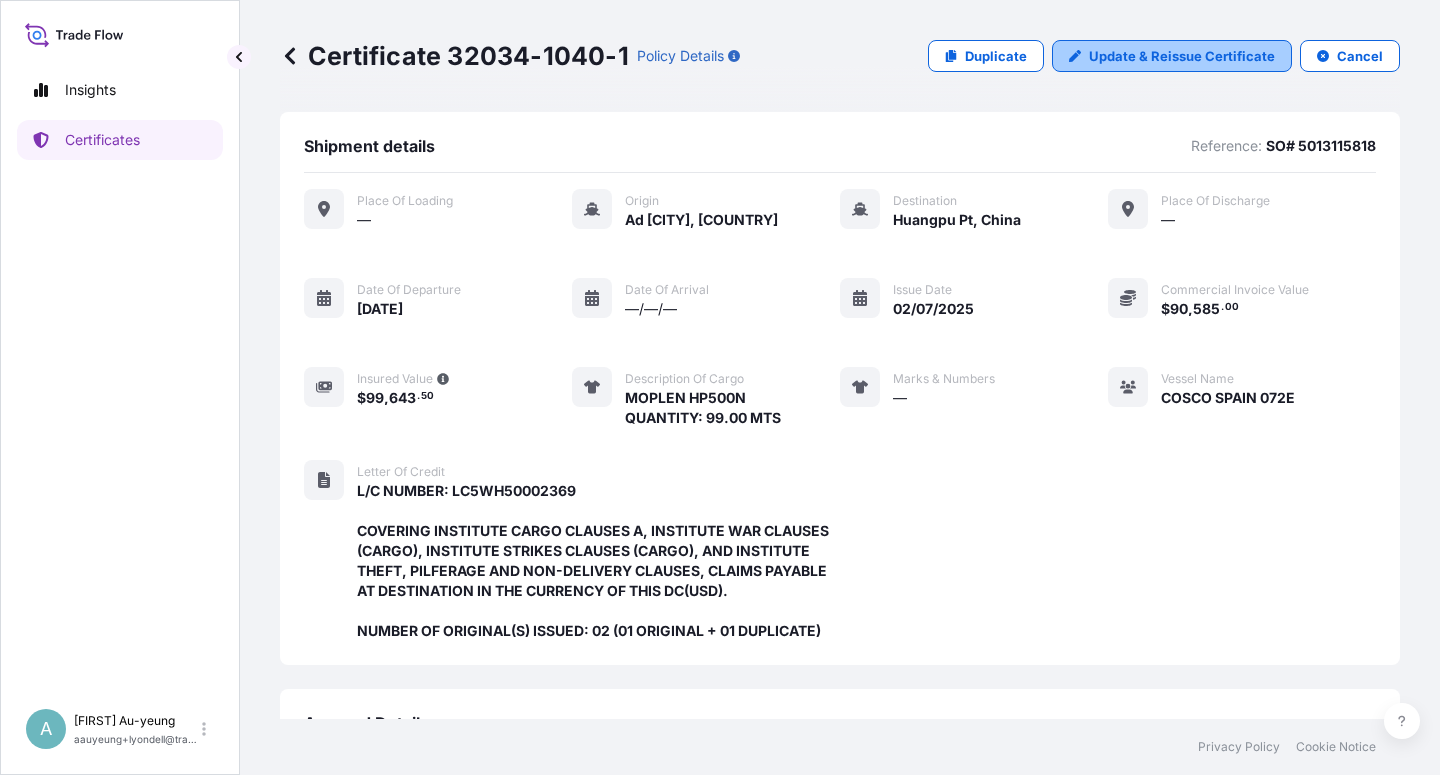 click on "Update & Reissue Certificate" at bounding box center (1182, 56) 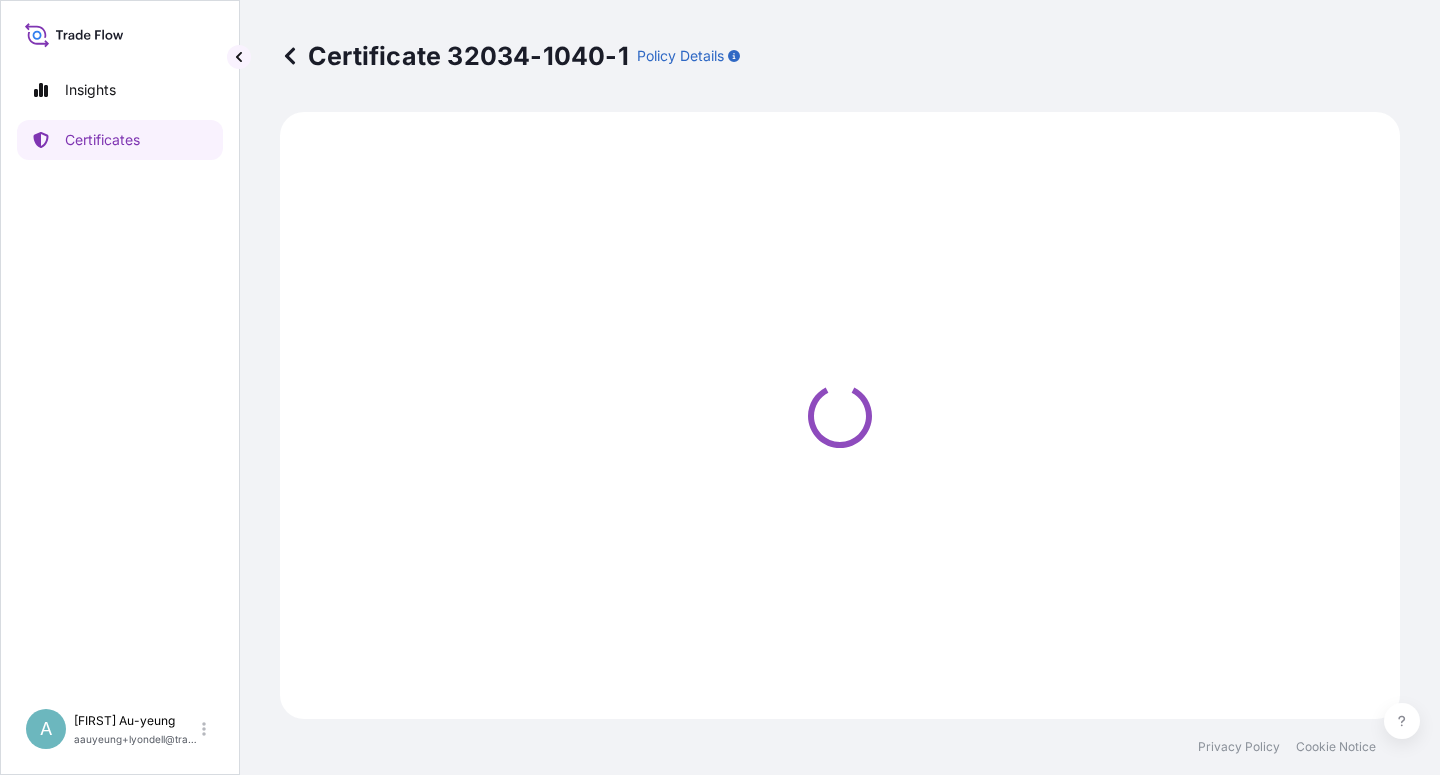 select on "Sea" 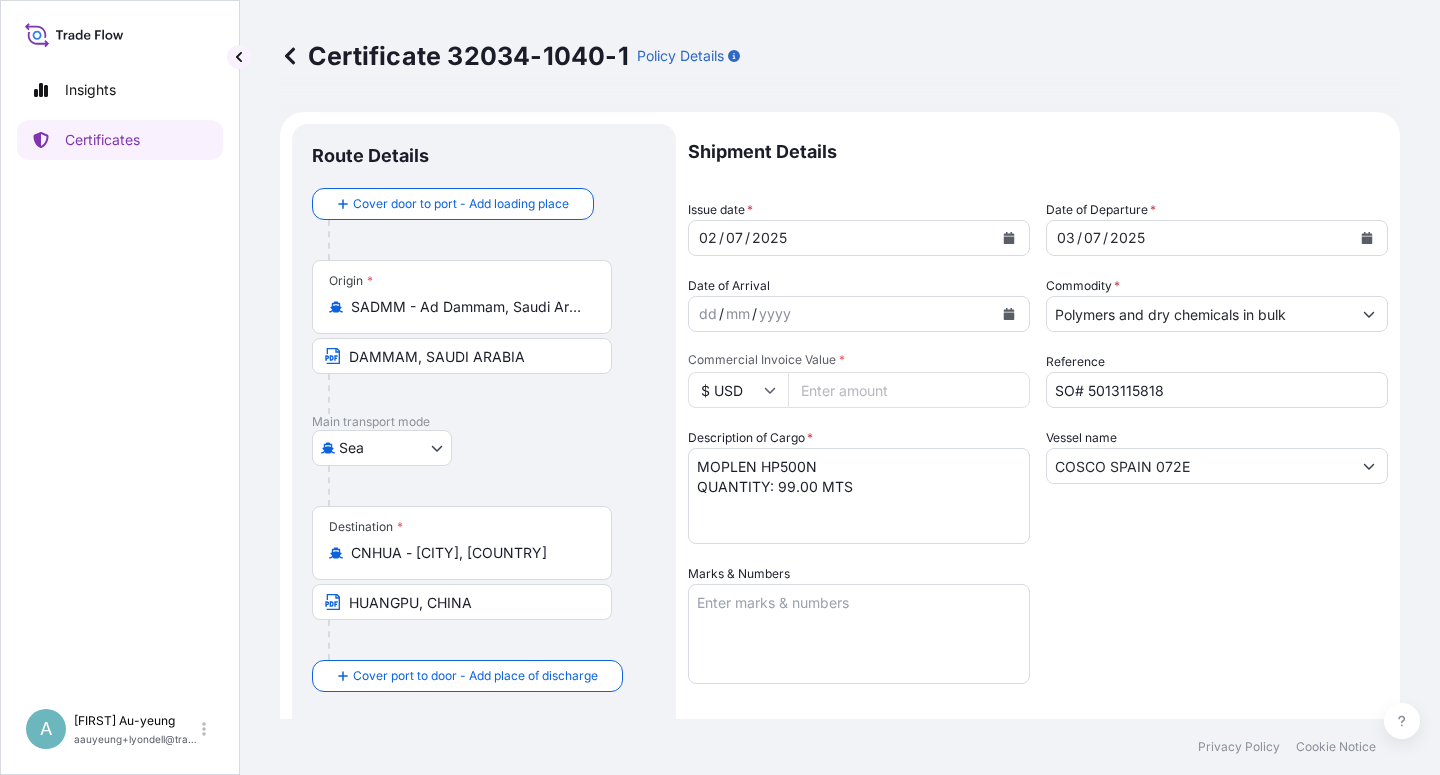 click 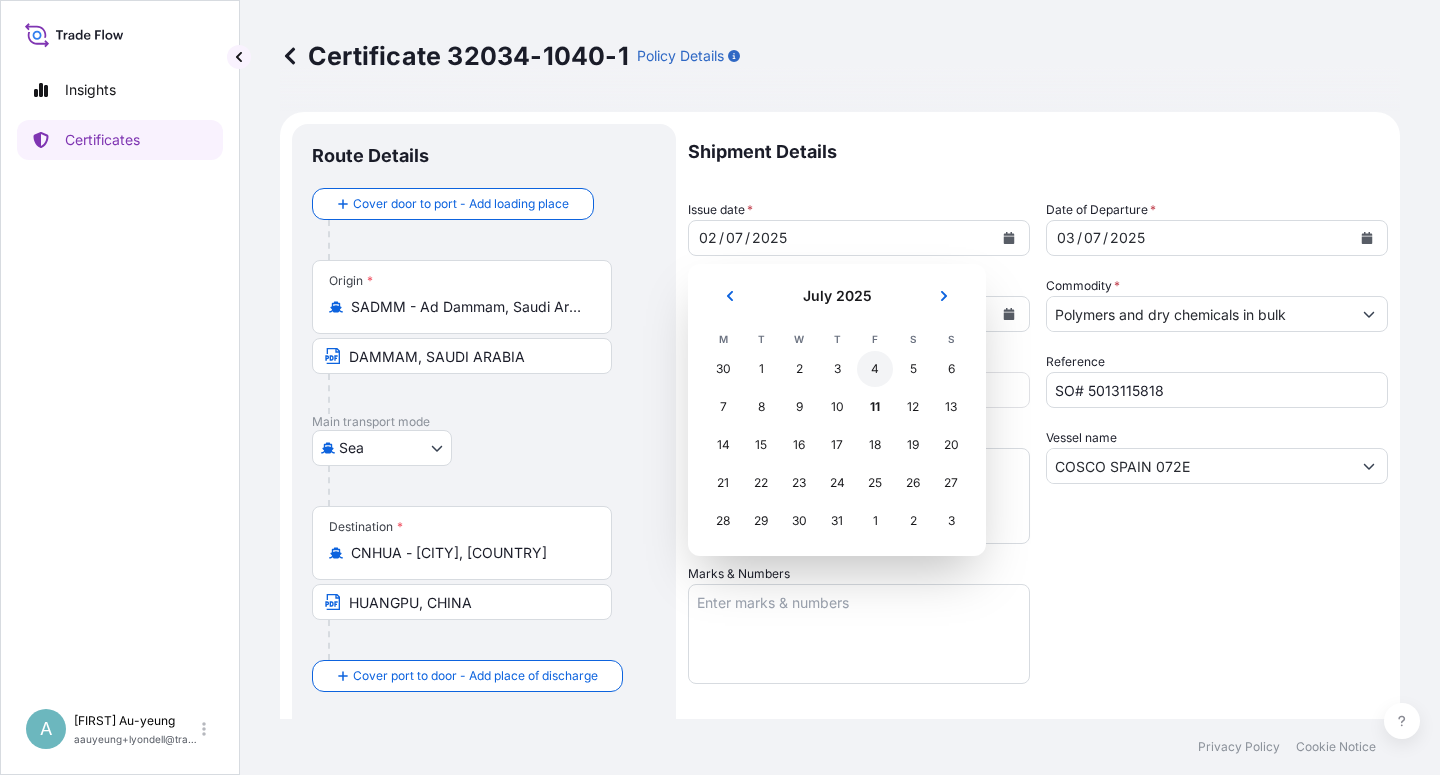 click on "4" at bounding box center [875, 369] 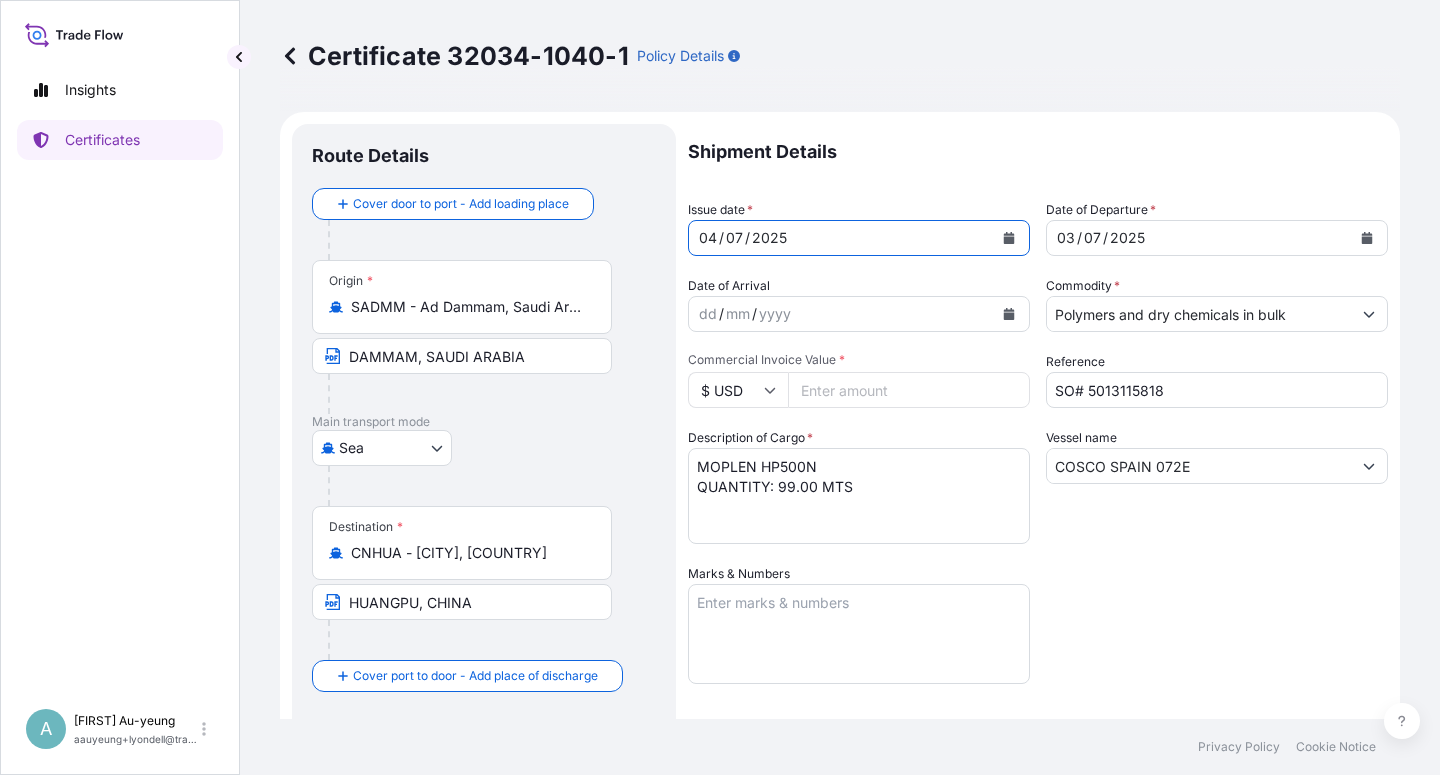 click 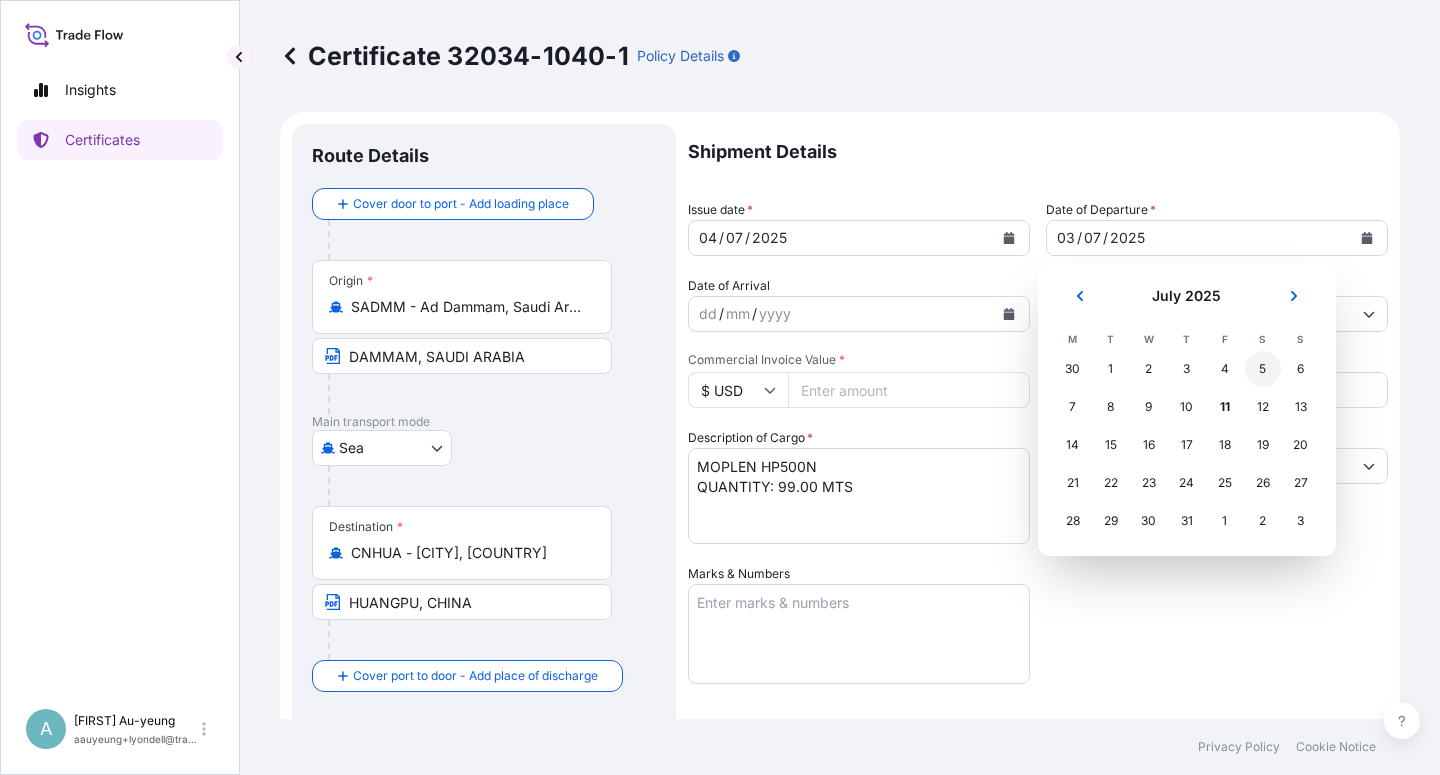 click on "5" at bounding box center (1263, 369) 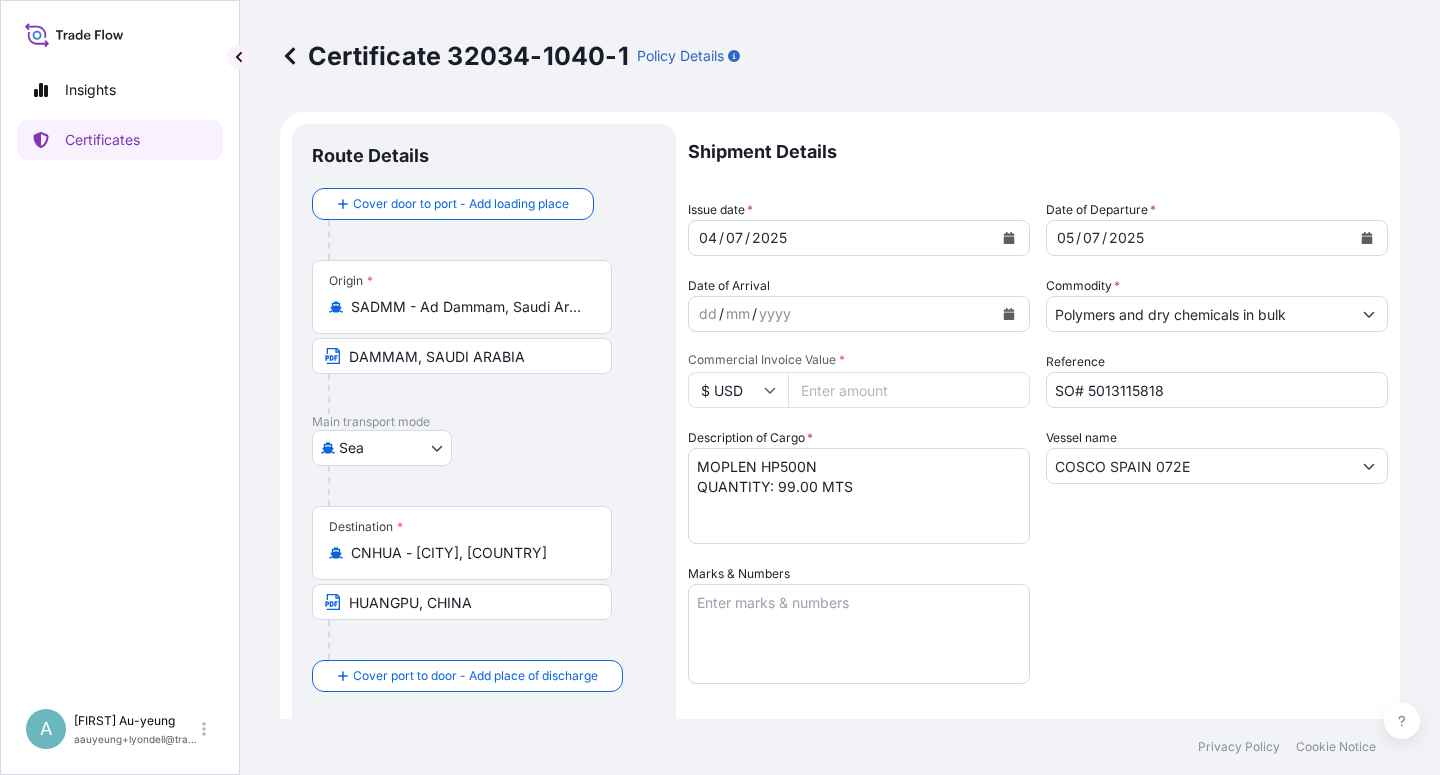 click on "Shipment Details Issue date * [DATE]/[DATE]/[YEAR] Date of Departure * [DATE]/[DATE]/[YEAR] Date of Arrival dd / mm / yyyy Commodity * Polymers and dry chemicals in bulk Packing Category Commercial Invoice Value    * $ USD 90585 Reference SO# 5013115818 Description of Cargo * MOPLEN HP500N
QUANTITY: 99.00 MTS Vessel name COSCO SPAIN 072E Marks & Numbers Letter of Credit This shipment has a letter of credit Letter of credit * L/C NUMBER: LC5WH50002369
COVERING INSTITUTE CARGO CLAUSES A, INSTITUTE WAR CLAUSES (CARGO), INSTITUTE STRIKES CLAUSES (CARGO), AND INSTITUTE THEFT, PILFERAGE AND NON-DELIVERY CLAUSES, CLAIMS PAYABLE AT DESTINATION IN THE CURRENCY OF THIS DC(USD).
NUMBER OF ORIGINAL(S) ISSUED: 02 (01 ORIGINAL + 01 DUPLICATE)
Letter of credit may not exceed 12000 characters Assured Details Primary Assured * Basell Asia Pacific Limited Basell Asia Pacific Limited Named Assured Named Assured Address" at bounding box center [1038, 638] 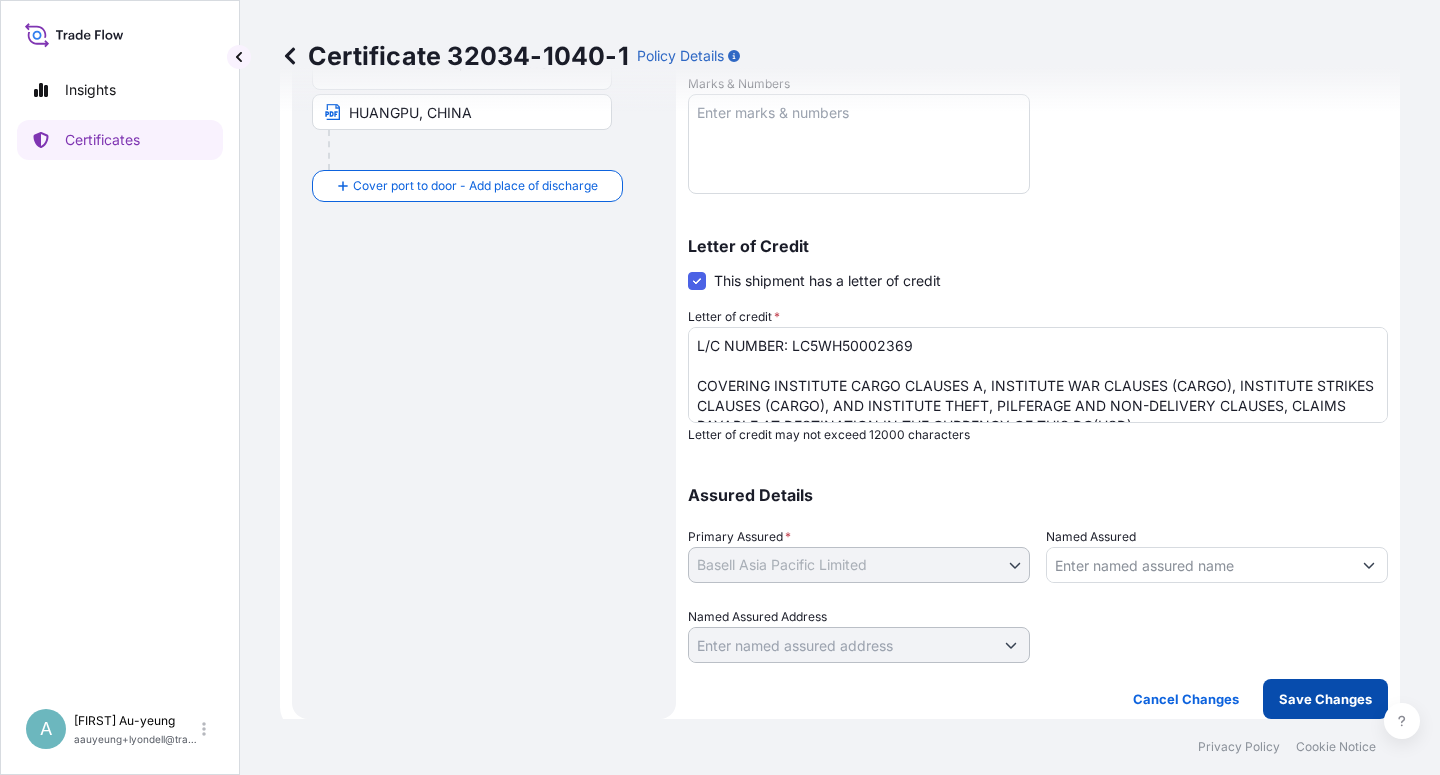 click on "Save Changes" at bounding box center [1325, 699] 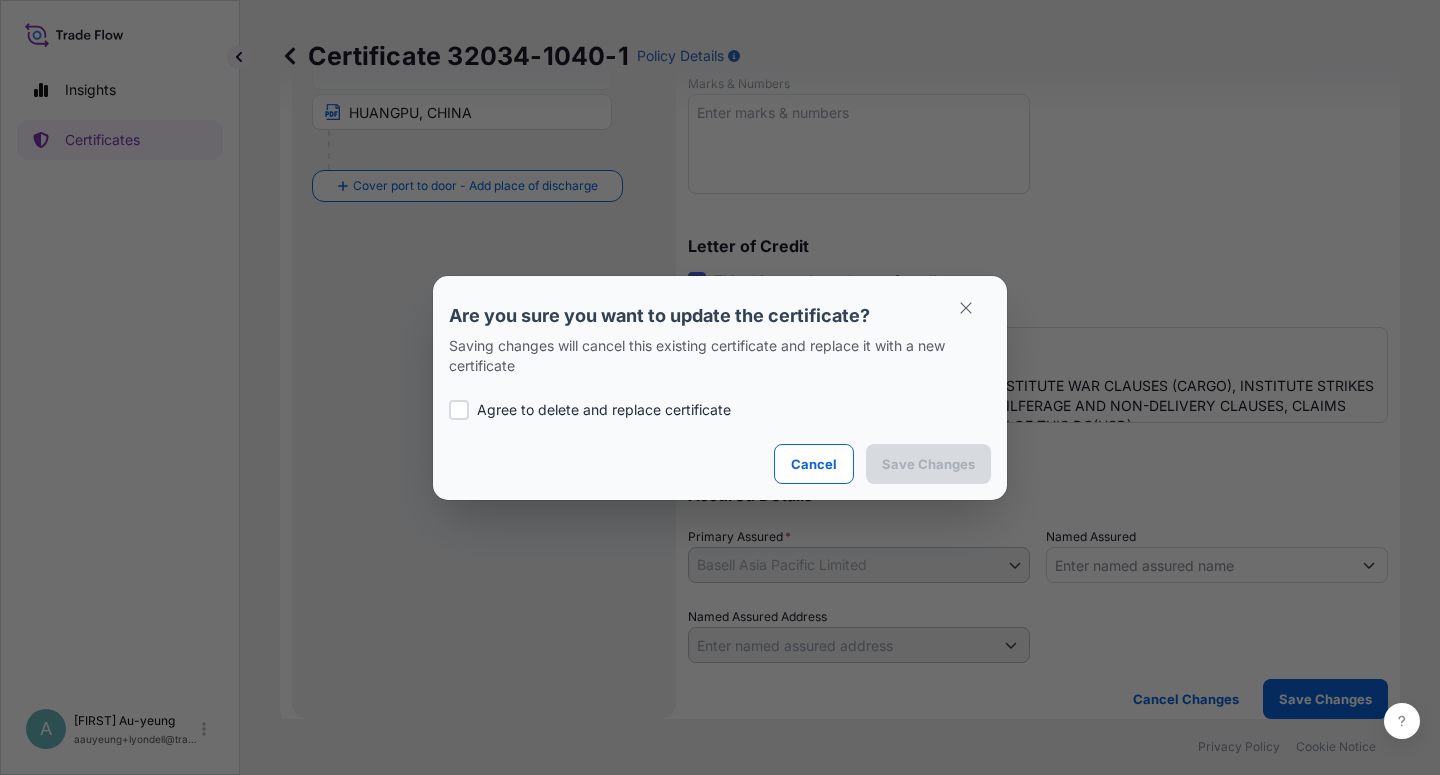click on "Agree to delete and replace certificate" at bounding box center [604, 410] 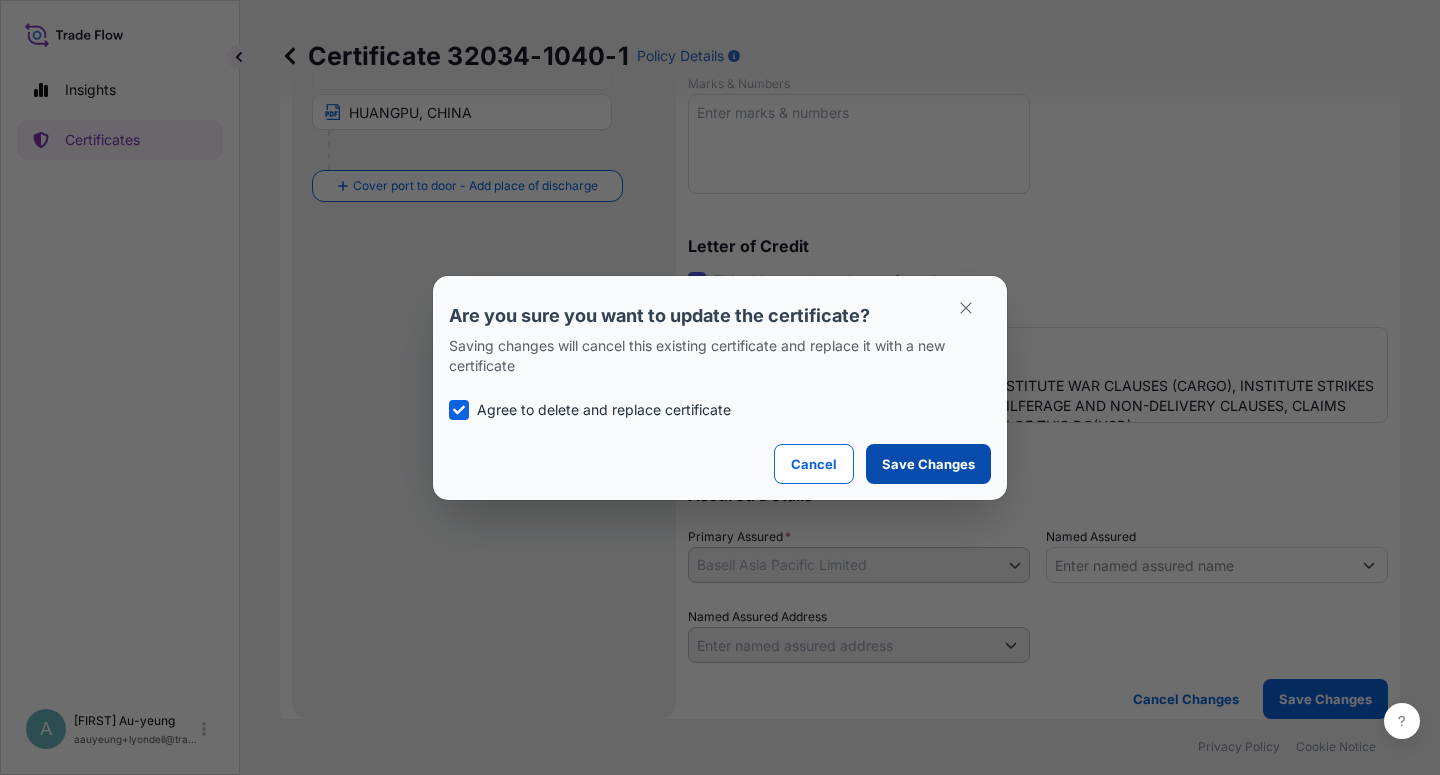 click on "Save Changes" at bounding box center [928, 464] 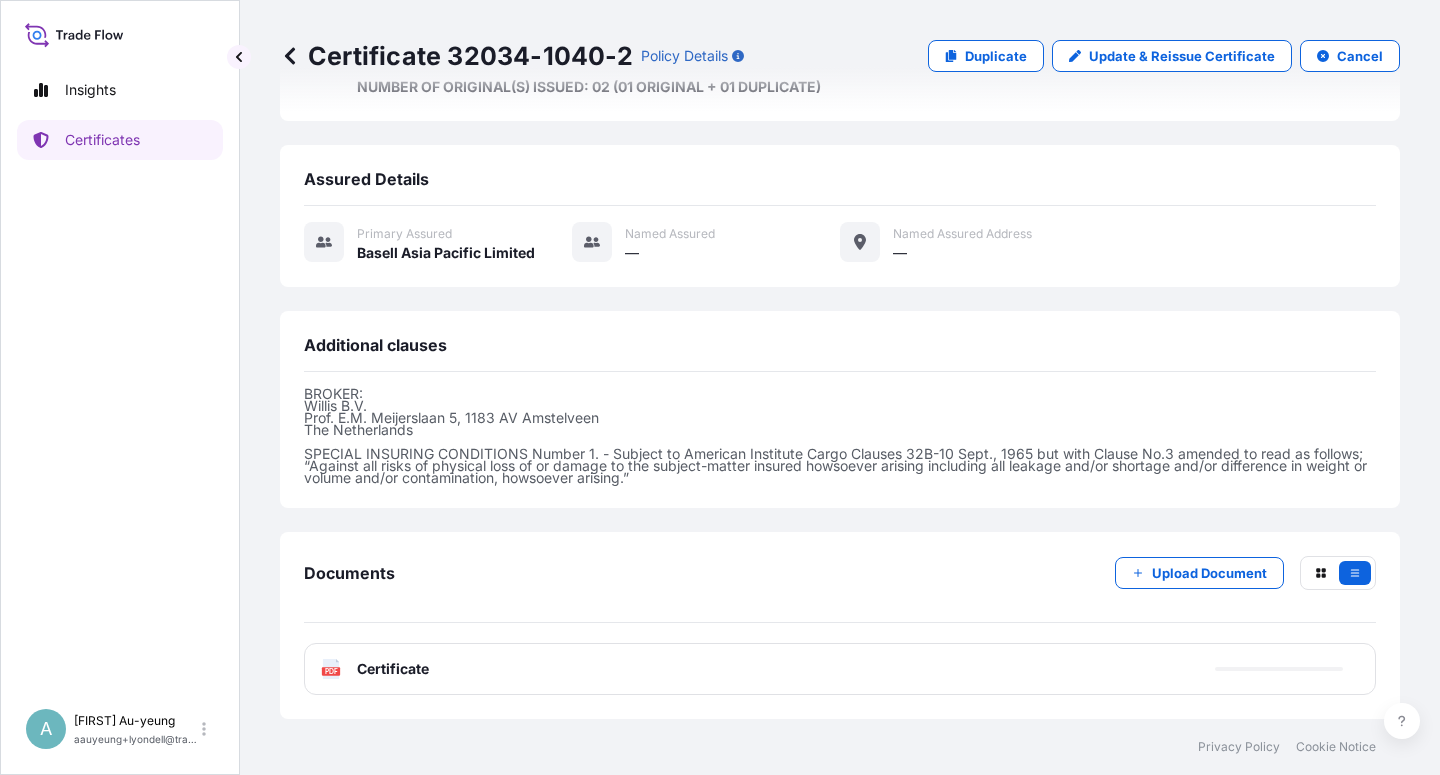 scroll, scrollTop: 574, scrollLeft: 0, axis: vertical 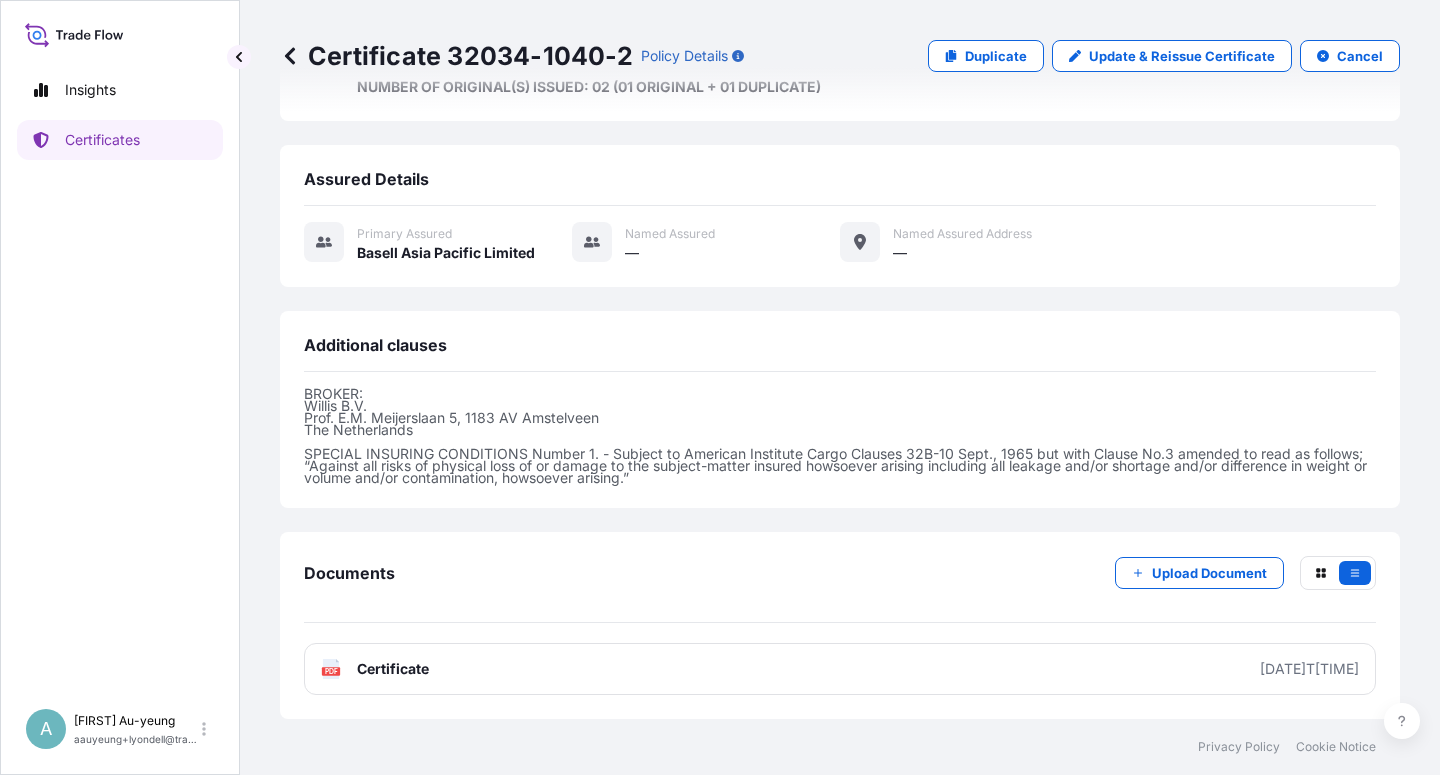 click on "Certificate" at bounding box center (393, 669) 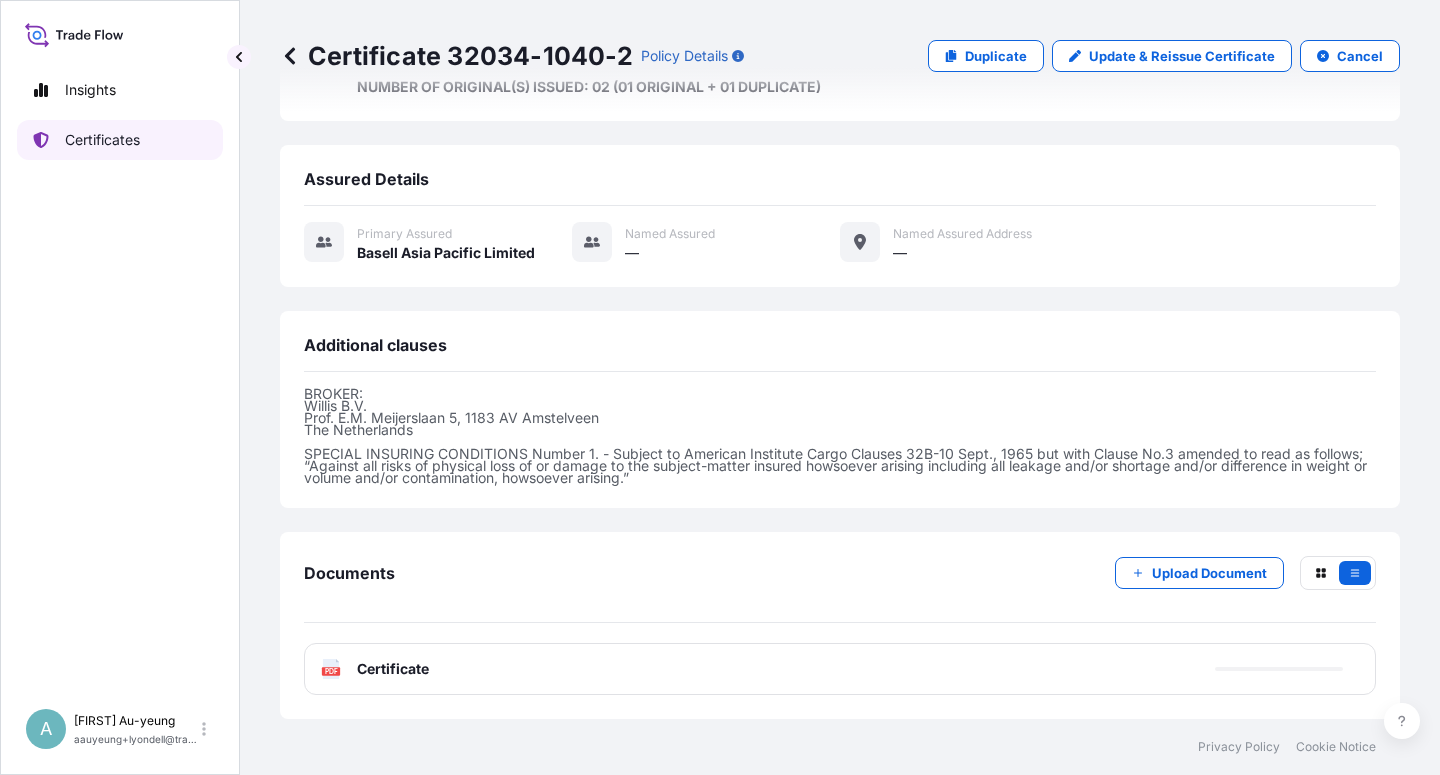 click on "Certificates" at bounding box center [102, 140] 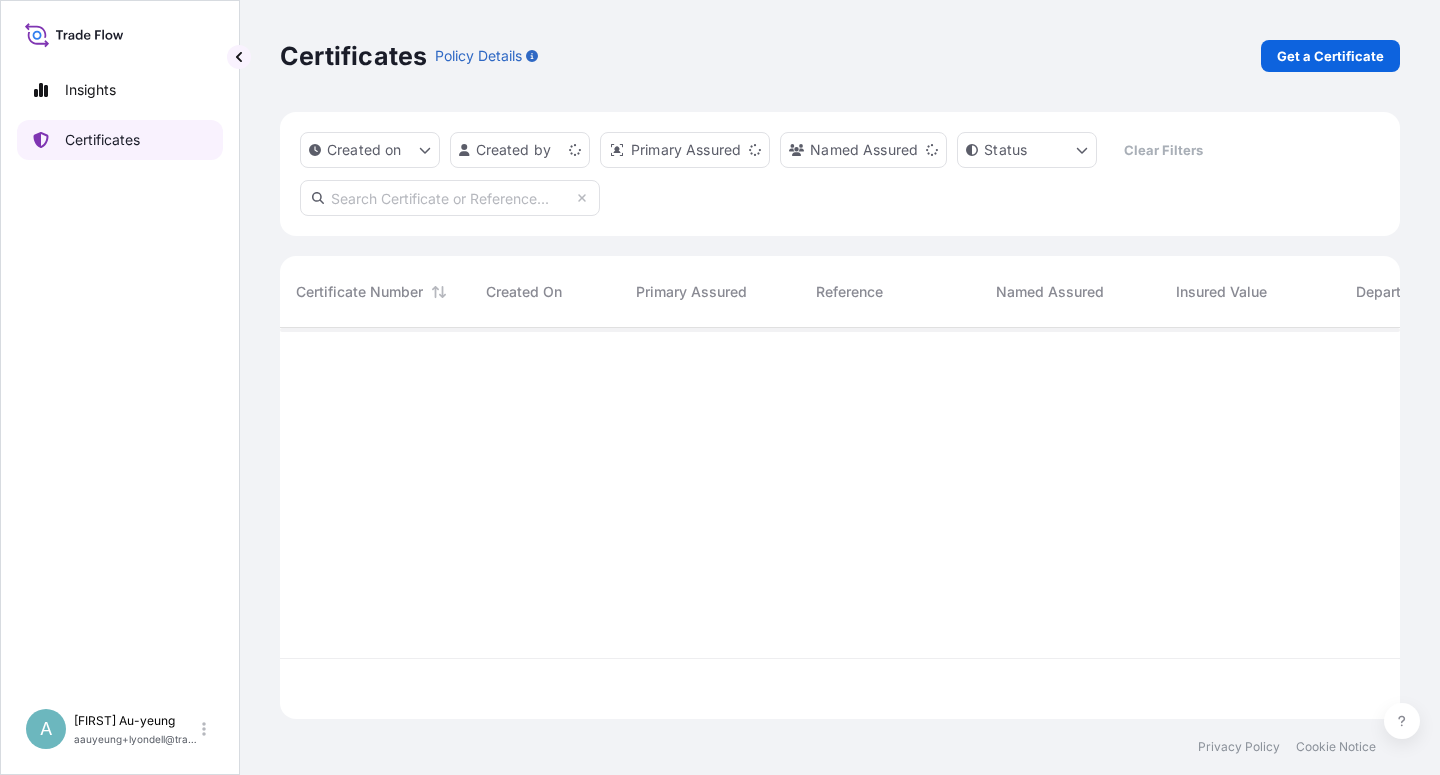 scroll, scrollTop: 0, scrollLeft: 0, axis: both 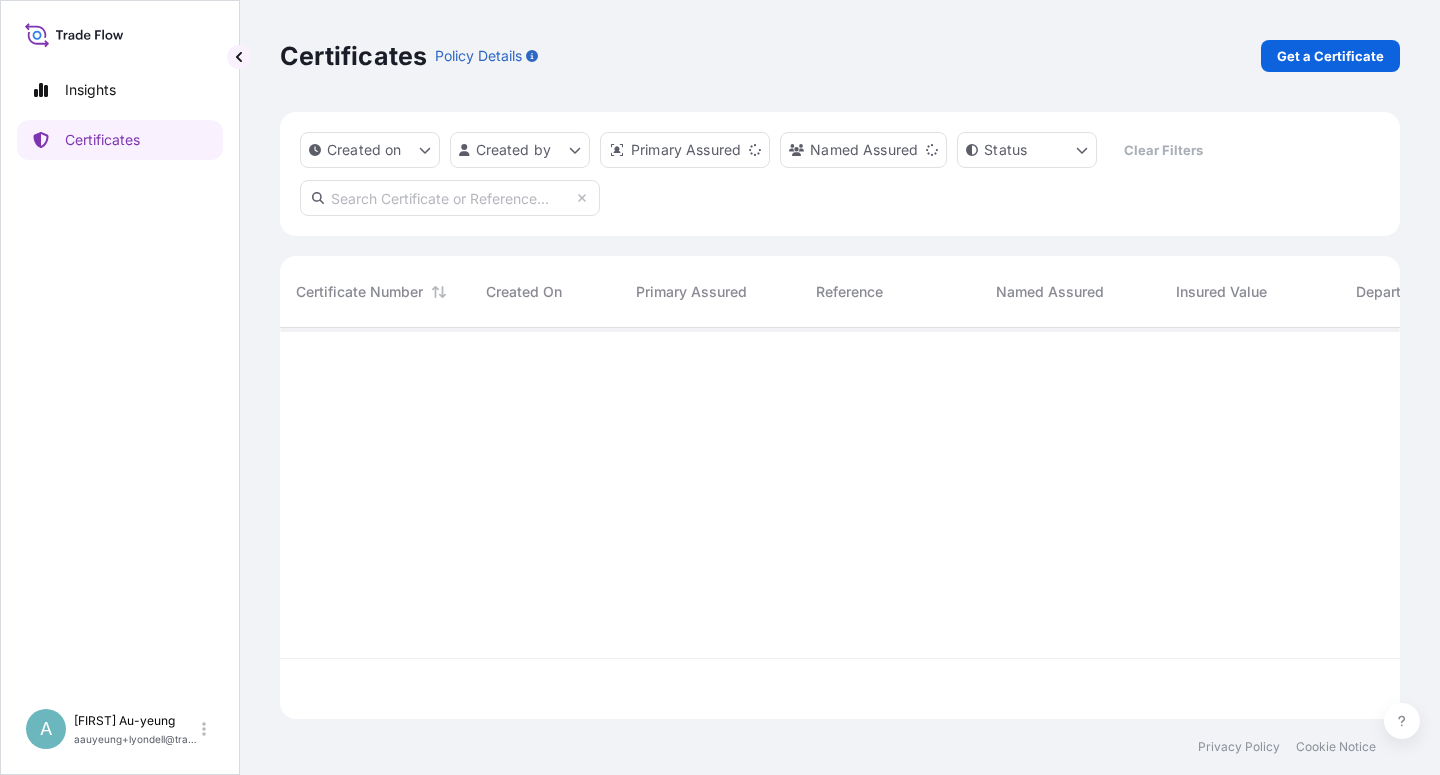 click at bounding box center (450, 198) 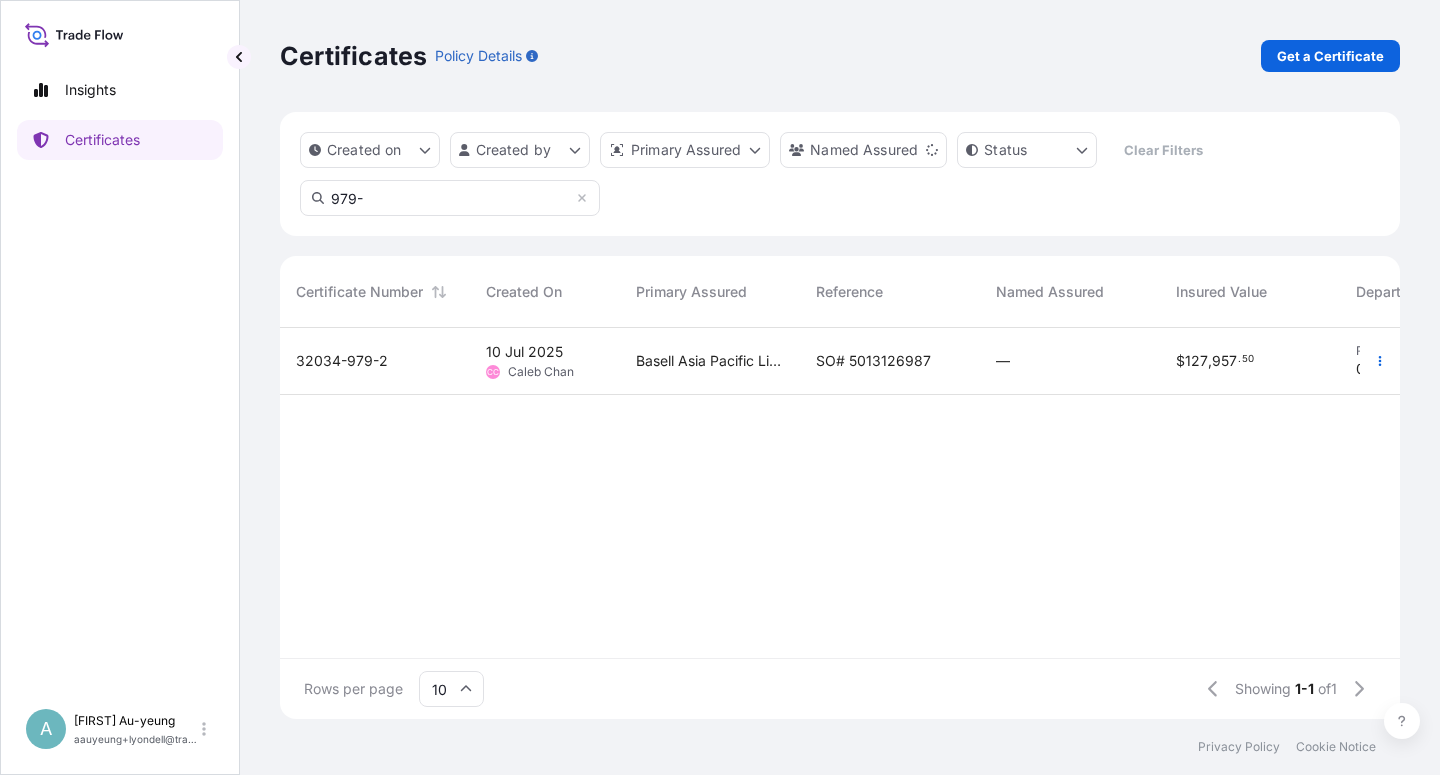 type on "979-" 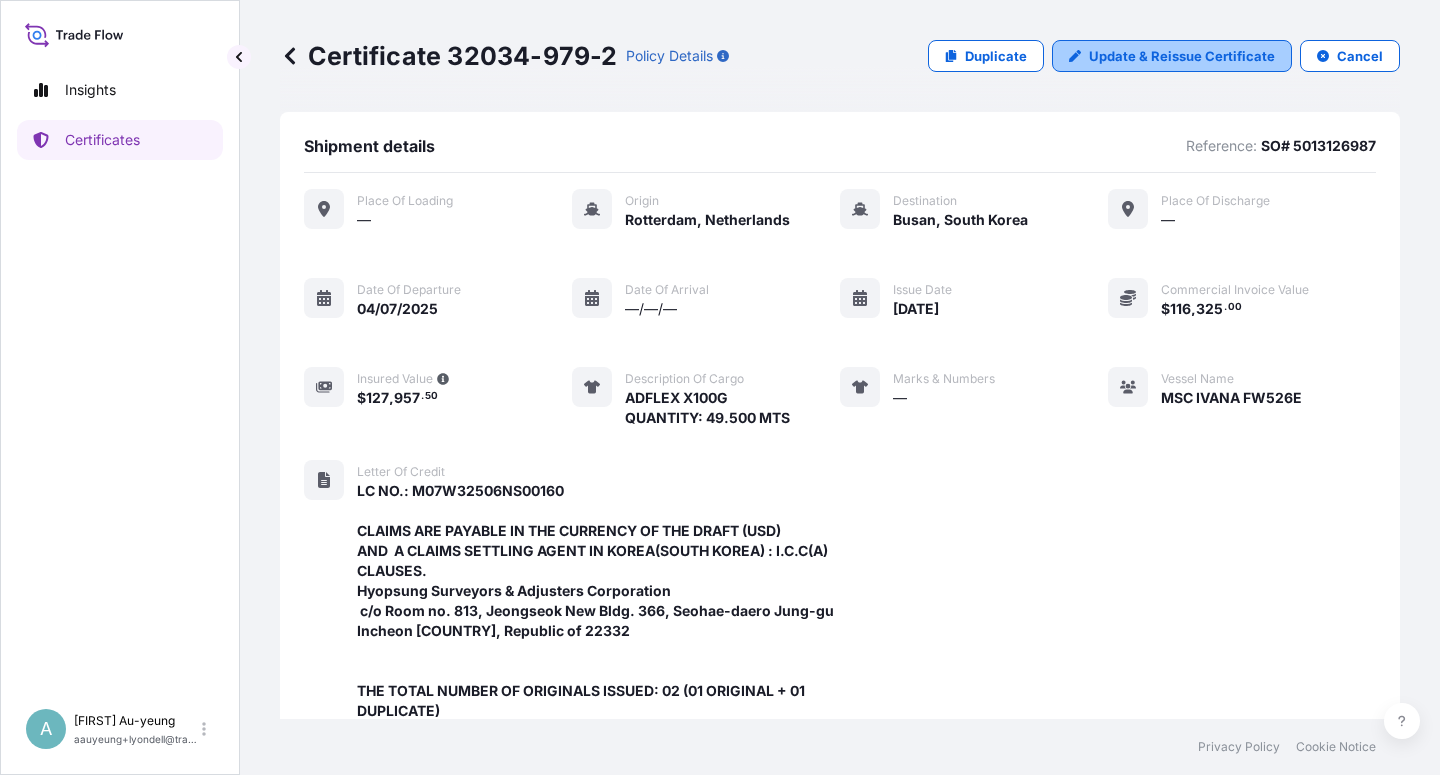 click on "Update & Reissue Certificate" at bounding box center [1182, 56] 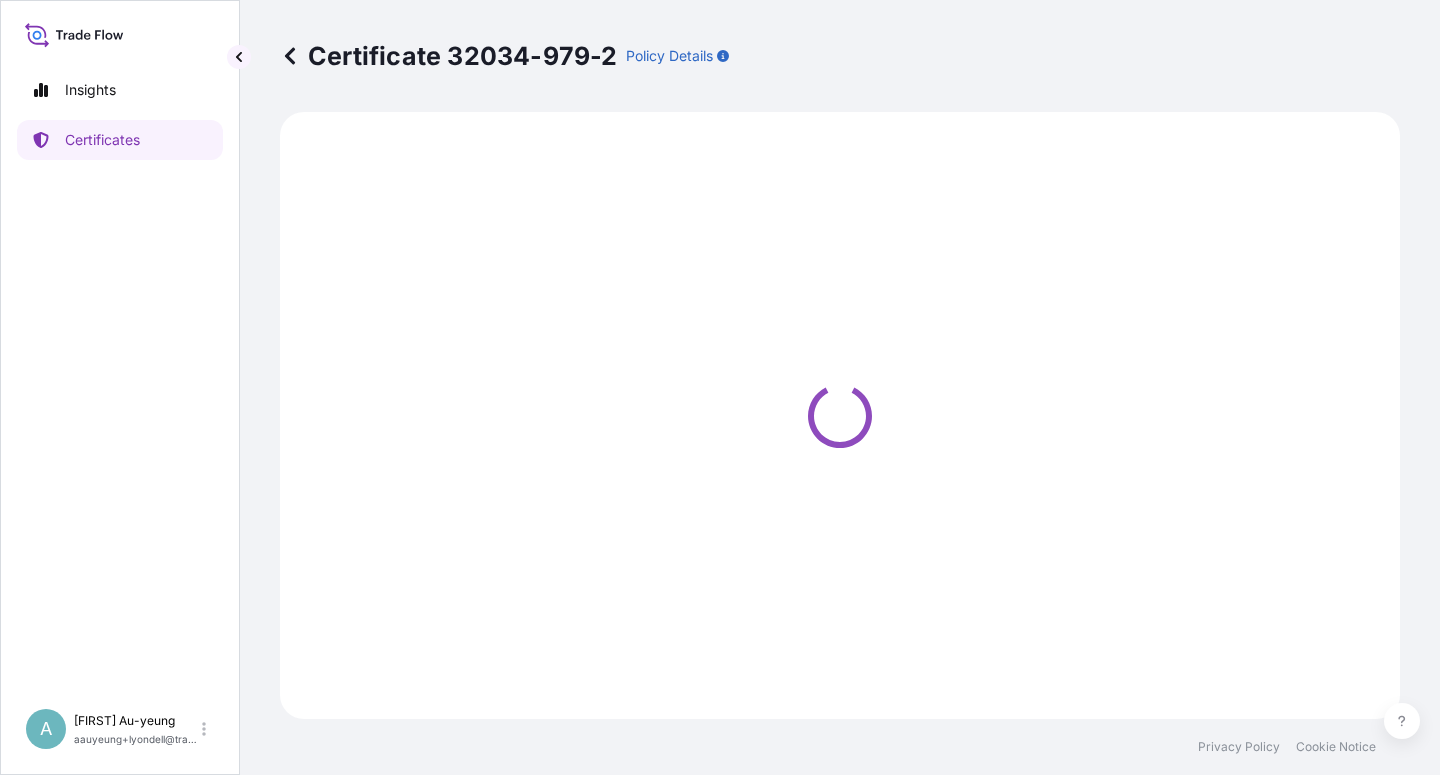 select on "Sea" 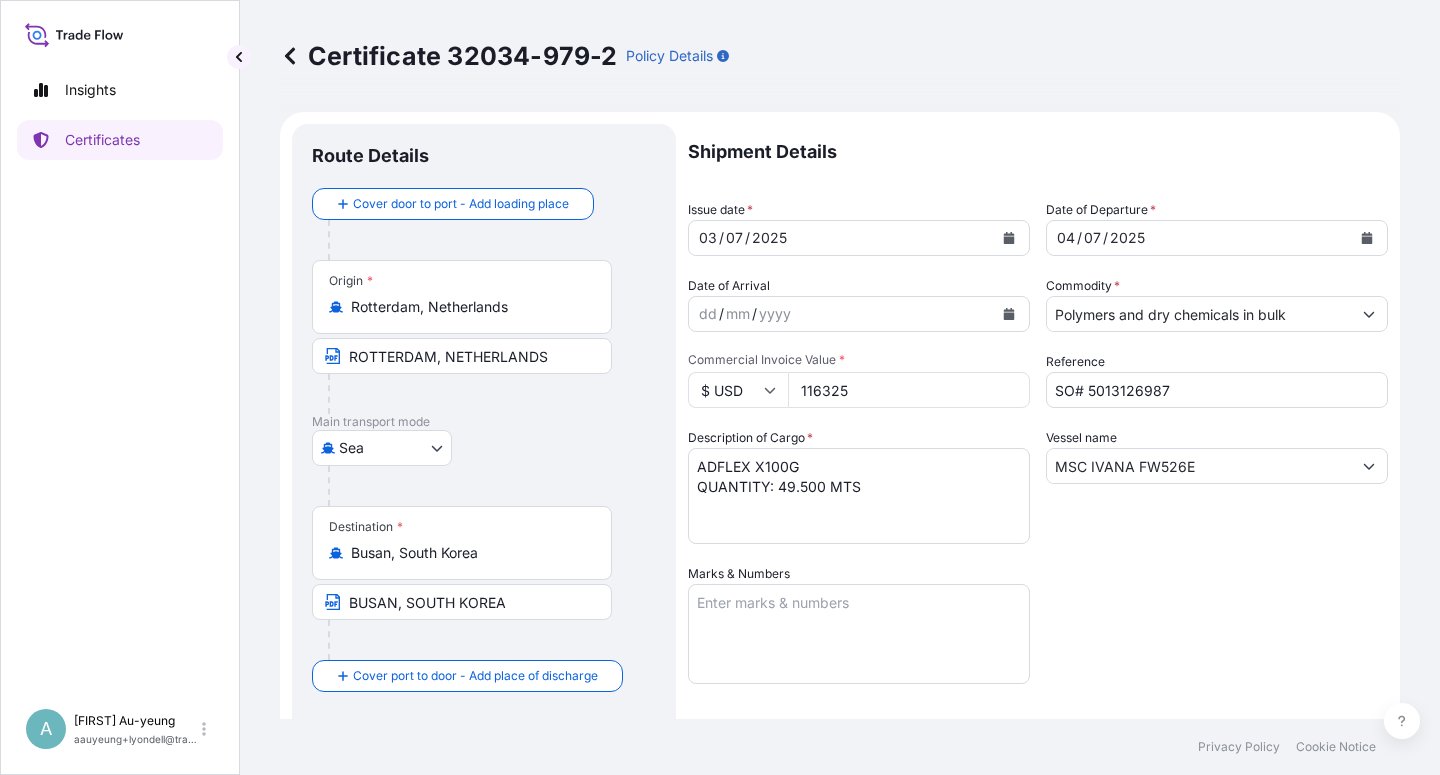 click 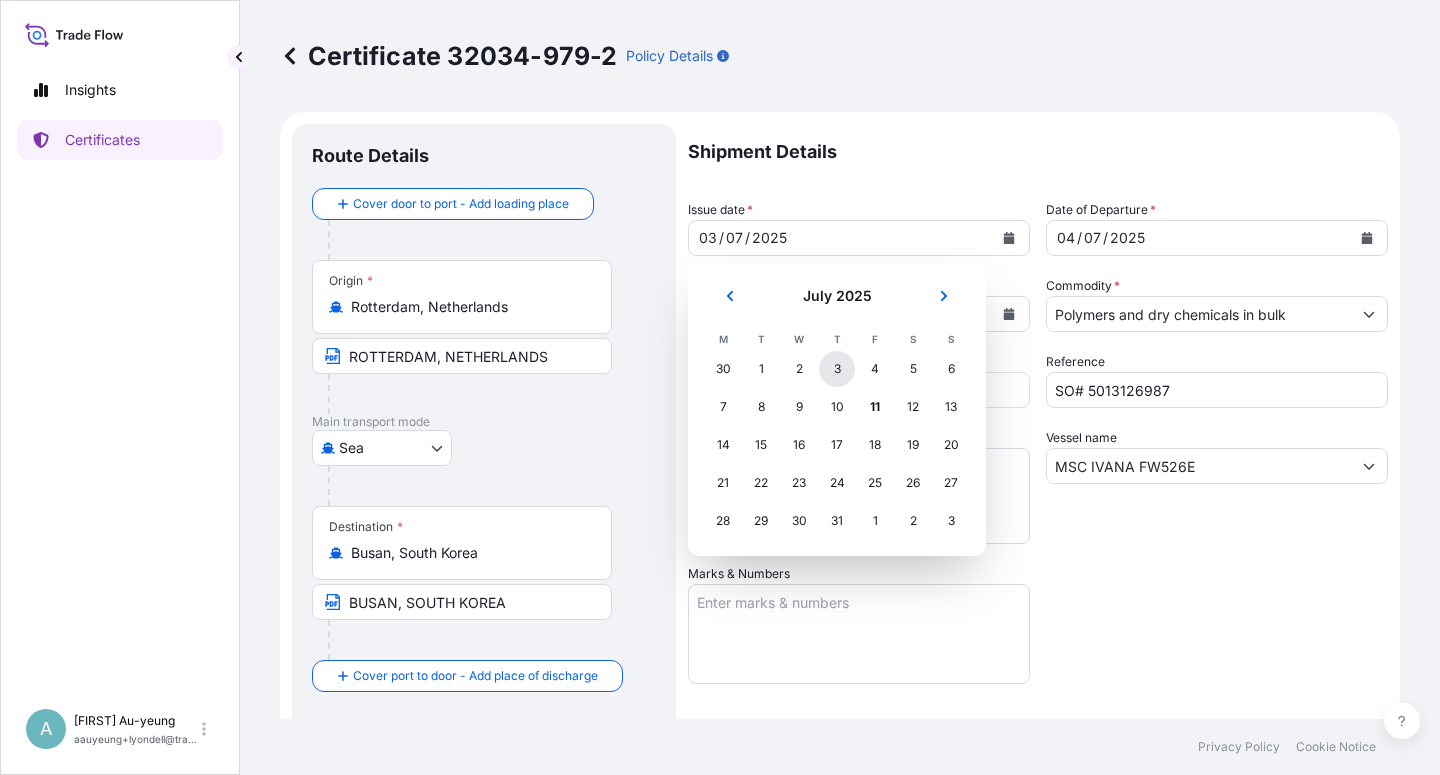 click on "3" at bounding box center [837, 369] 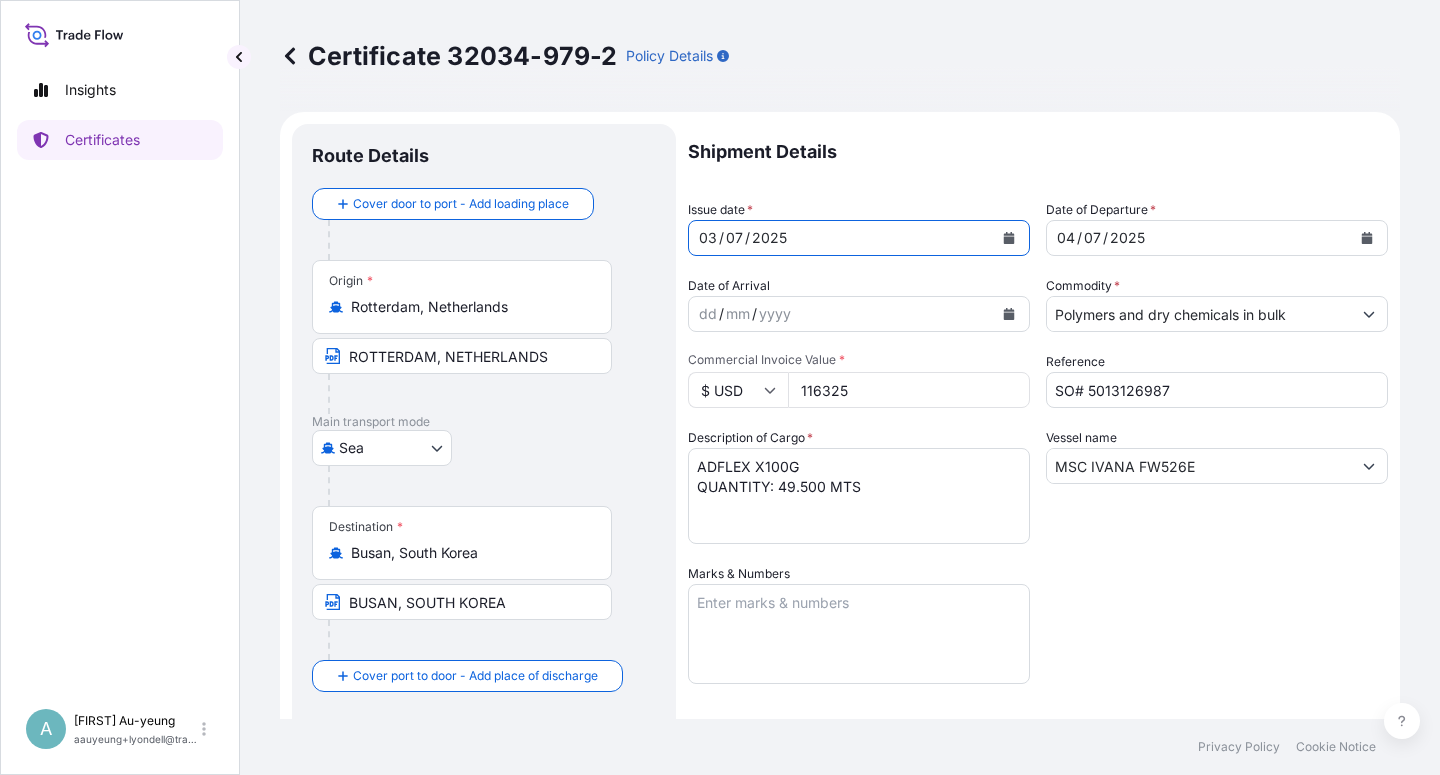 drag, startPoint x: 1100, startPoint y: 568, endPoint x: 1076, endPoint y: 564, distance: 24.33105 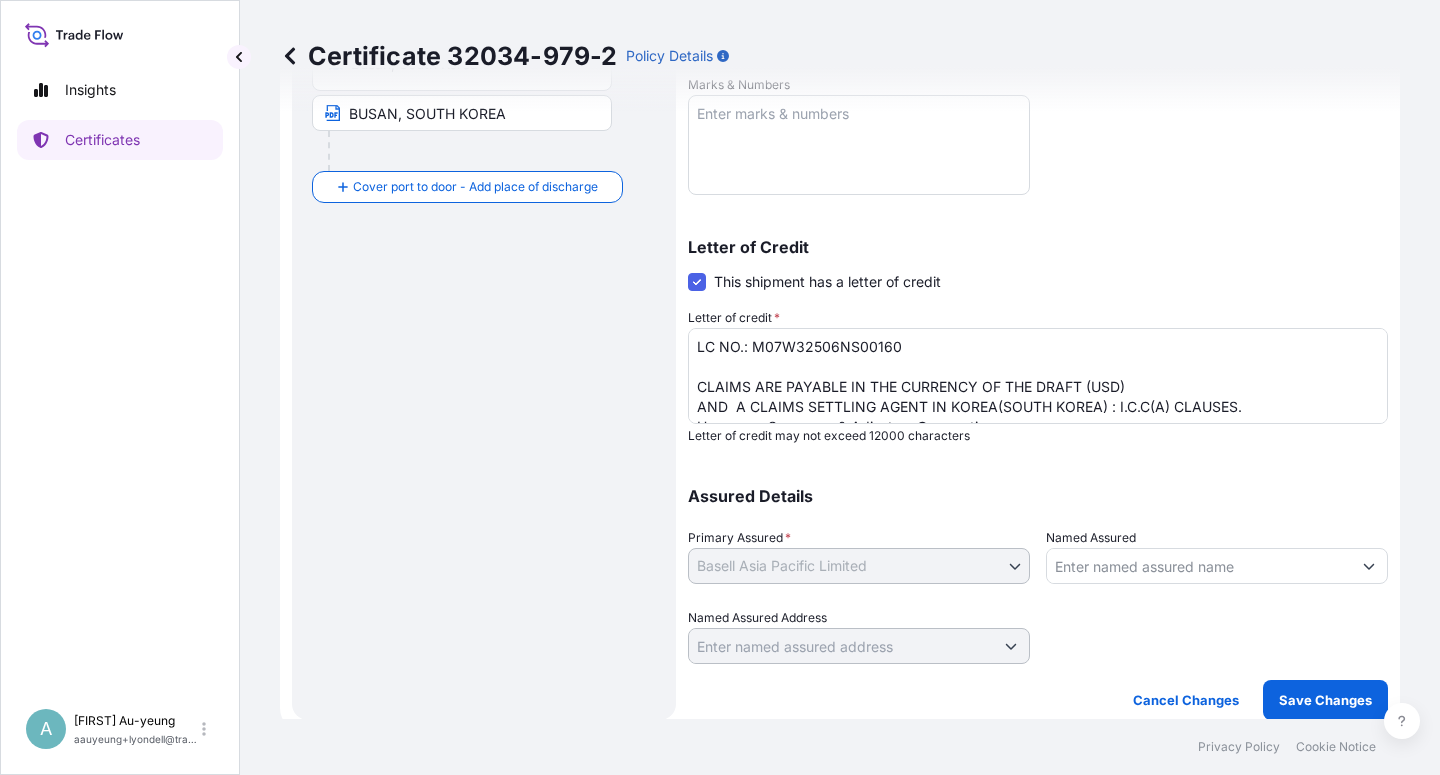 scroll, scrollTop: 490, scrollLeft: 0, axis: vertical 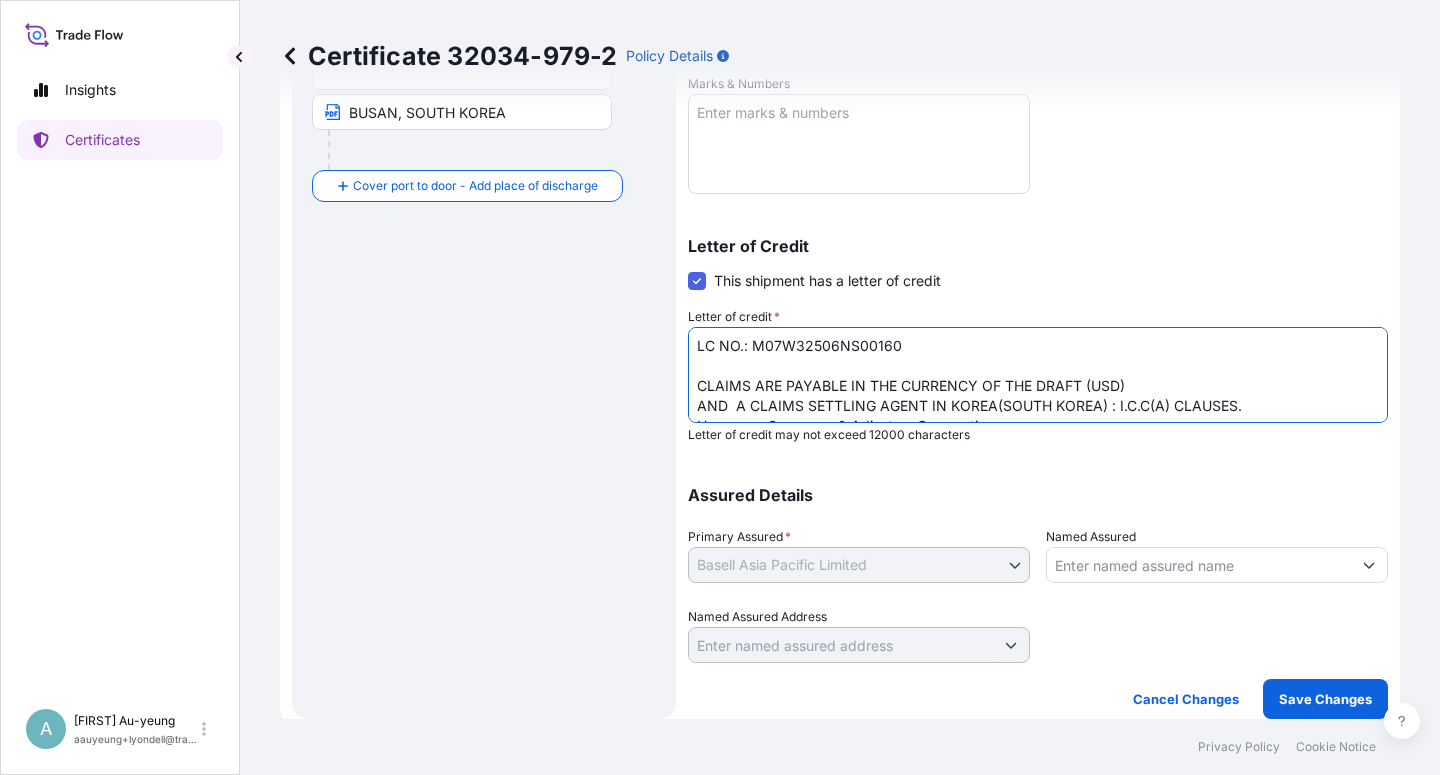 drag, startPoint x: 1114, startPoint y: 407, endPoint x: 1236, endPoint y: 402, distance: 122.10242 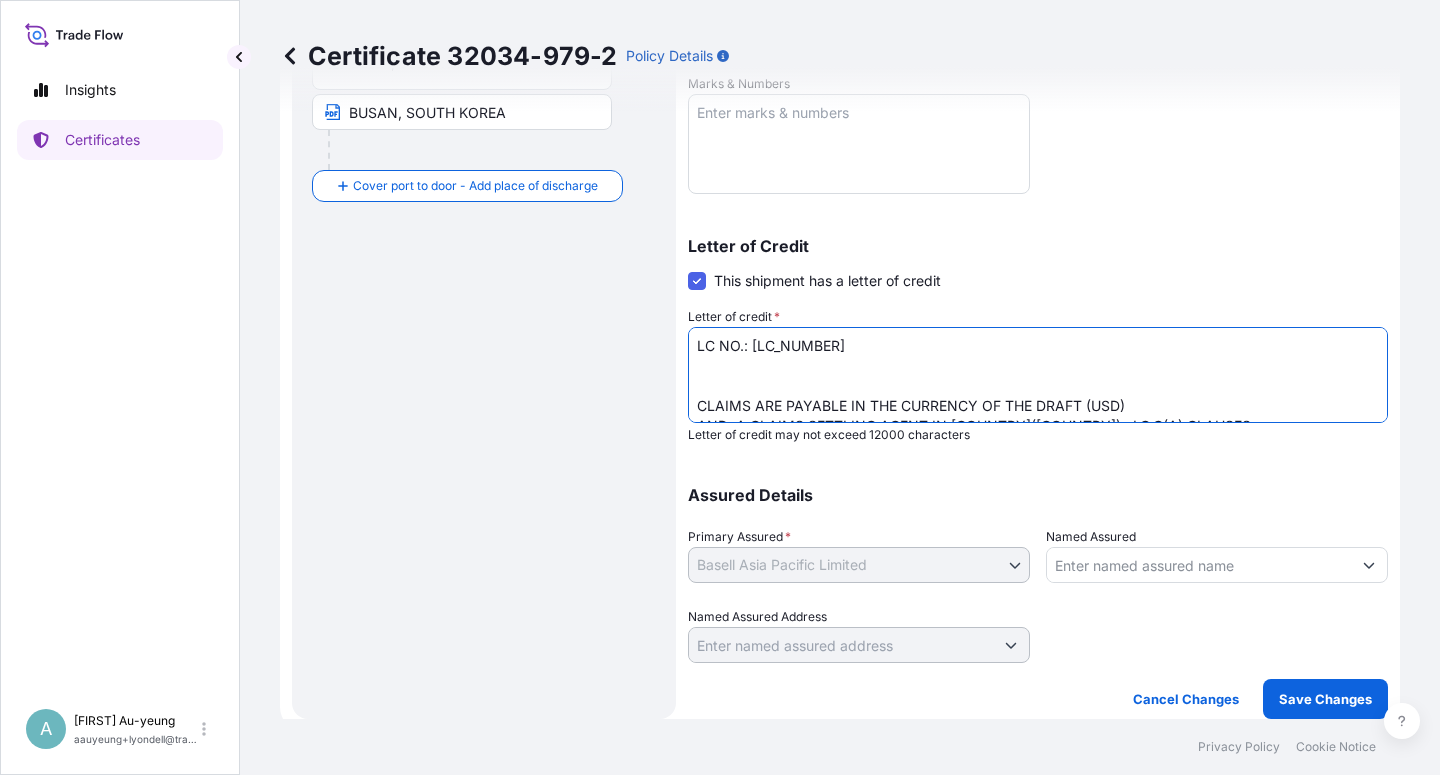 paste on "I.C.C(A) CLAUSES" 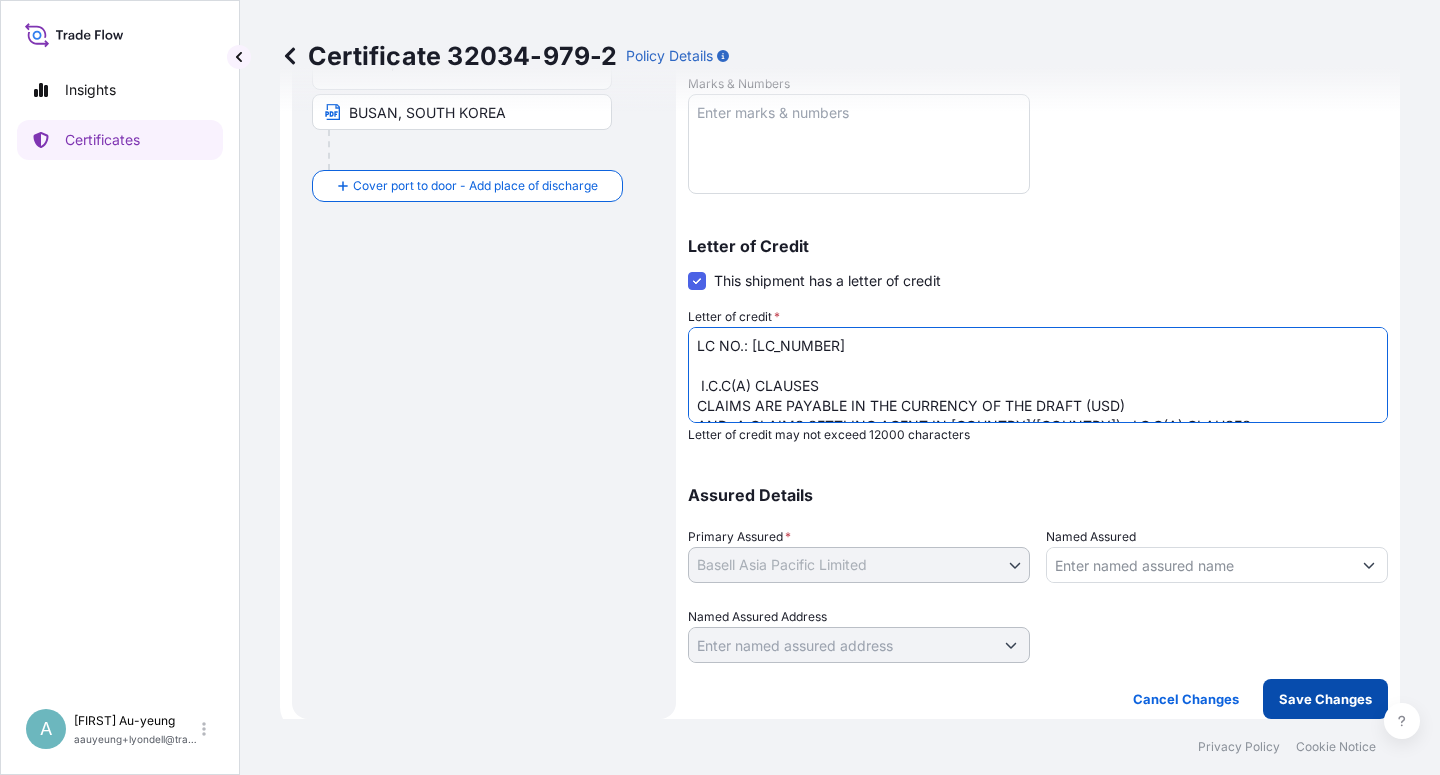 type on "LC NO.: [LC_NUMBER]
I.C.C(A) CLAUSES
CLAIMS ARE PAYABLE IN THE CURRENCY OF THE DRAFT (USD)
AND  A CLAIMS SETTLING AGENT IN [COUNTRY]([COUNTRY]) : I.C.C(A) CLAUSES.
[COMPANY_NAME]
c/o Room no. [NUMBER], [BUILDING_NAME] [NUMBER], [STREET_NAME] [DISTRICT] [CITY] [COUNTRY], [POSTAL_CODE]
THE TOTAL NUMBER OF ORIGINALS ISSUED: 02 (01 ORIGINAL + 01 DUPLICATE)" 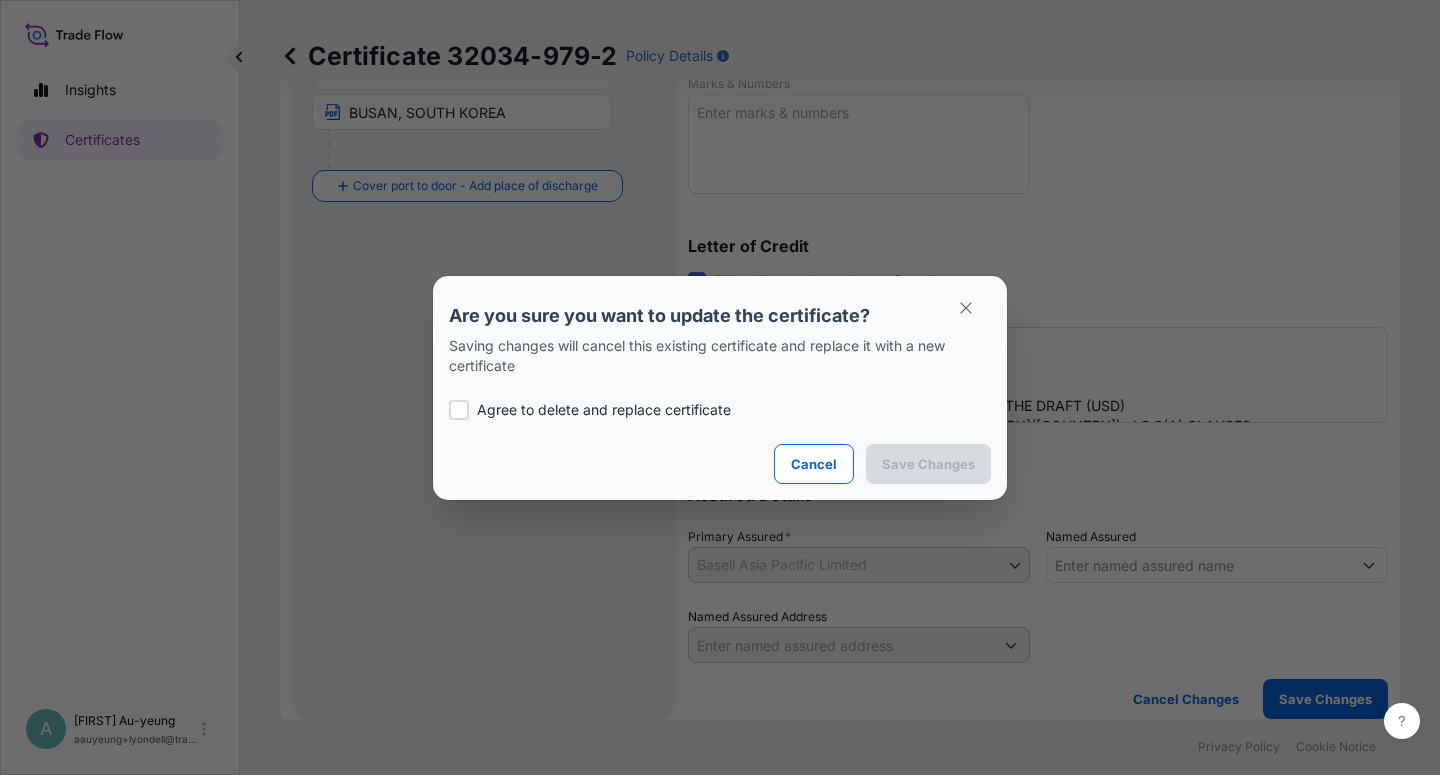 click on "Agree to delete and replace certificate" at bounding box center [604, 410] 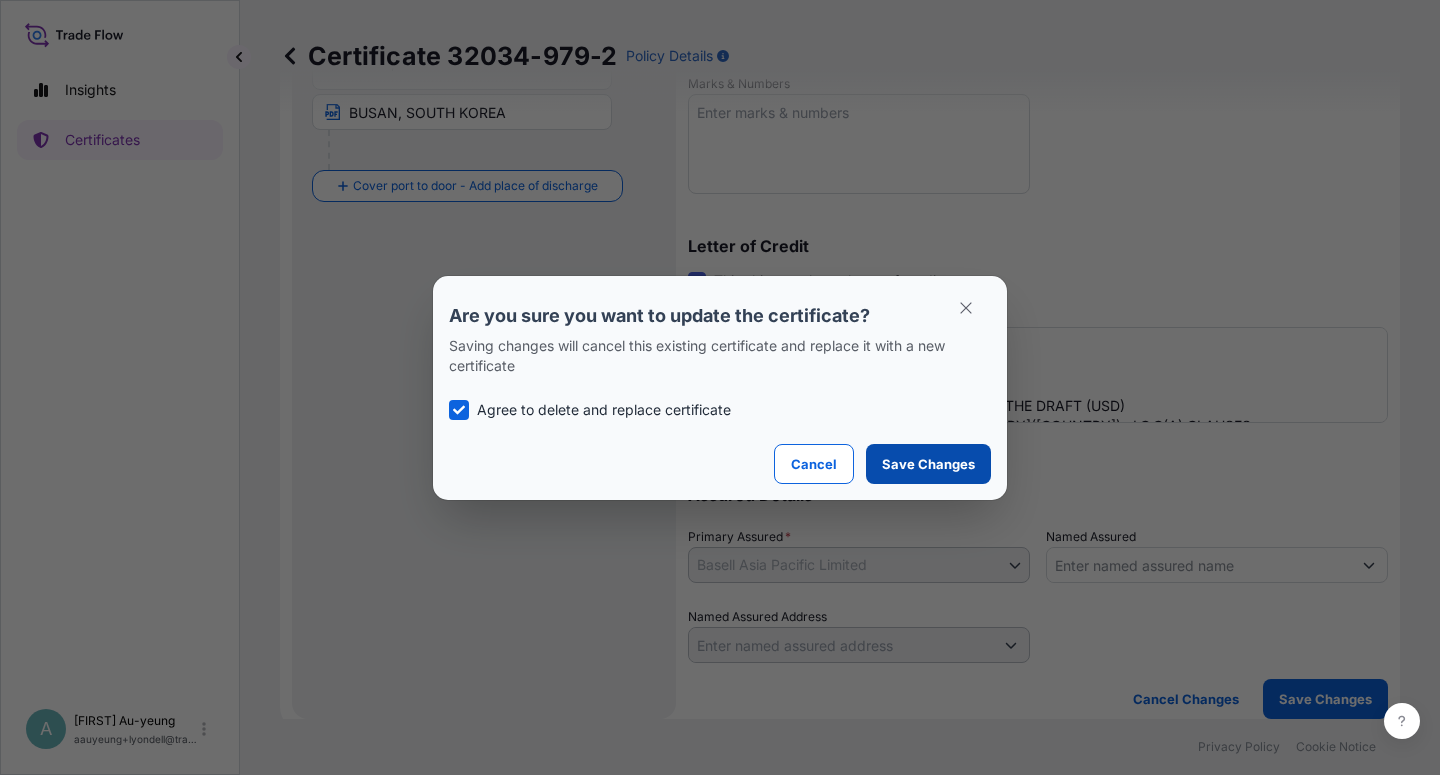 click on "Save Changes" at bounding box center (928, 464) 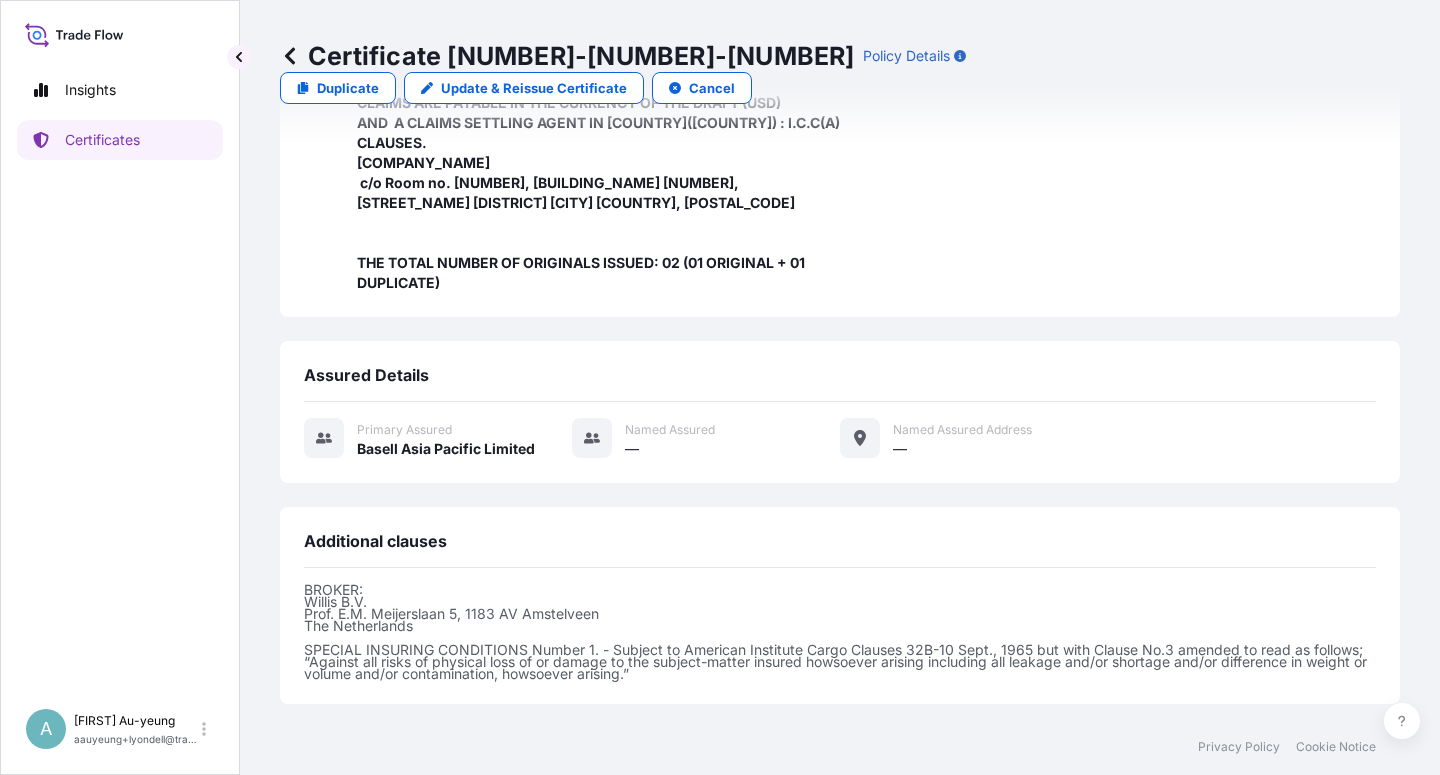 scroll, scrollTop: 654, scrollLeft: 0, axis: vertical 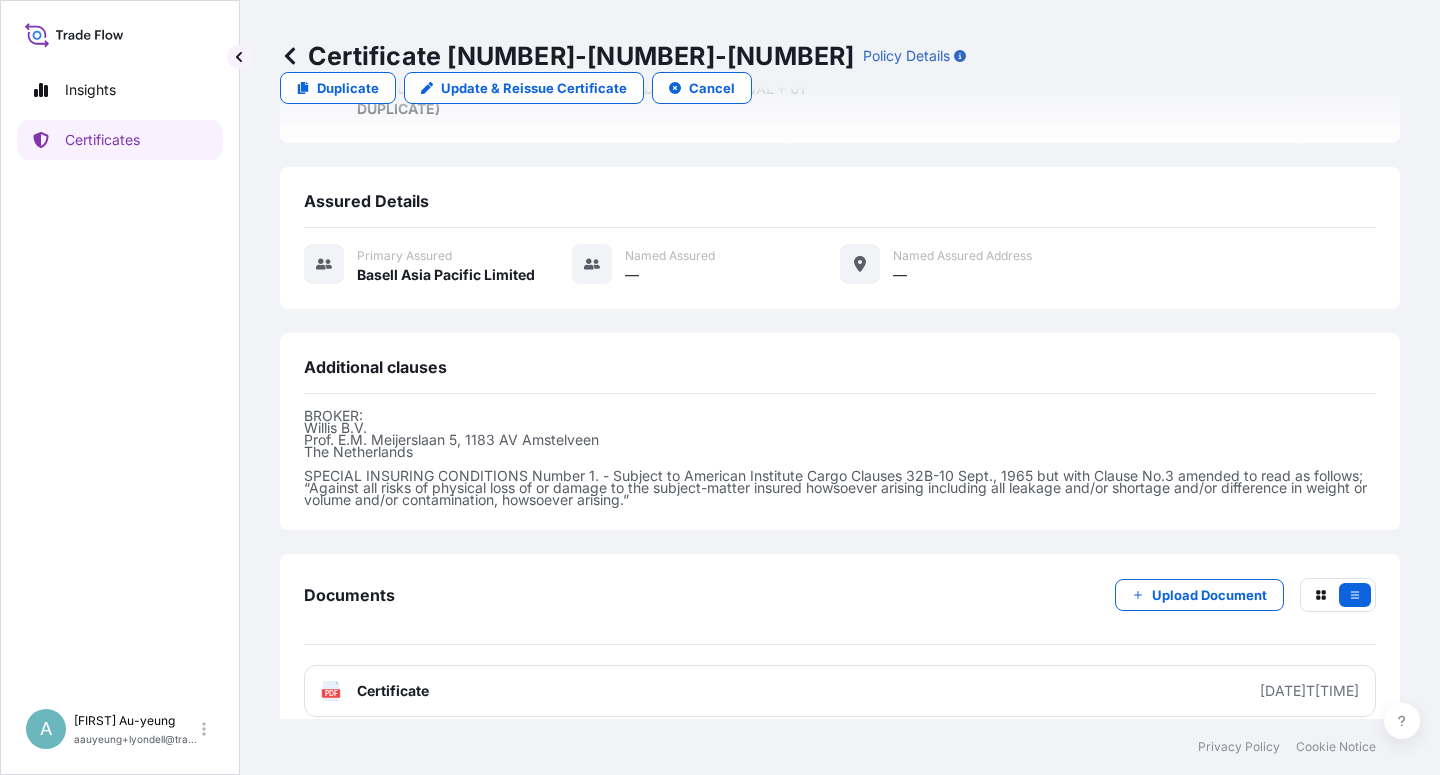 click on "Certificate" at bounding box center [393, 691] 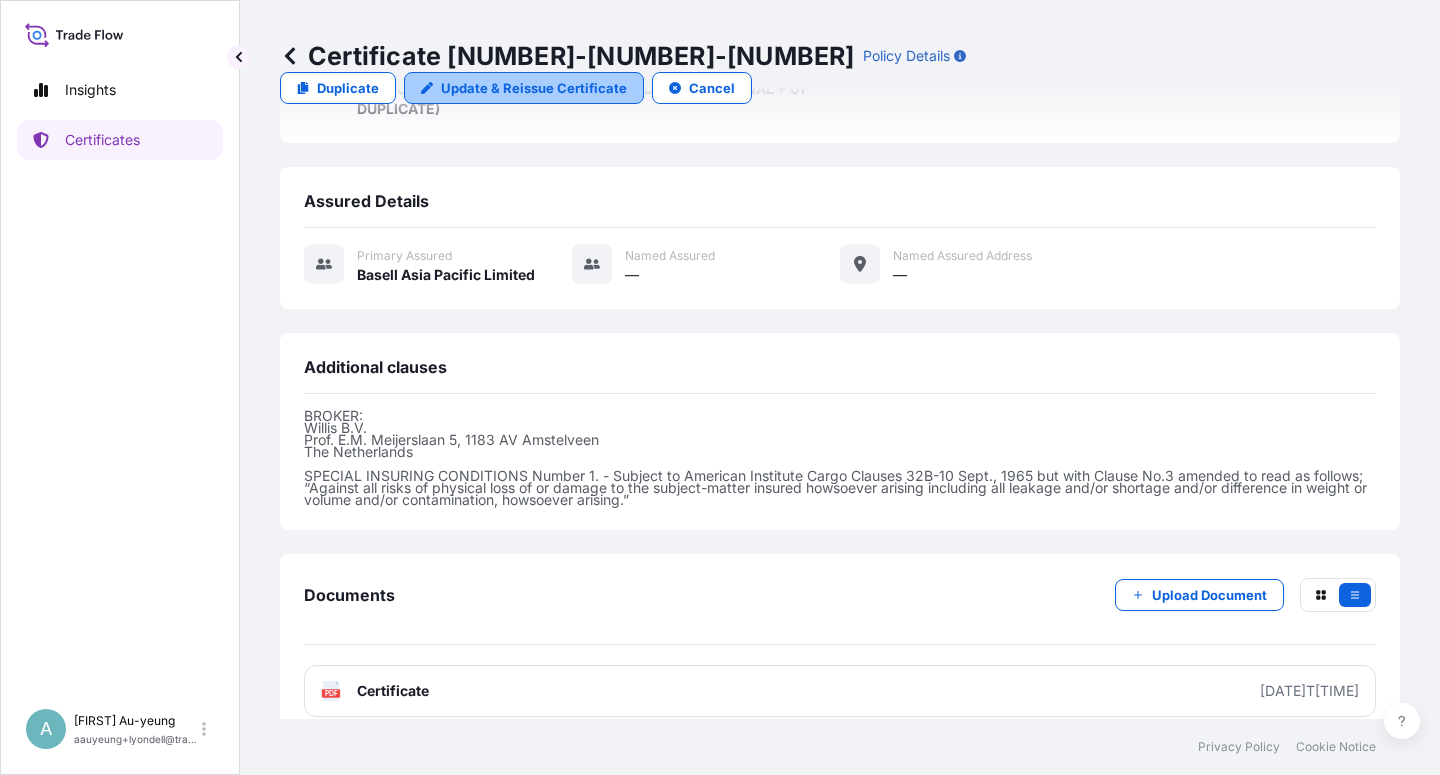click on "Update & Reissue Certificate" at bounding box center (534, 88) 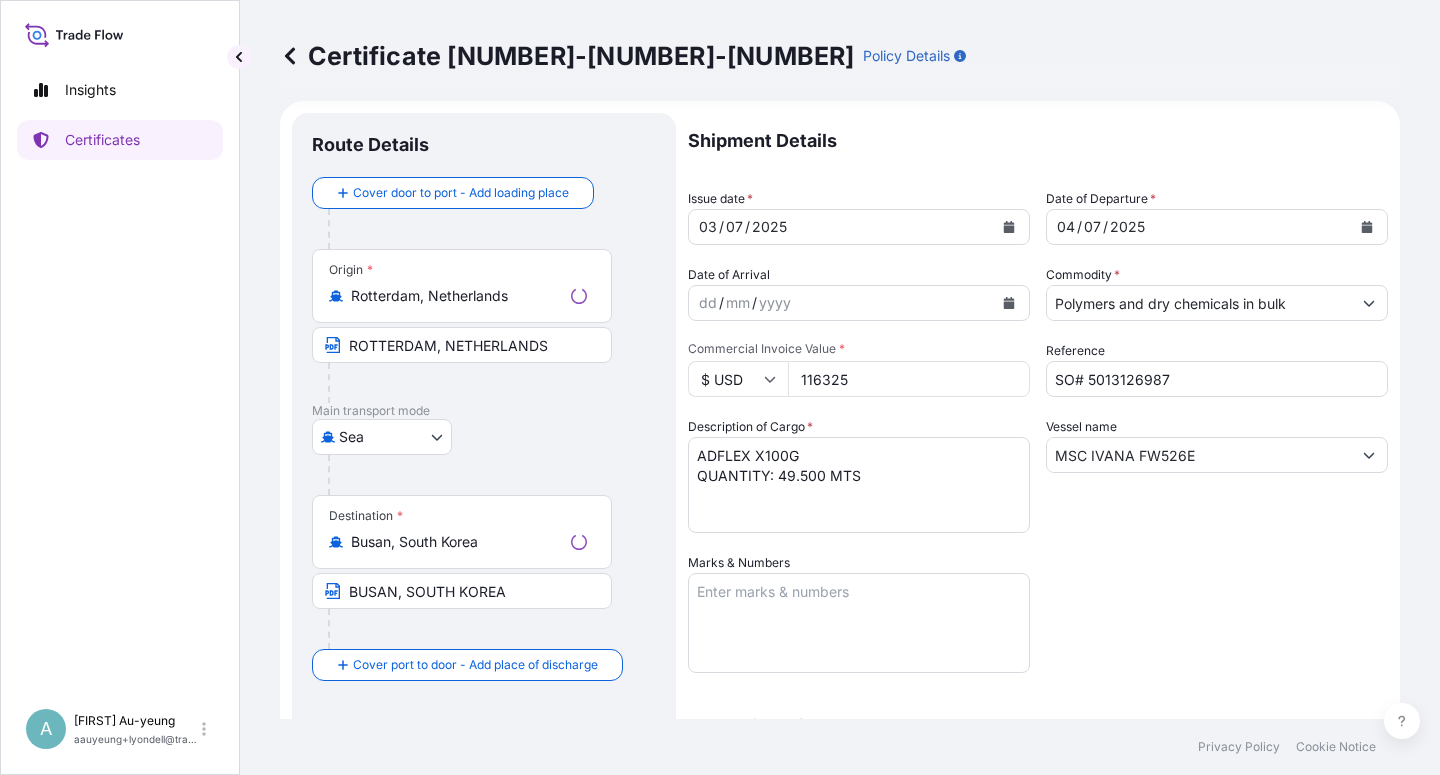 scroll, scrollTop: 0, scrollLeft: 0, axis: both 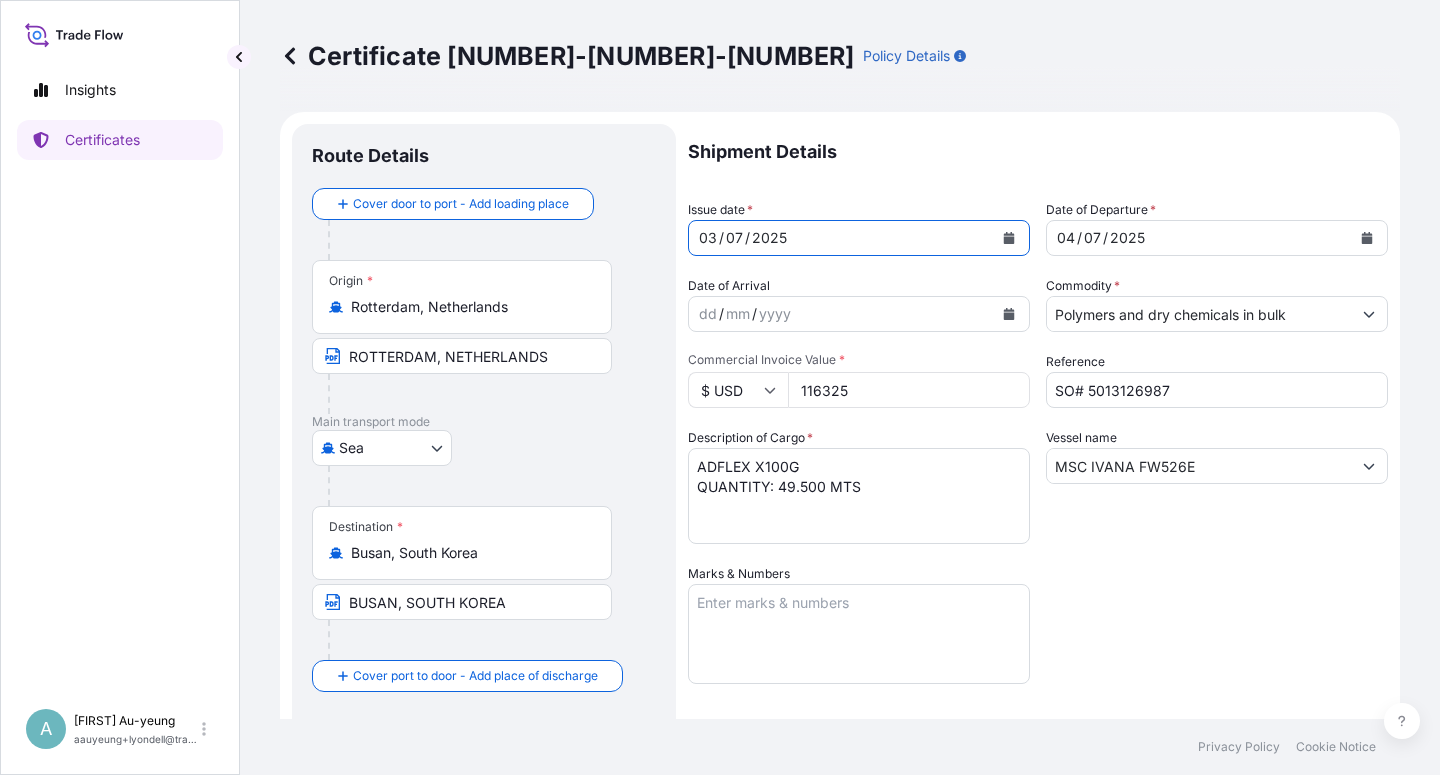 click 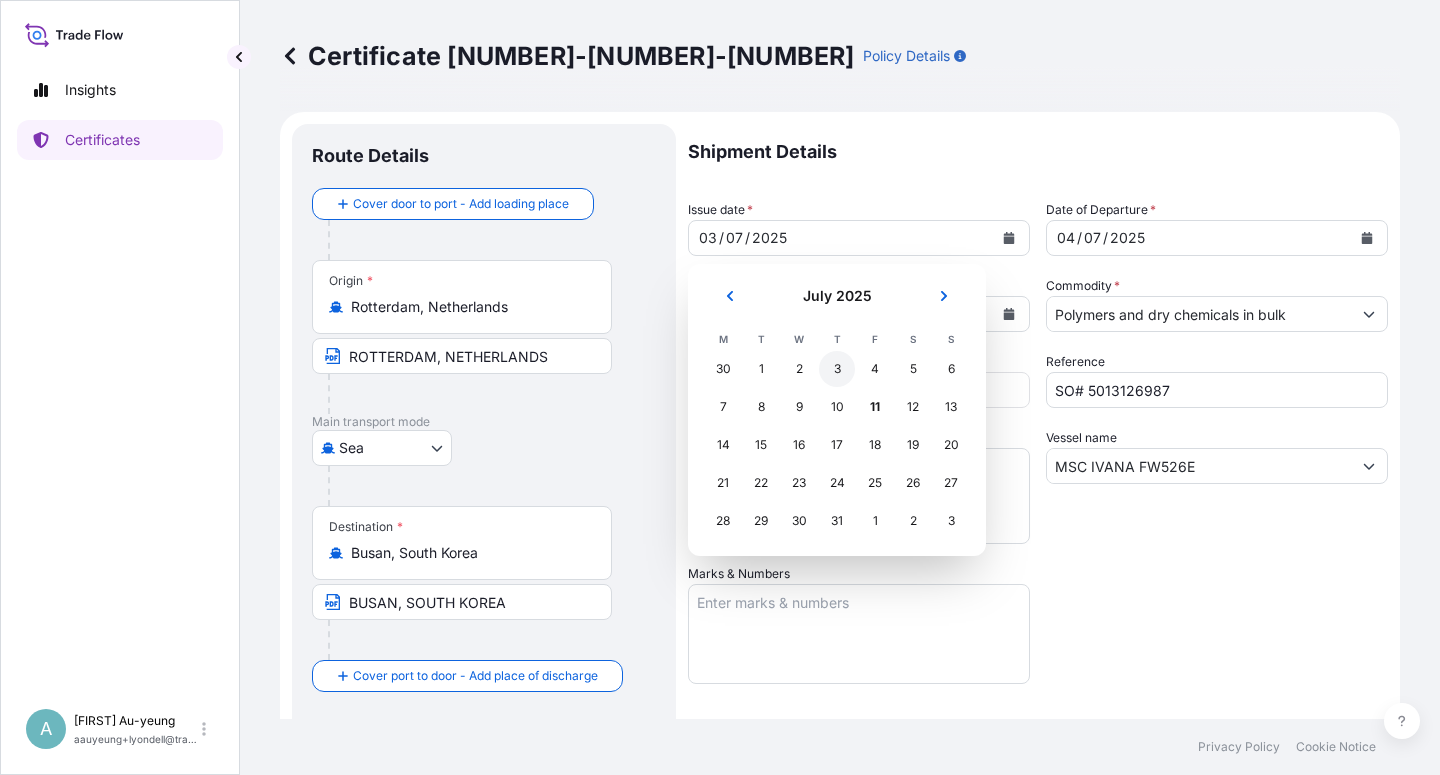 click on "3" at bounding box center [837, 369] 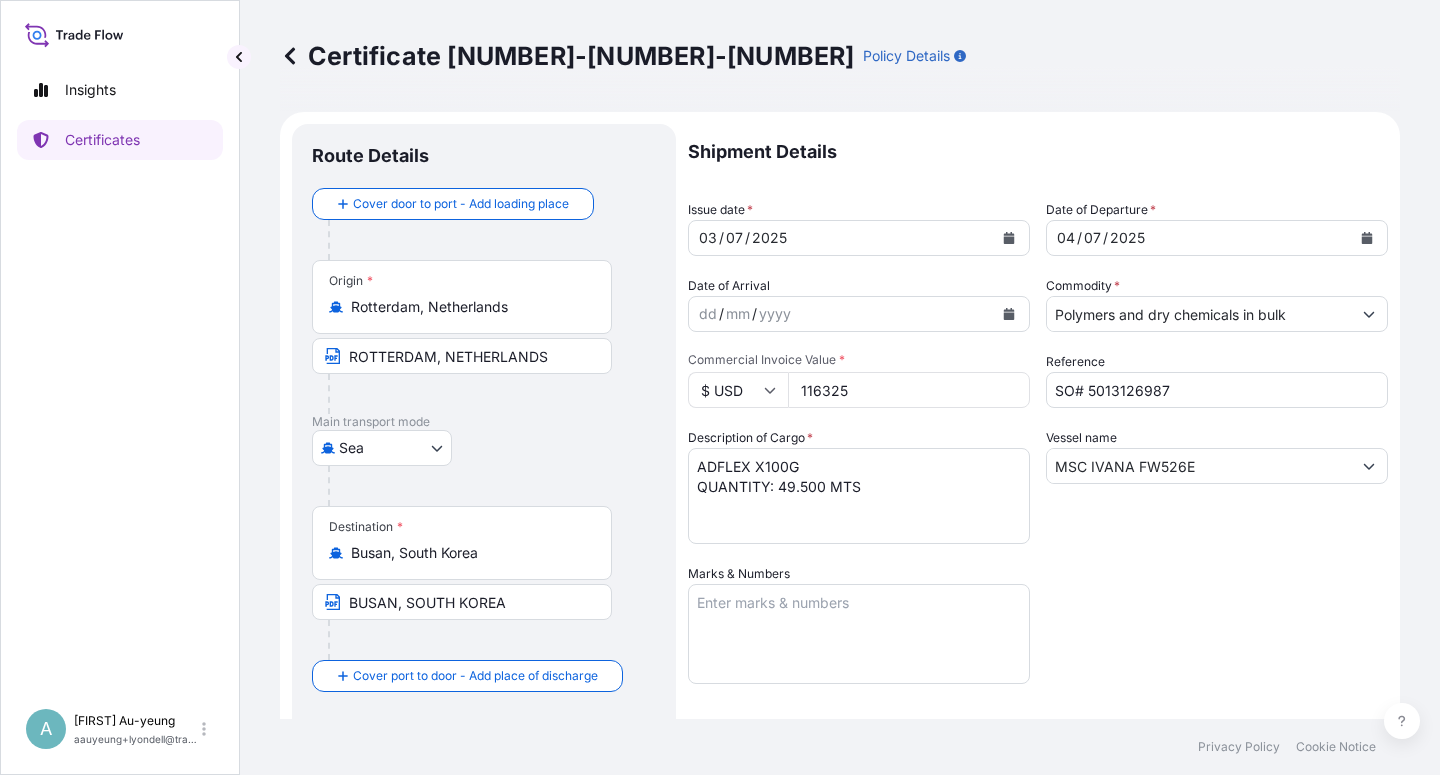 drag, startPoint x: 1059, startPoint y: 525, endPoint x: 1044, endPoint y: 520, distance: 15.811388 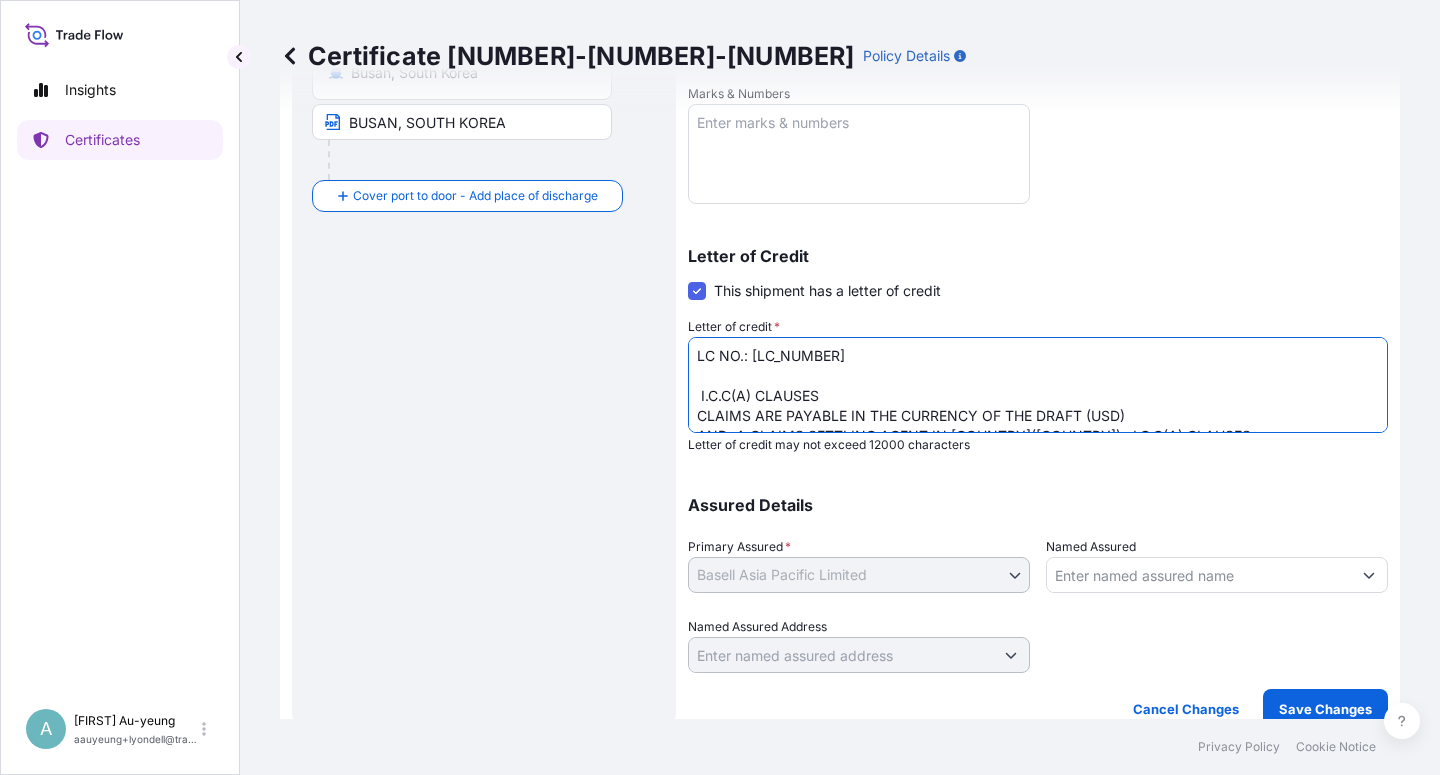 scroll, scrollTop: 87, scrollLeft: 0, axis: vertical 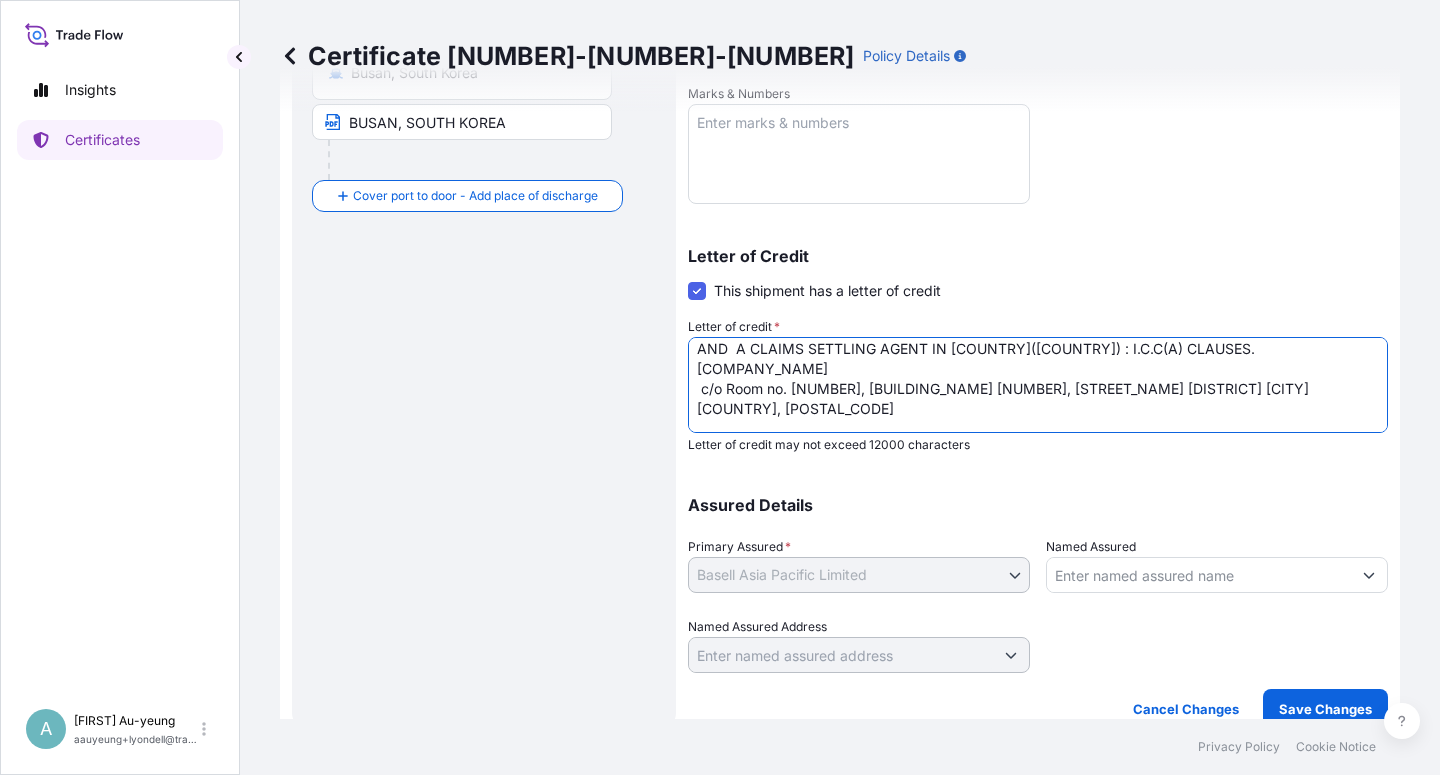 click on "LC NO.: [LC_NUMBER]
I.C.C(A) CLAUSES
CLAIMS ARE PAYABLE IN THE CURRENCY OF THE DRAFT (USD)
AND  A CLAIMS SETTLING AGENT IN [COUNTRY]([COUNTRY]) : I.C.C(A) CLAUSES.
[COMPANY_NAME]
c/o Room no. [NUMBER], [BUILDING_NAME] [NUMBER], [STREET_NAME] [DISTRICT] [CITY] [COUNTRY], [POSTAL_CODE]
THE TOTAL NUMBER OF ORIGINALS ISSUED: 02 (01 ORIGINAL + 01 DUPLICATE)" at bounding box center [1038, 385] 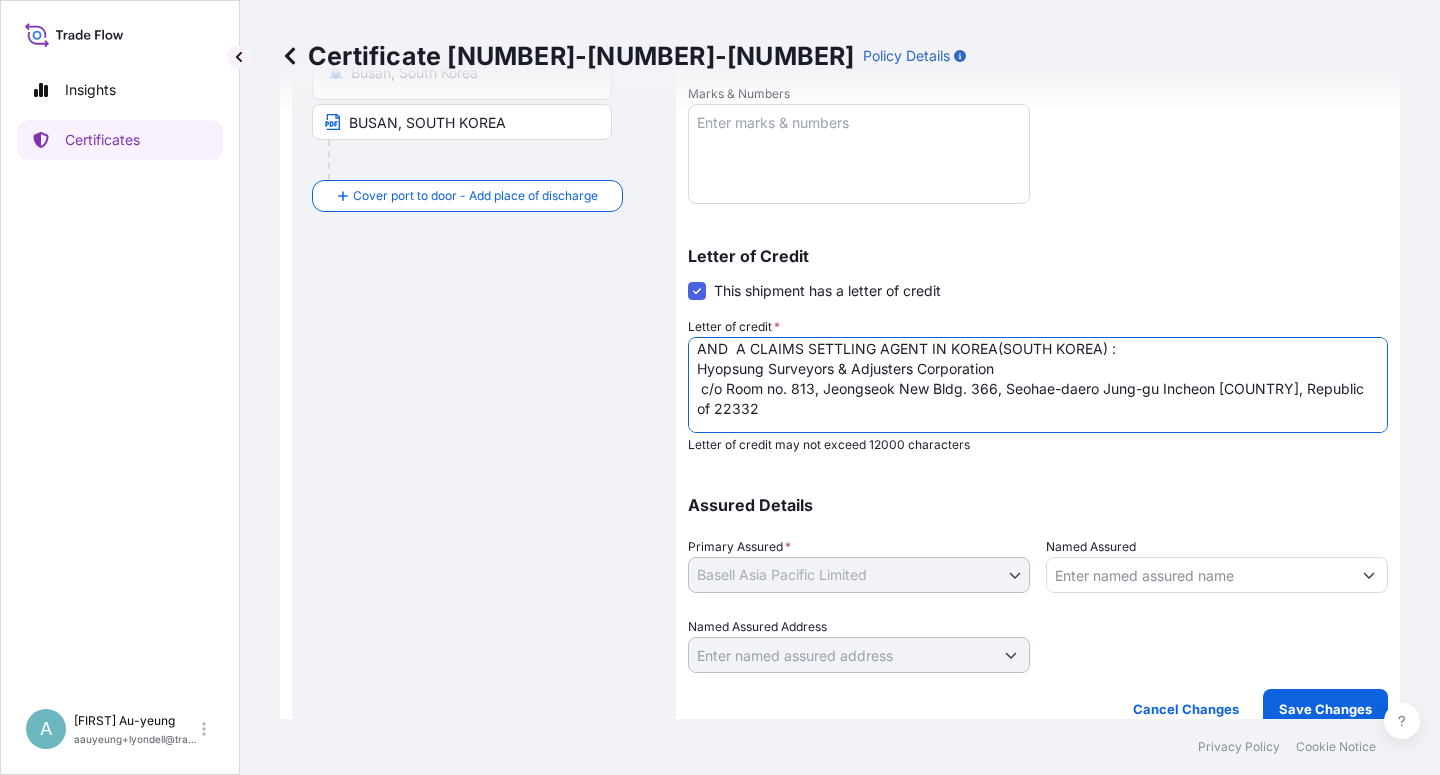 click on "LC NO.: [LC_NUMBER]
I.C.C(A) CLAUSES
CLAIMS ARE PAYABLE IN THE CURRENCY OF THE DRAFT (USD)
AND  A CLAIMS SETTLING AGENT IN [COUNTRY]([COUNTRY]) : I.C.C(A) CLAUSES.
[COMPANY_NAME]
c/o Room no. [NUMBER], [BUILDING_NAME] [NUMBER], [STREET_NAME] [DISTRICT] [CITY] [COUNTRY], [POSTAL_CODE]
THE TOTAL NUMBER OF ORIGINALS ISSUED: 02 (01 ORIGINAL + 01 DUPLICATE)" at bounding box center [1038, 385] 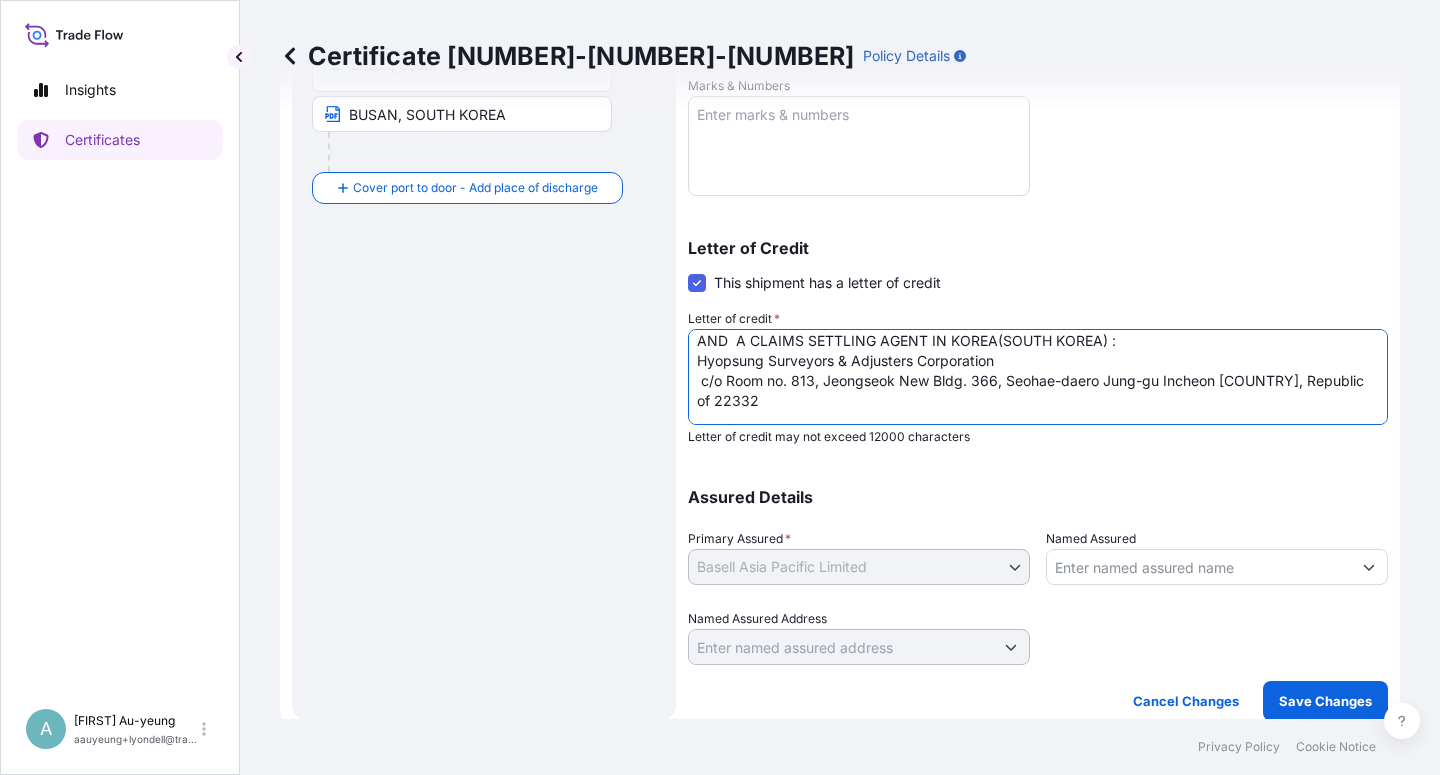 scroll, scrollTop: 490, scrollLeft: 0, axis: vertical 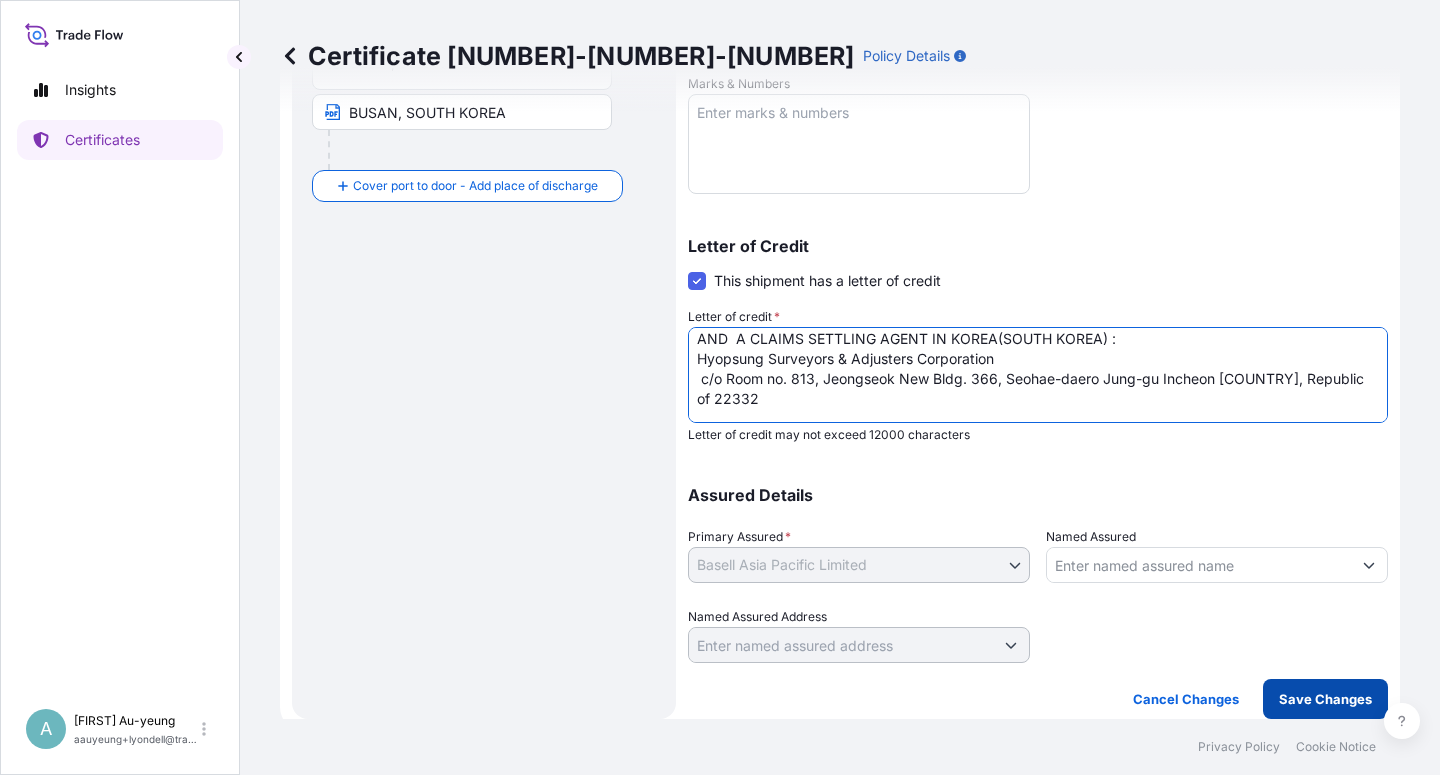 type on "LC NO.: M07W32506NS00160
I.C.C(A) CLAUSES
CLAIMS ARE PAYABLE IN THE CURRENCY OF THE DRAFT (USD)
AND  A CLAIMS SETTLING AGENT IN KOREA(SOUTH KOREA) :
Hyopsung Surveyors & Adjusters Corporation
c/o Room no. 813, Jeongseok New Bldg. 366, Seohae-daero Jung-gu Incheon [COUNTRY], Republic of 22332
THE TOTAL NUMBER OF ORIGINALS ISSUED: 02 (01 ORIGINAL + 01 DUPLICATE)" 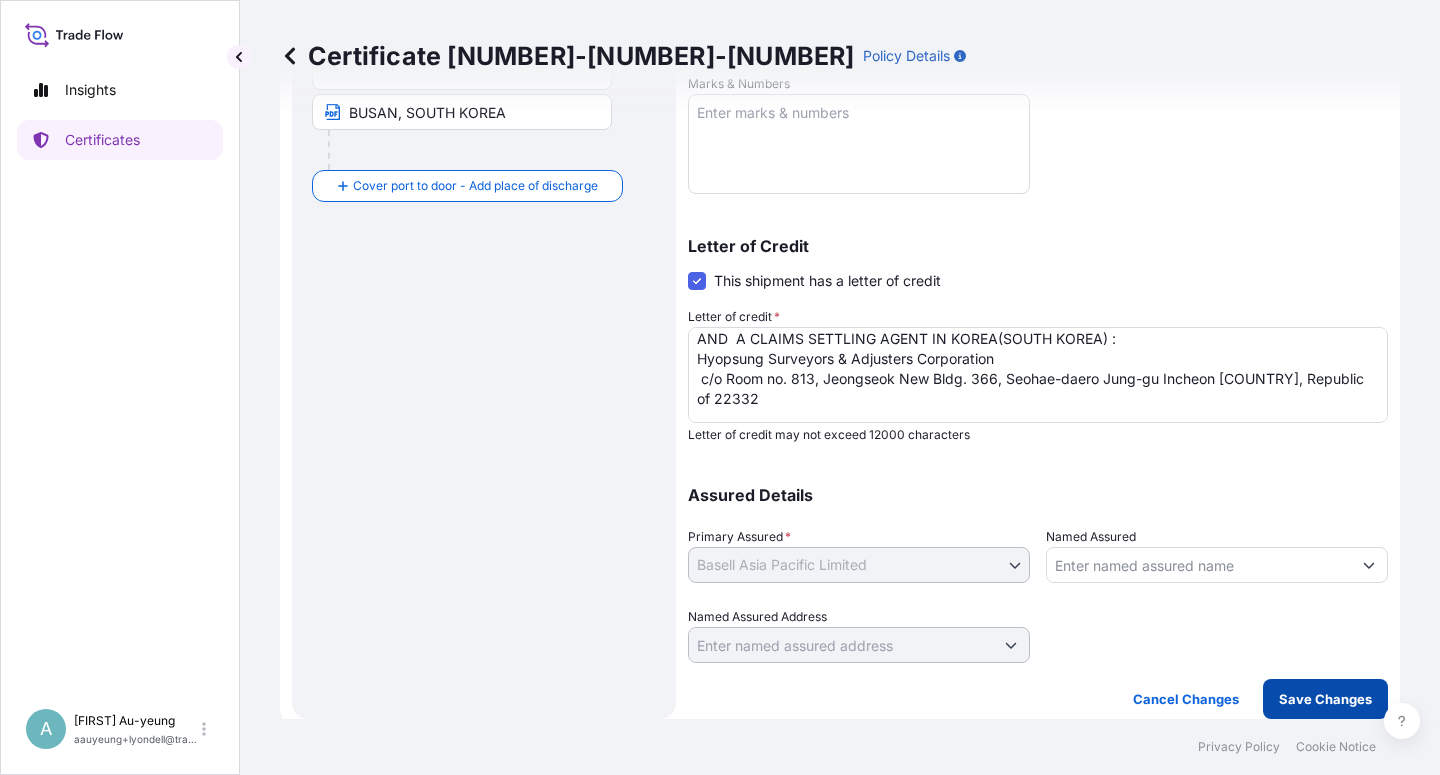 click on "Save Changes" at bounding box center [1325, 699] 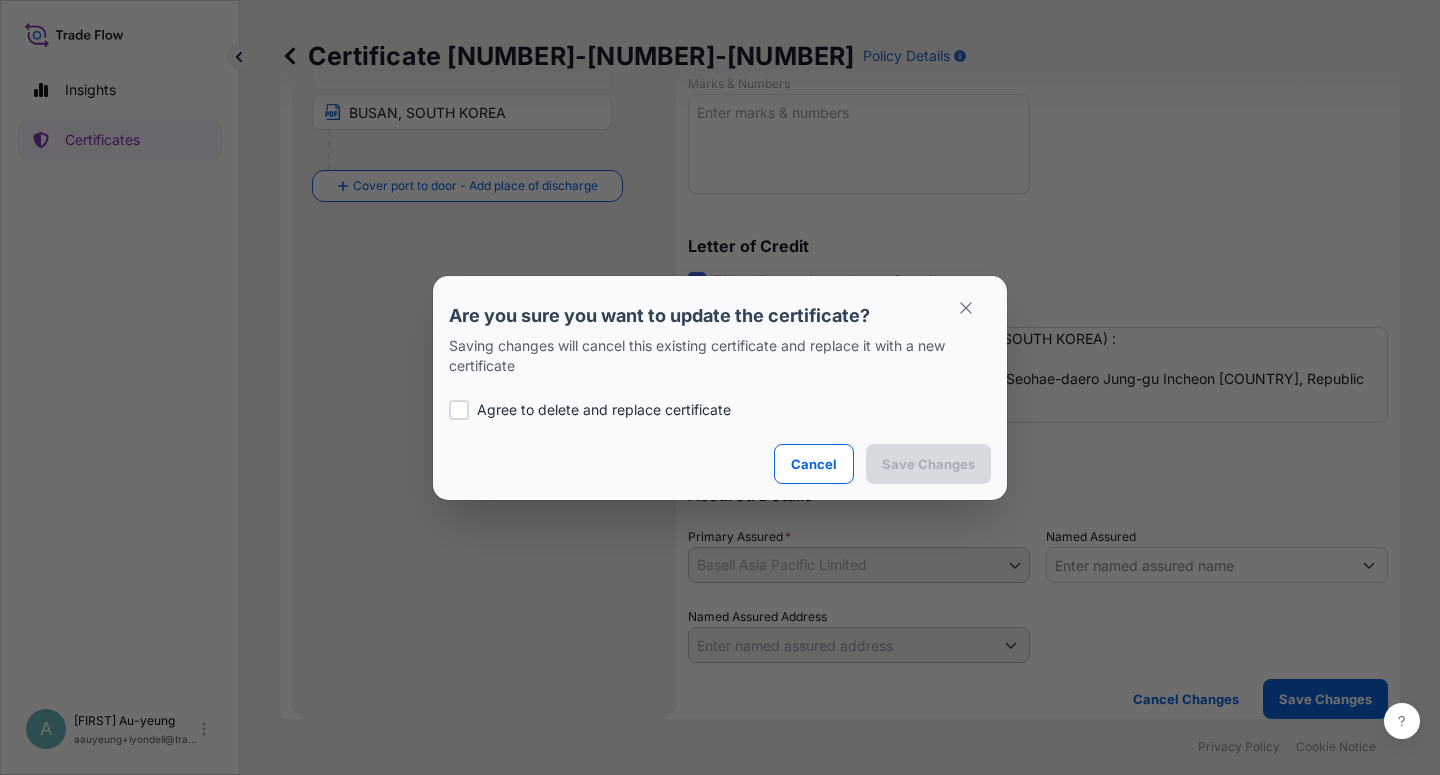 click on "Agree to delete and replace certificate" at bounding box center [604, 410] 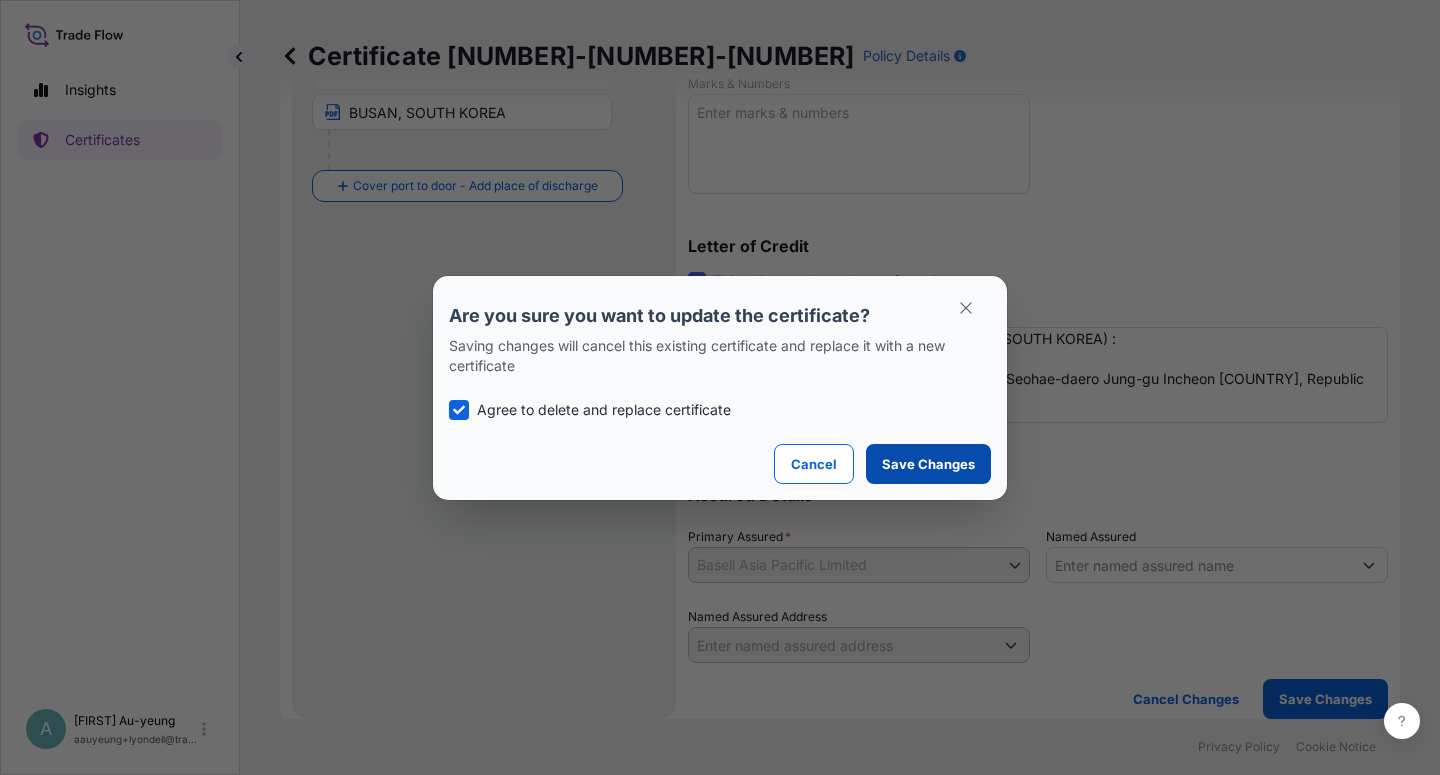 click on "Save Changes" at bounding box center (928, 464) 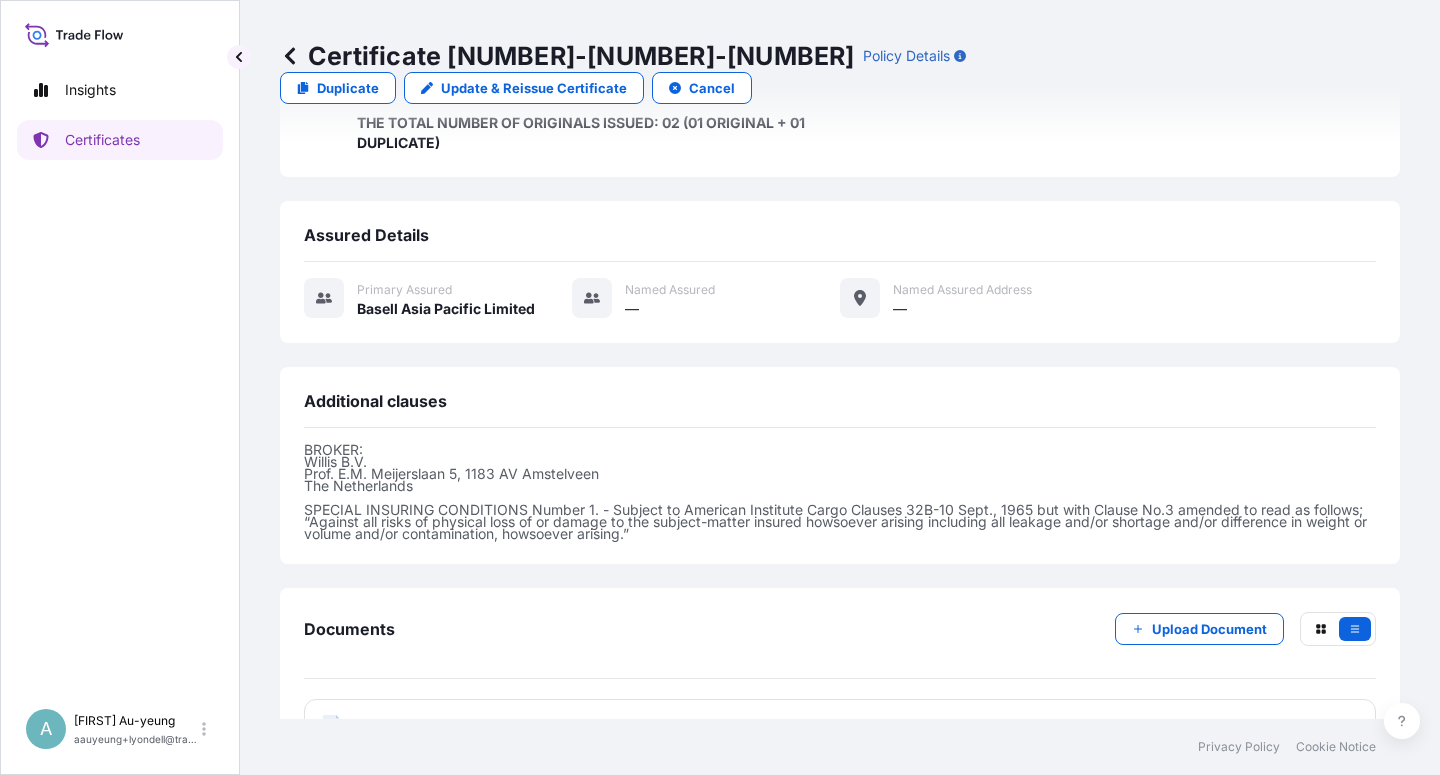 scroll, scrollTop: 634, scrollLeft: 0, axis: vertical 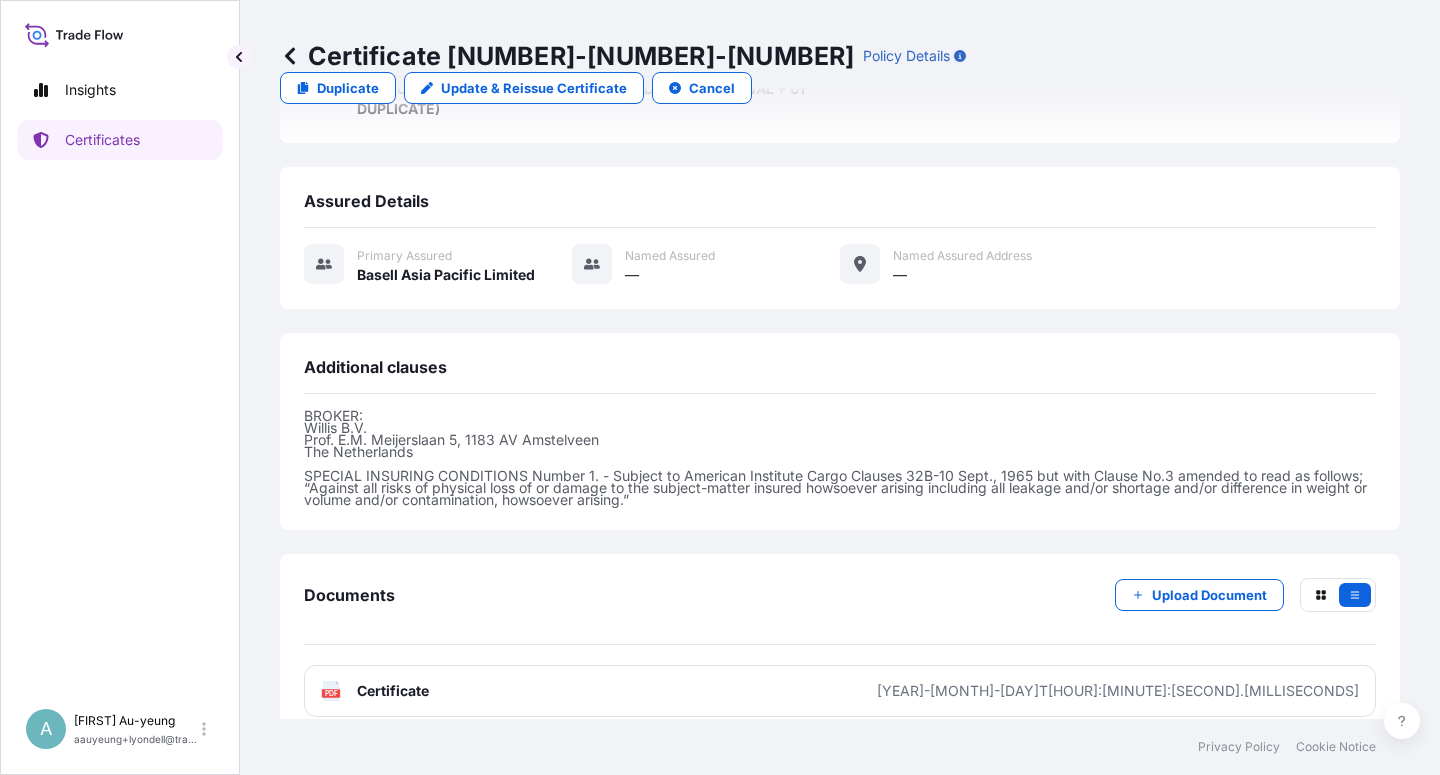 click on "Certificate" at bounding box center (393, 691) 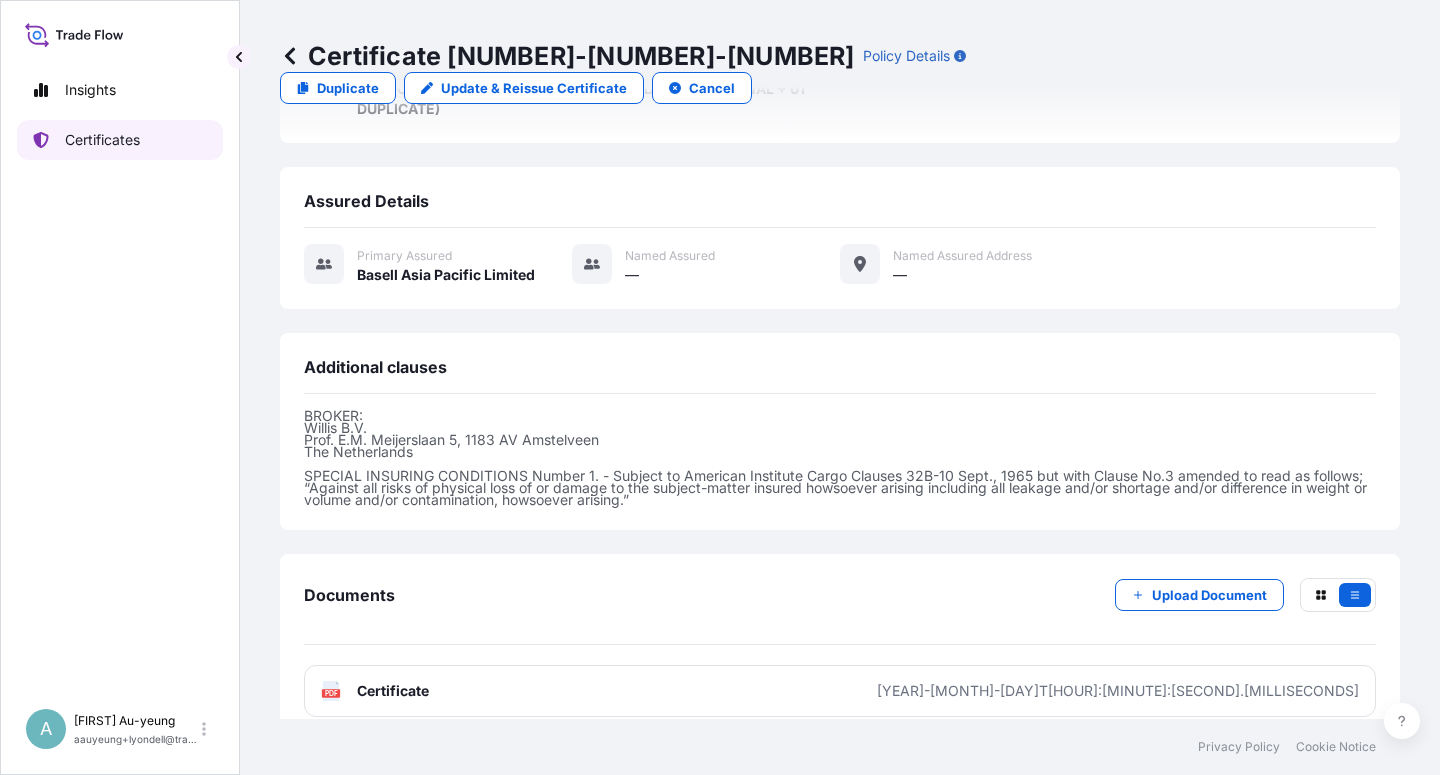 click on "Certificates" at bounding box center (102, 140) 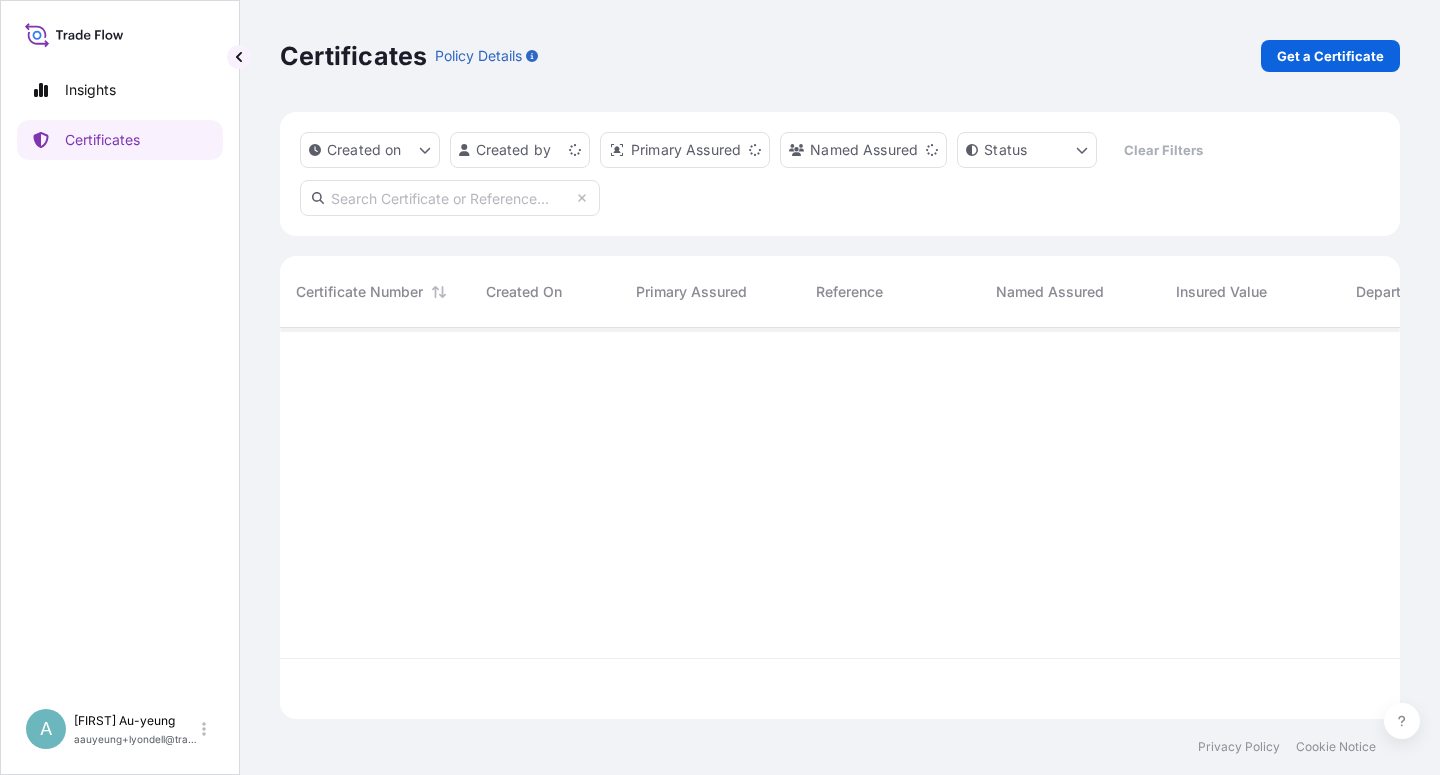 scroll, scrollTop: 18, scrollLeft: 18, axis: both 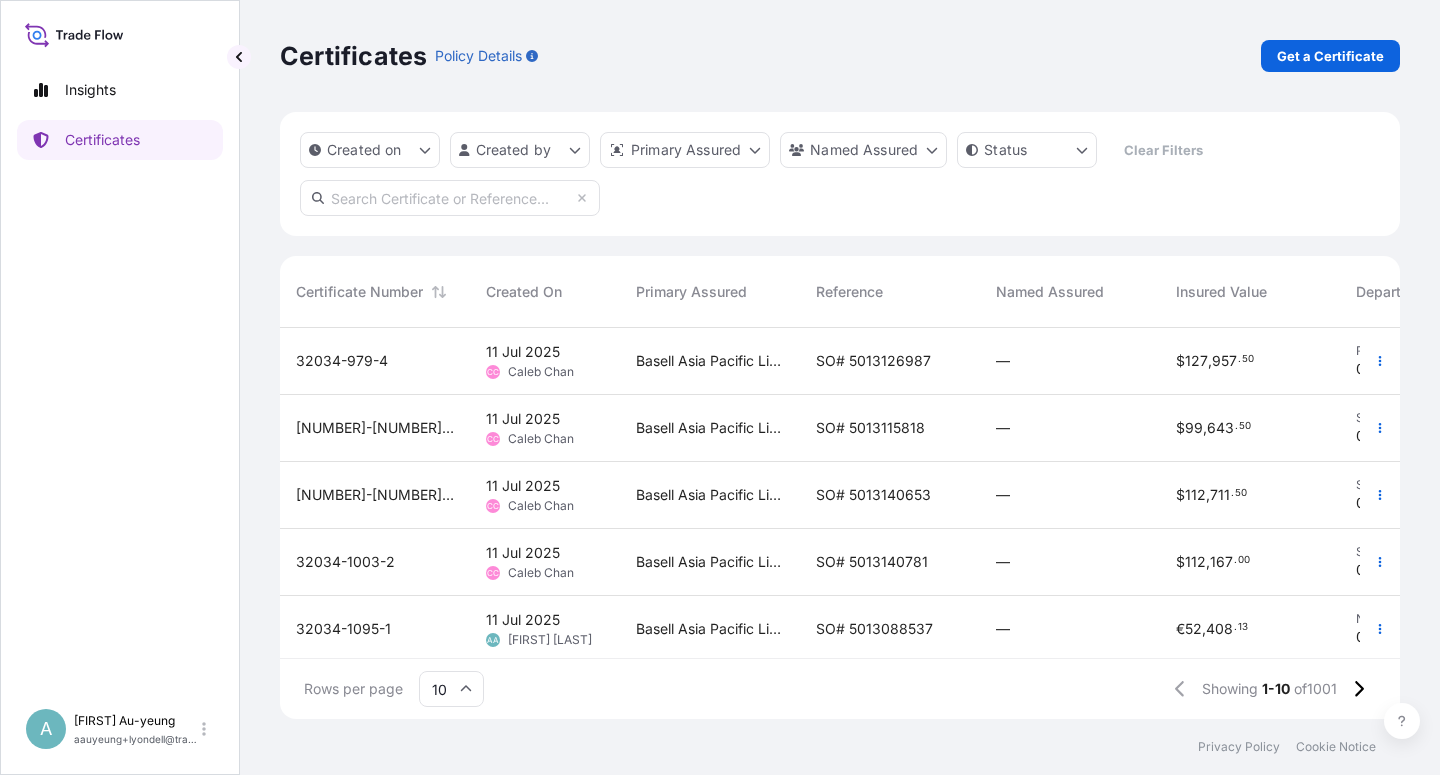 click at bounding box center (450, 198) 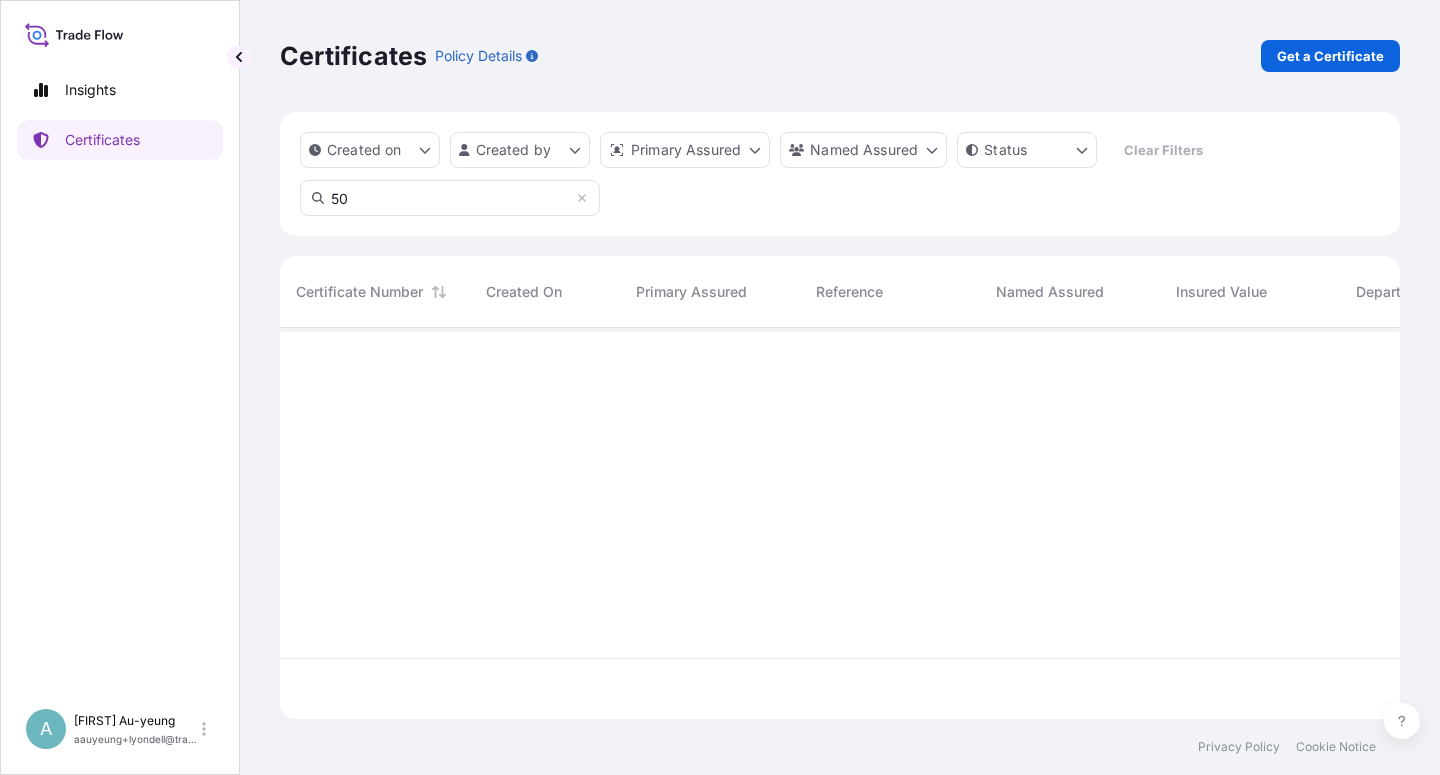 type on "5" 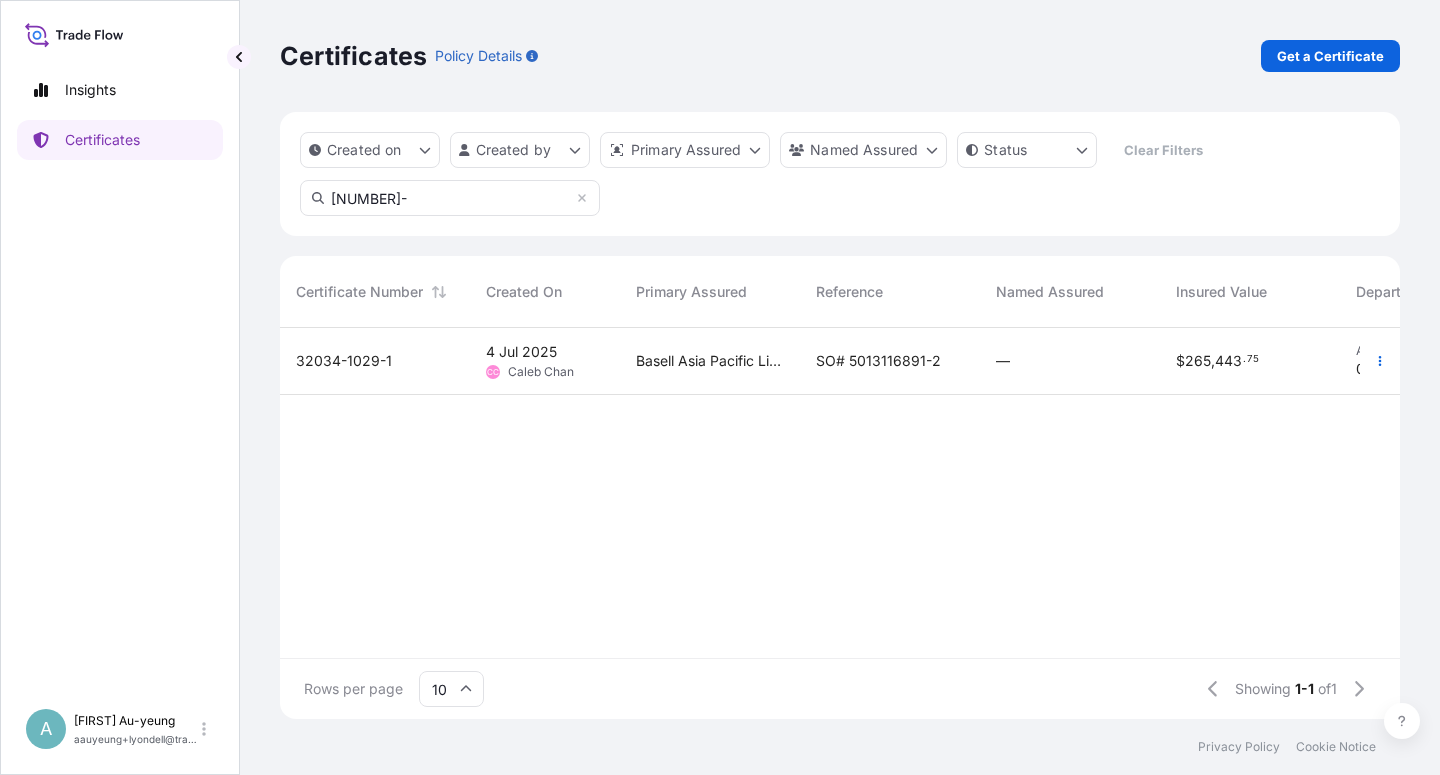 type on "[NUMBER]-" 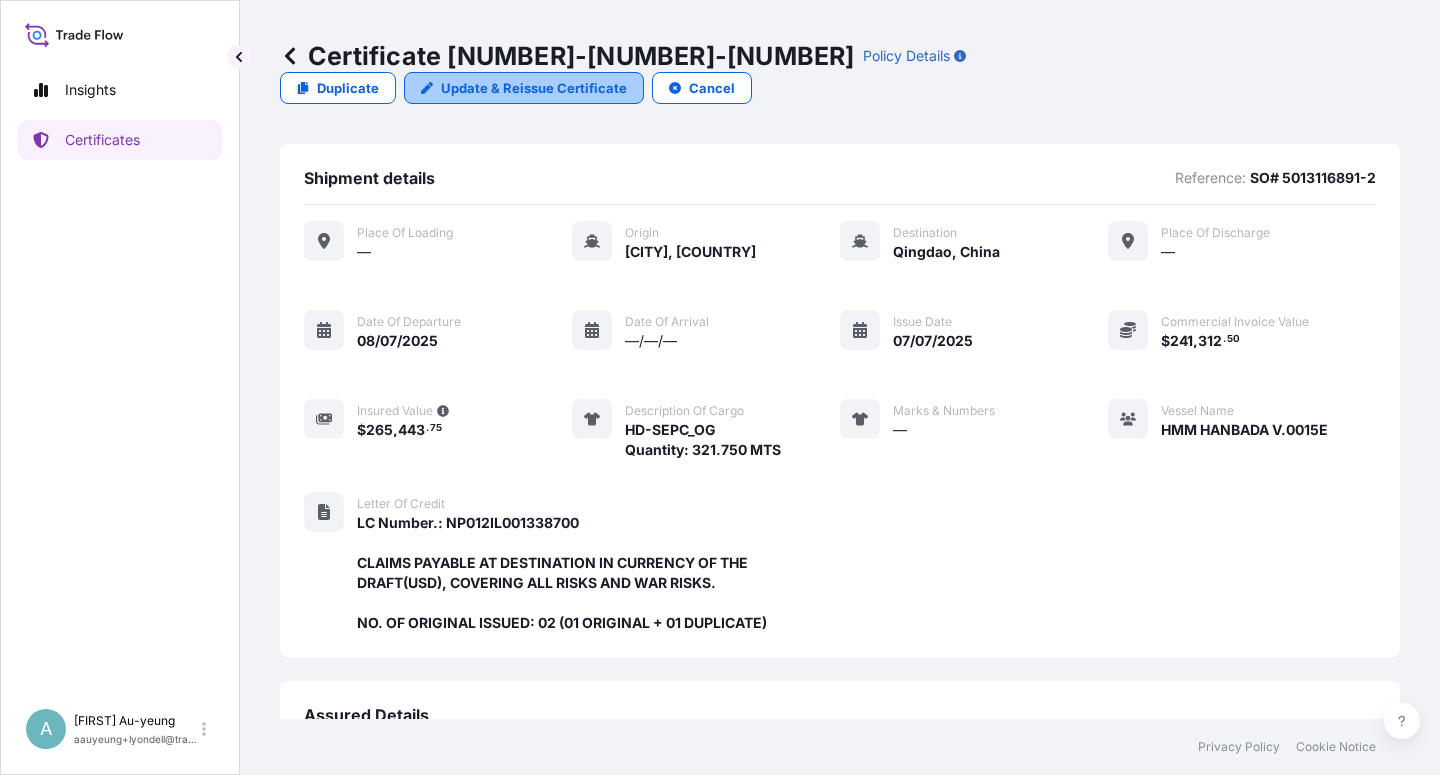 click on "Update & Reissue Certificate" at bounding box center [534, 88] 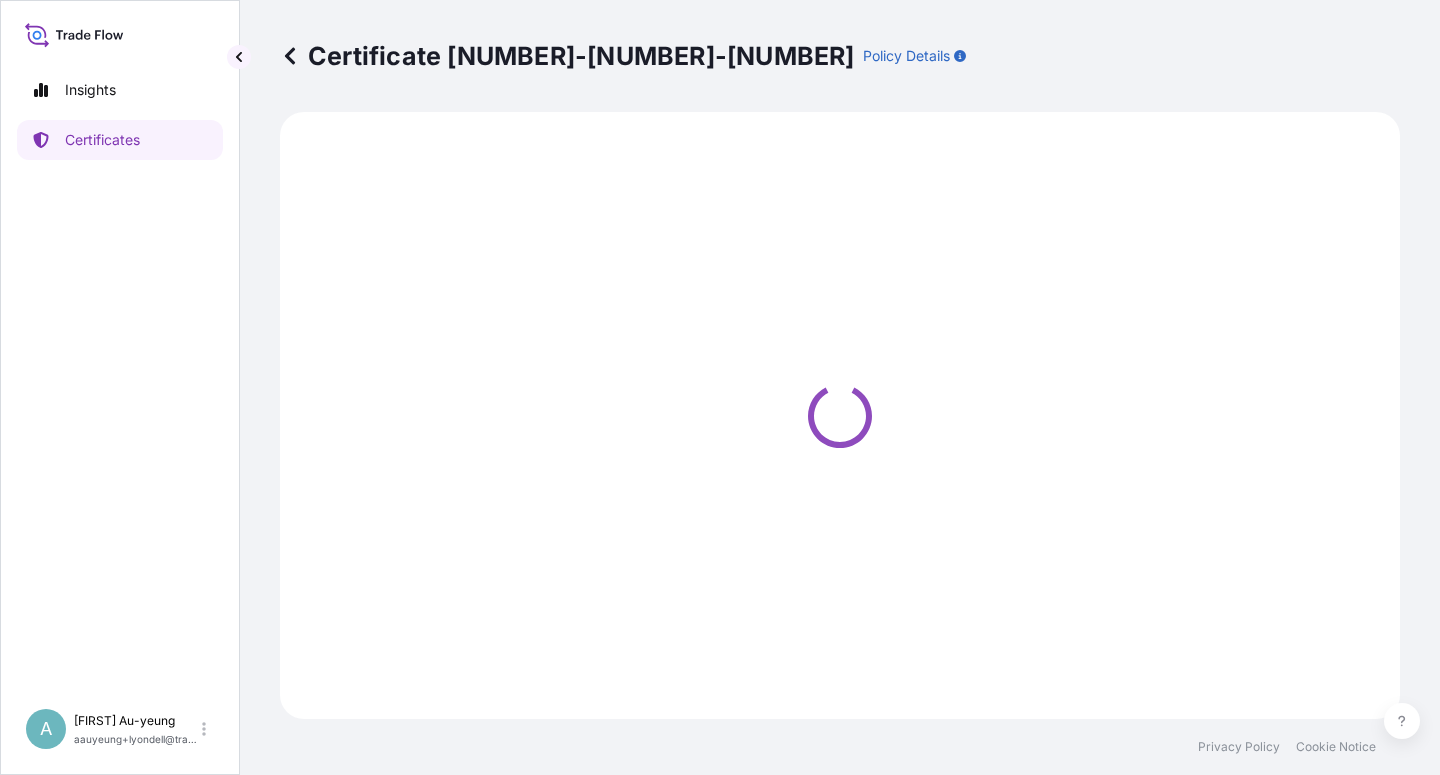 select on "Sea" 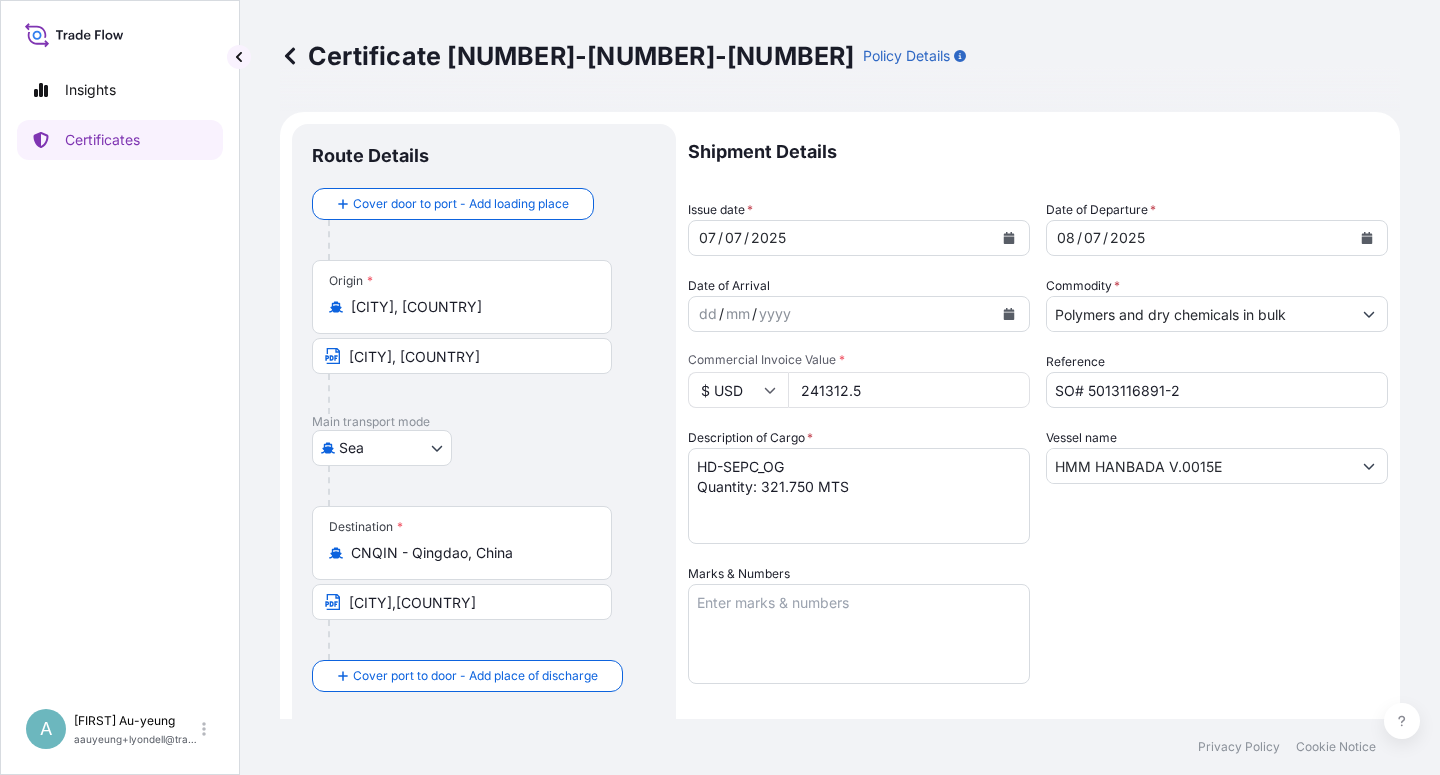 click 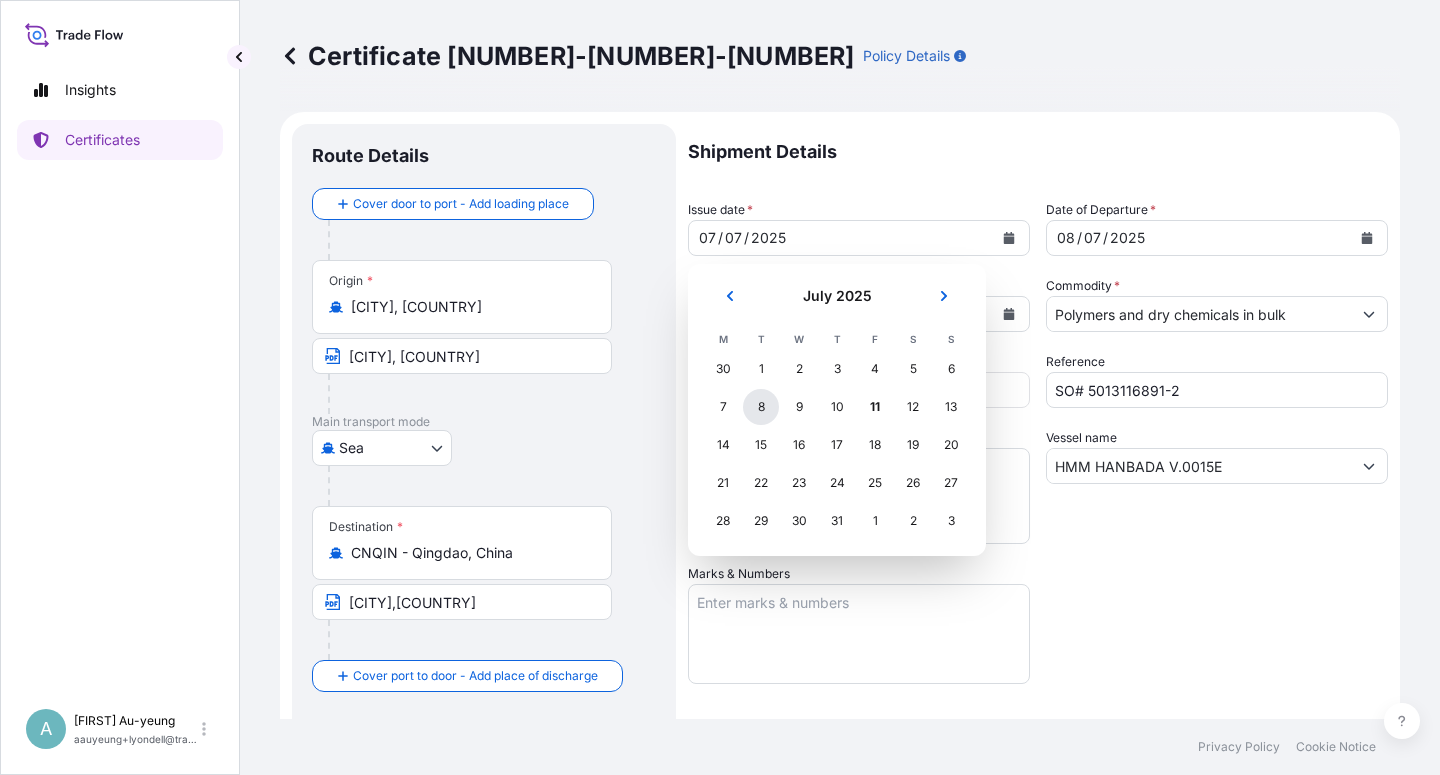 click on "8" at bounding box center [761, 407] 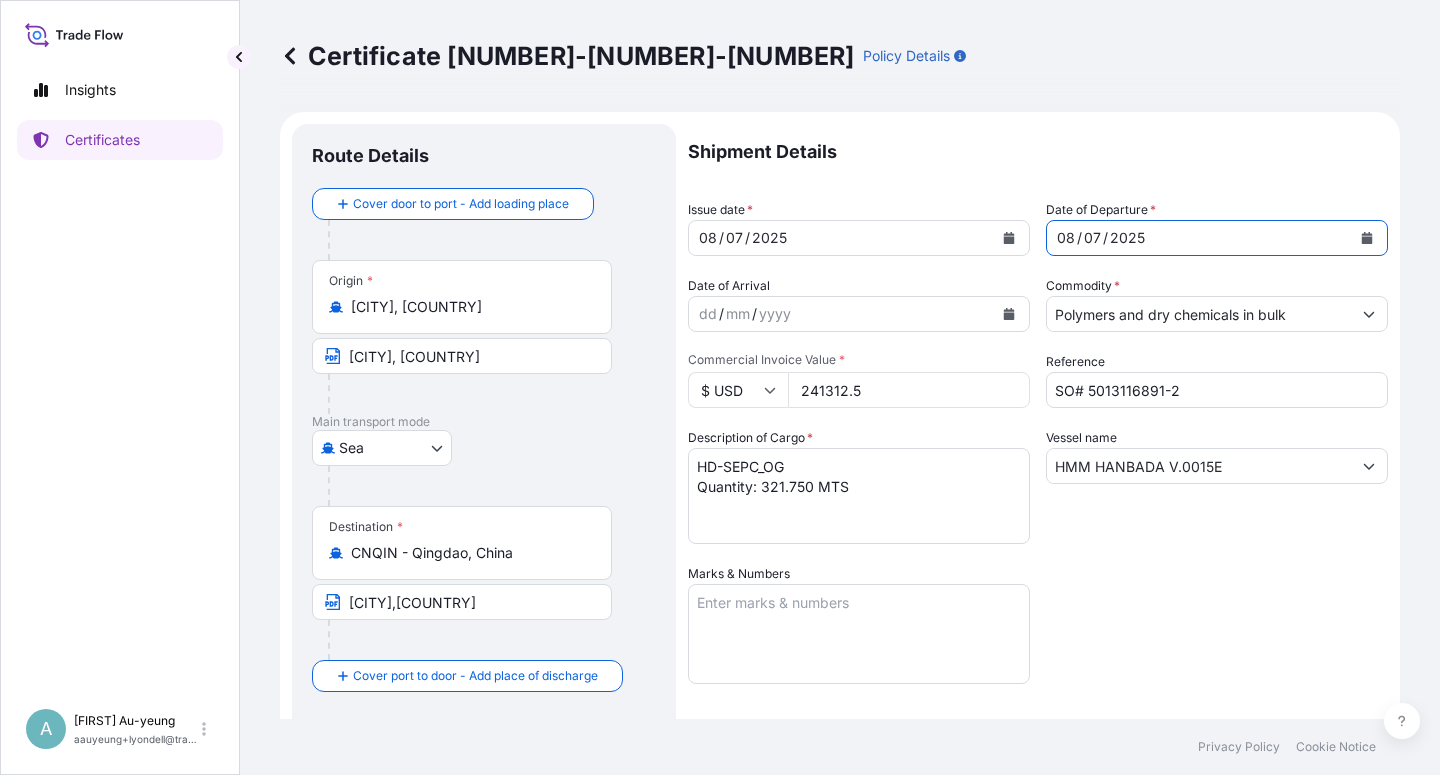 click 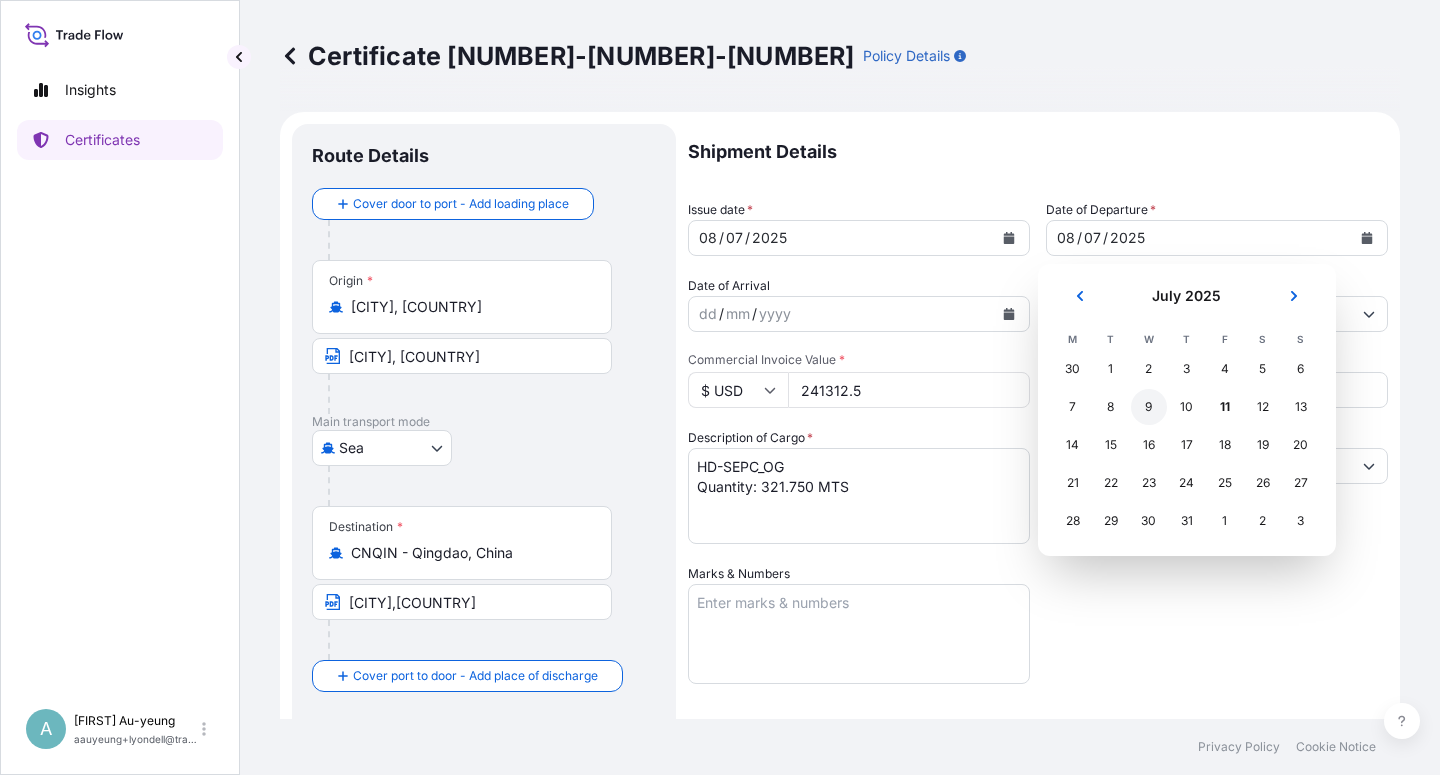 click on "9" at bounding box center [1149, 407] 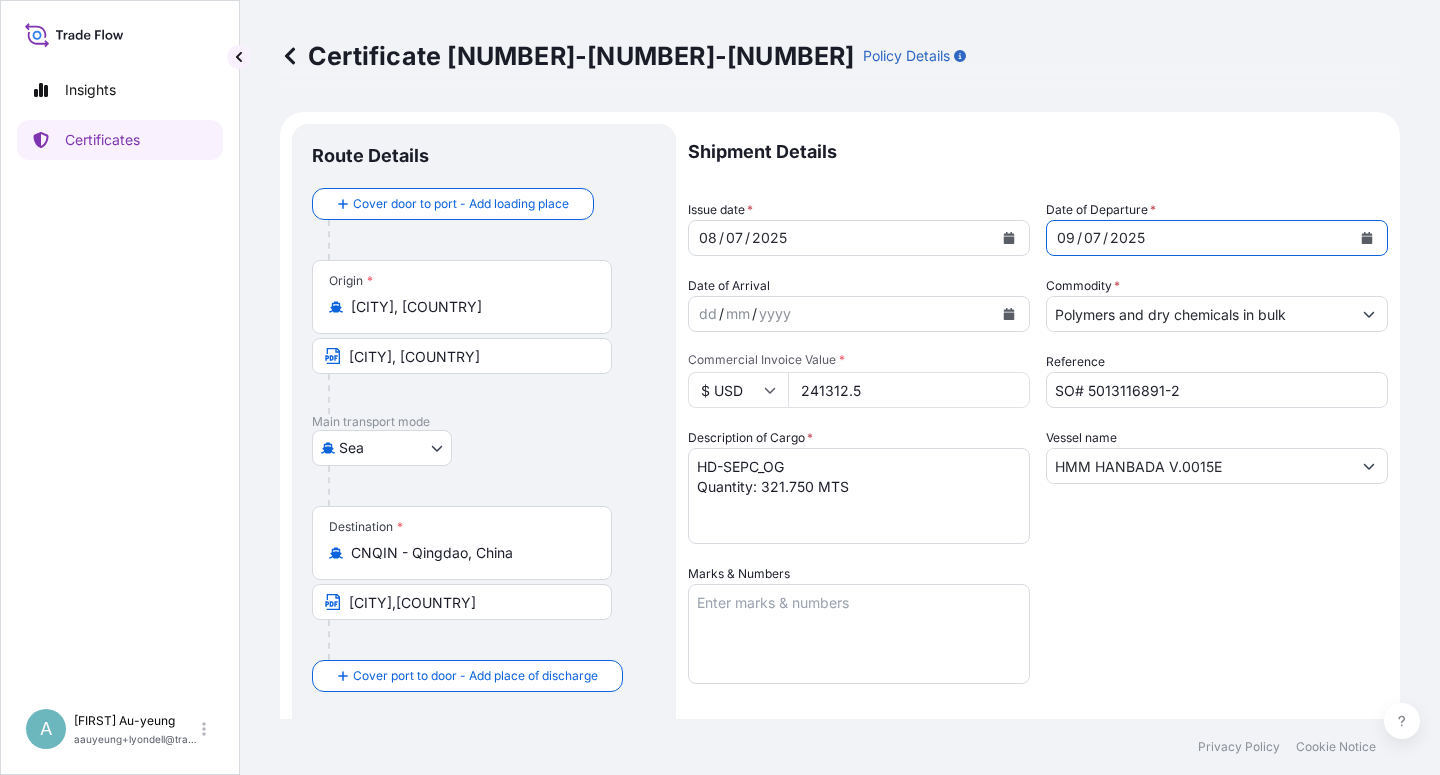 click on "Shipment Details Issue date * [DATE] Date of Departure * [DATE] Date of Arrival dd / mm / yyyy Commodity * [PRODUCT] Packing Category Commercial Invoice Value    * $ USD [NUMBER] Reference SO# [NUMBER]-[NUMBER] Description of Cargo * [PRODUCT]
Quantity: [NUMBER] MTS Vessel name [VESSEL] [VESSEL_CODE] Marks & Numbers Letter of Credit This shipment has a letter of credit Letter of credit * LC Number.: [LC_NUMBER]
CLAIMS PAYABLE AT DESTINATION IN CURRENCY OF THE DRAFT(USD), COVERING ALL RISKS AND WAR RISKS.
NO. OF ORIGINAL ISSUED: 02 (01 ORIGINAL + 01 DUPLICATE) Letter of credit may not exceed 12000 characters Assured Details Primary Assured * [COMPANY] [COMPANY] Named Assured Named Assured Address" at bounding box center [1038, 638] 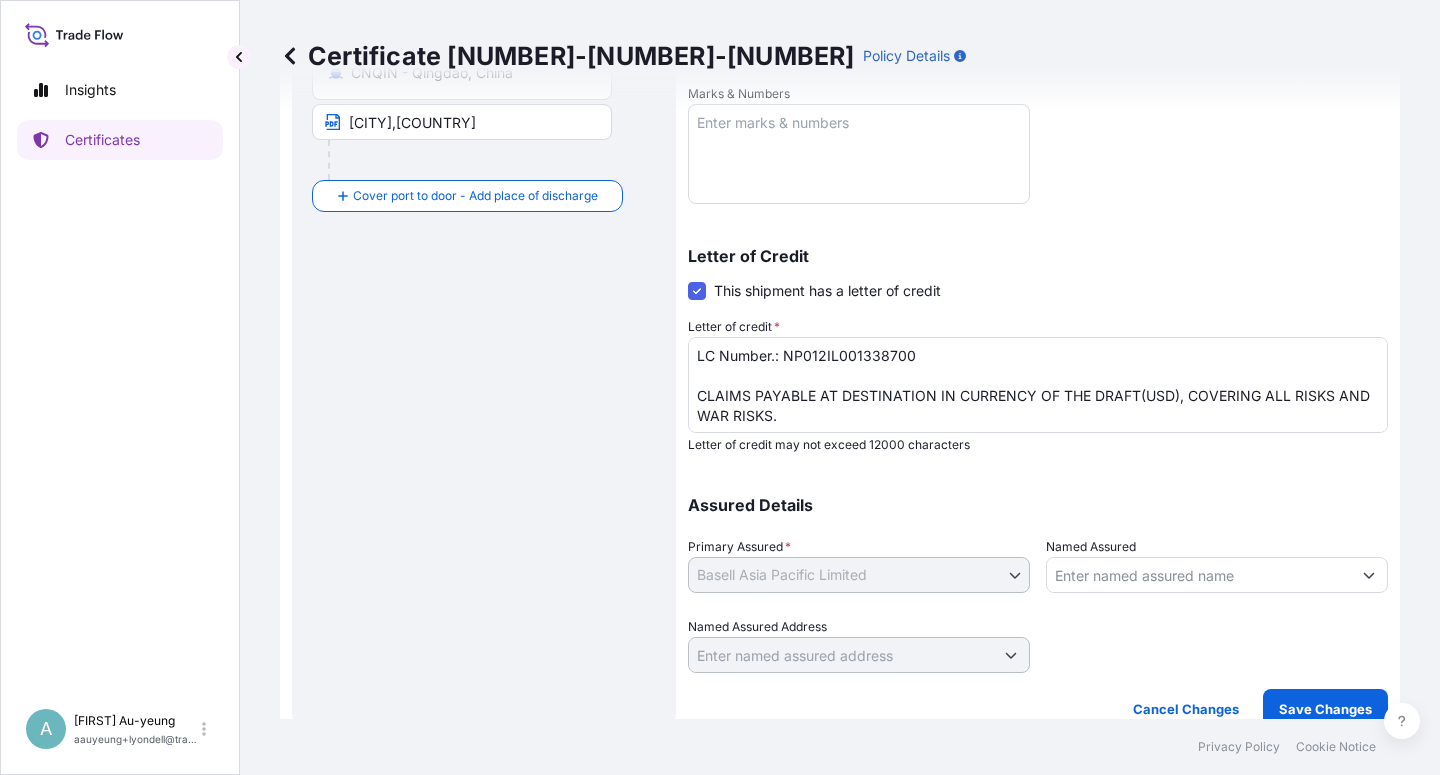 scroll, scrollTop: 490, scrollLeft: 0, axis: vertical 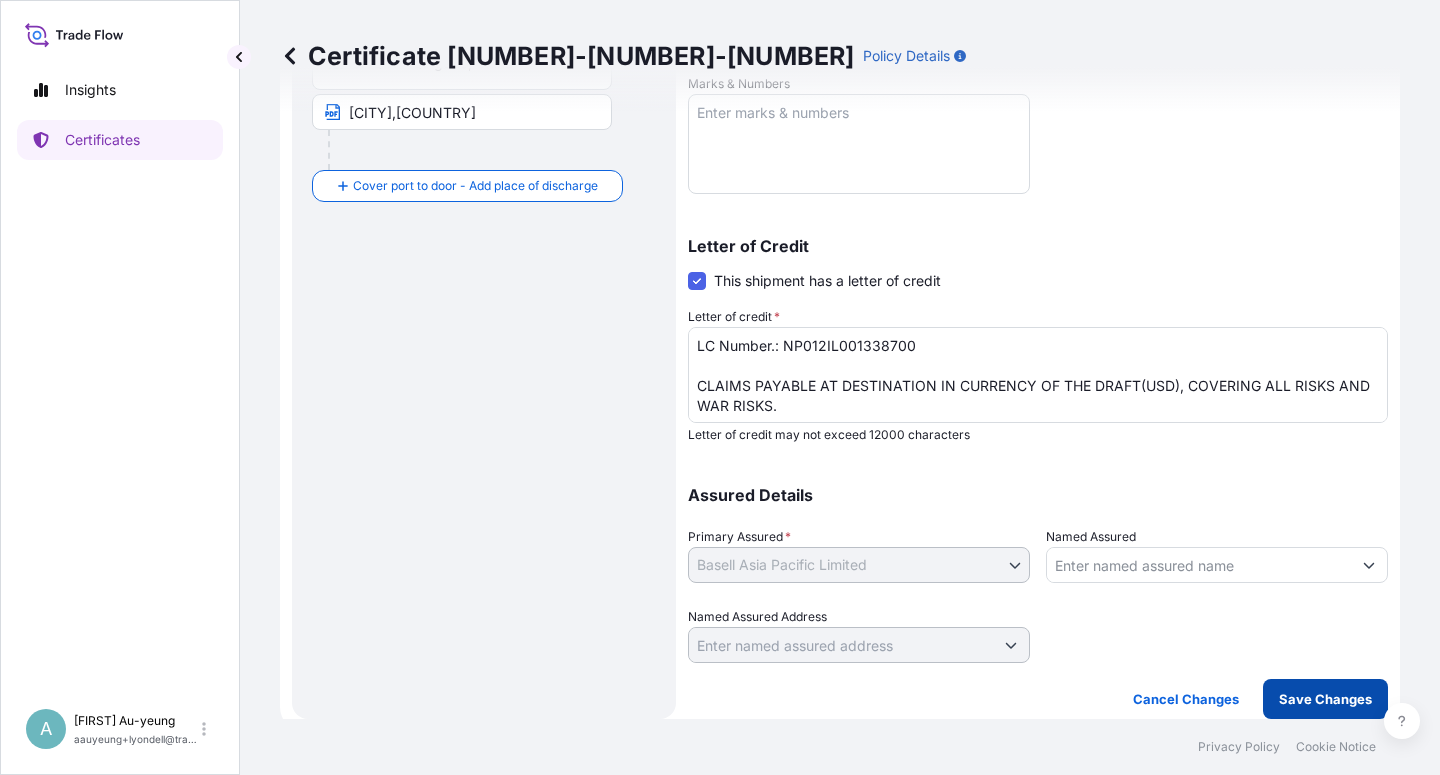 click on "Save Changes" at bounding box center [1325, 699] 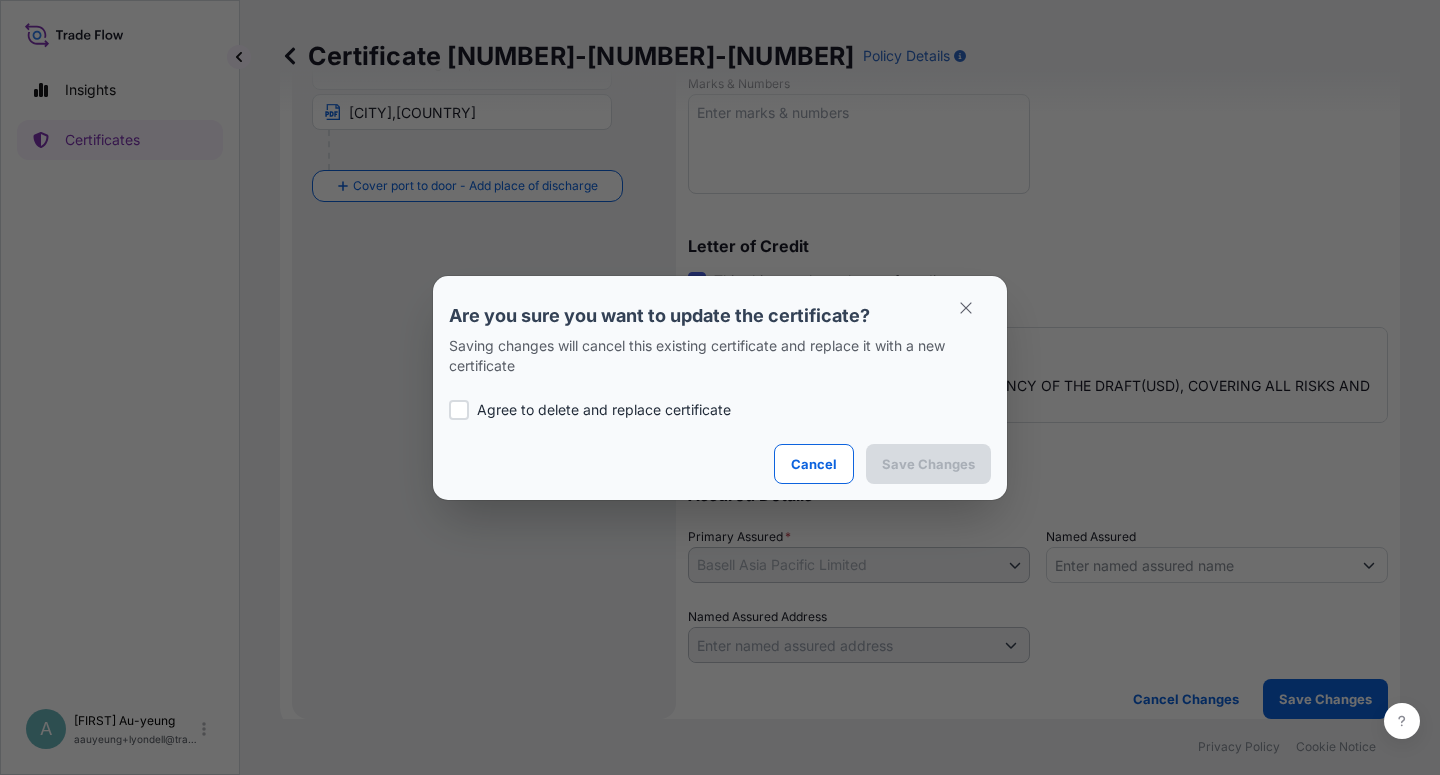 click on "Agree to delete and replace certificate" at bounding box center [604, 410] 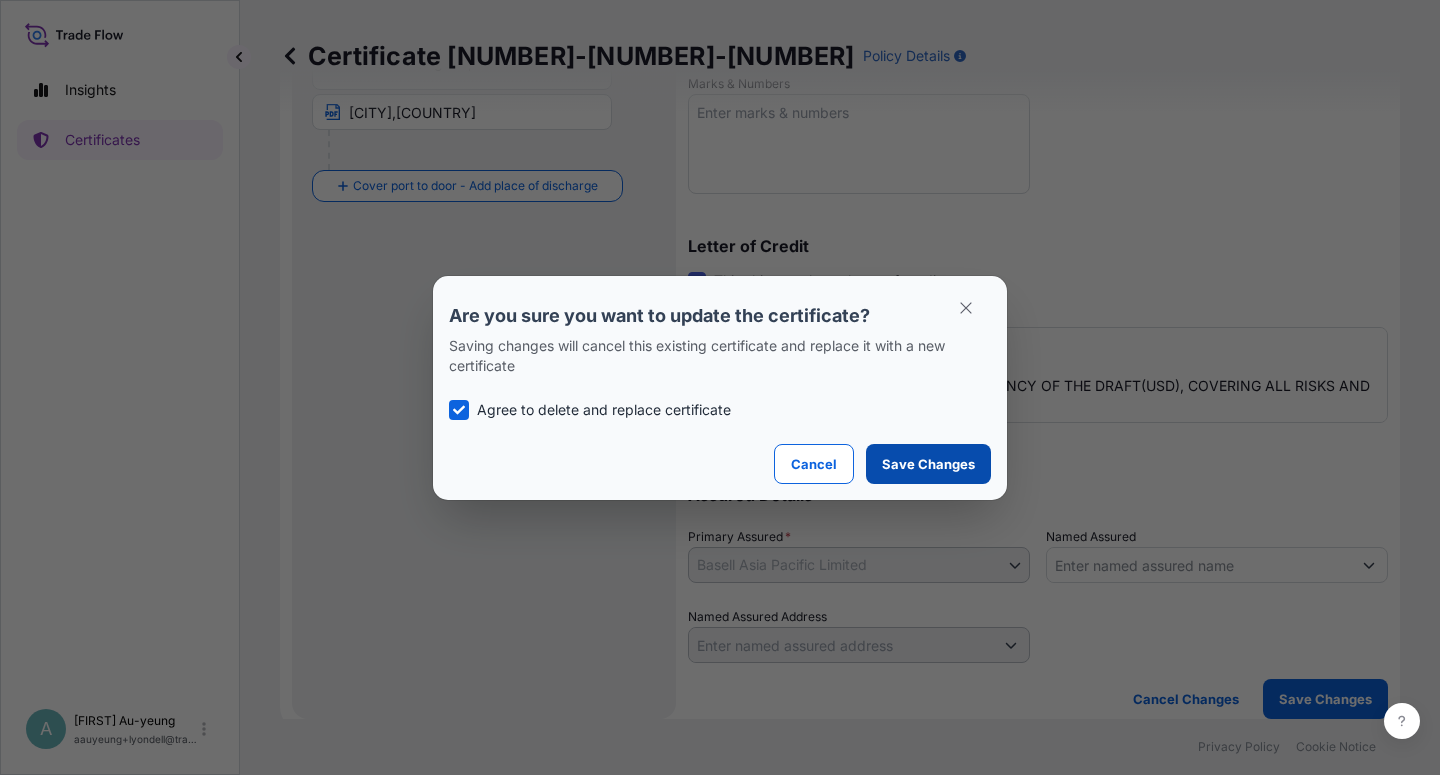 click on "Save Changes" at bounding box center (928, 464) 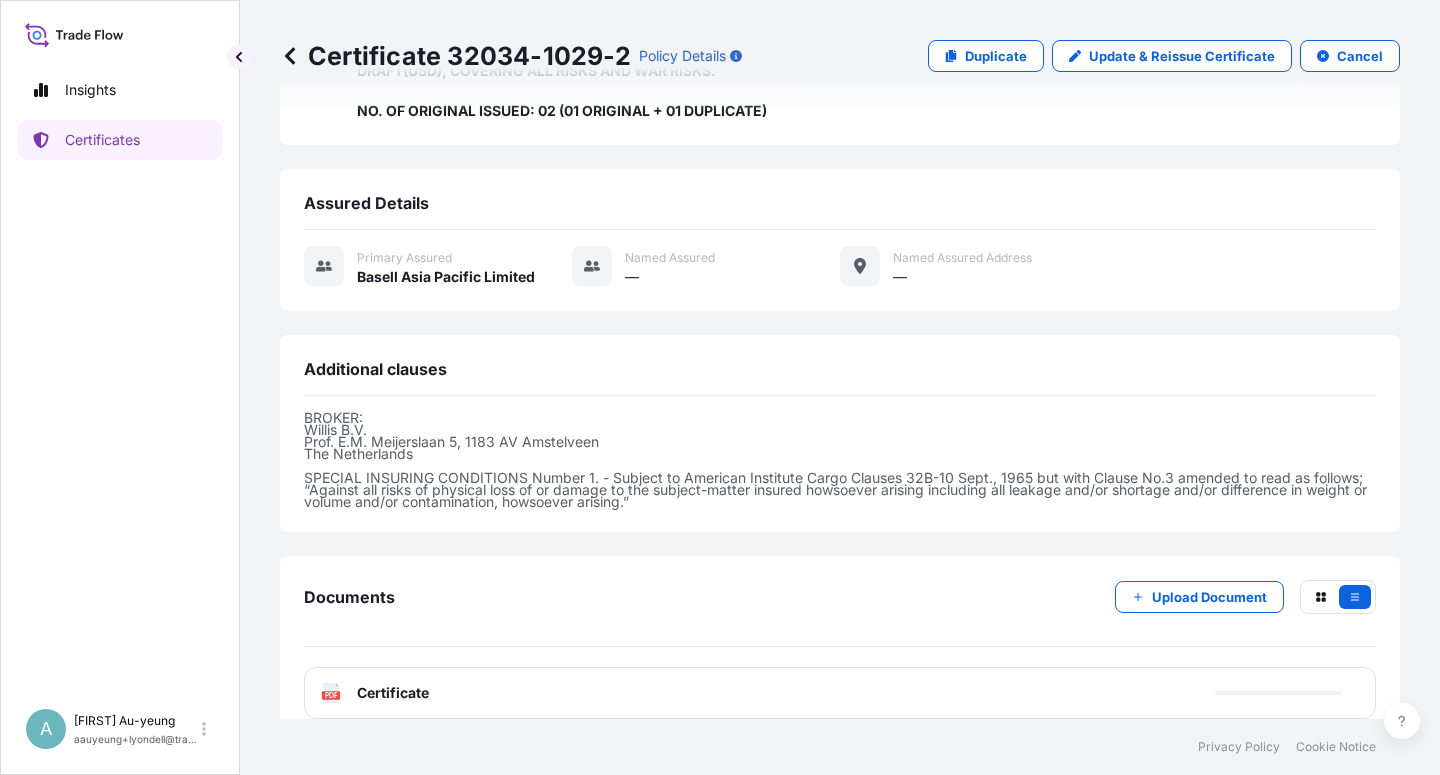 scroll, scrollTop: 514, scrollLeft: 0, axis: vertical 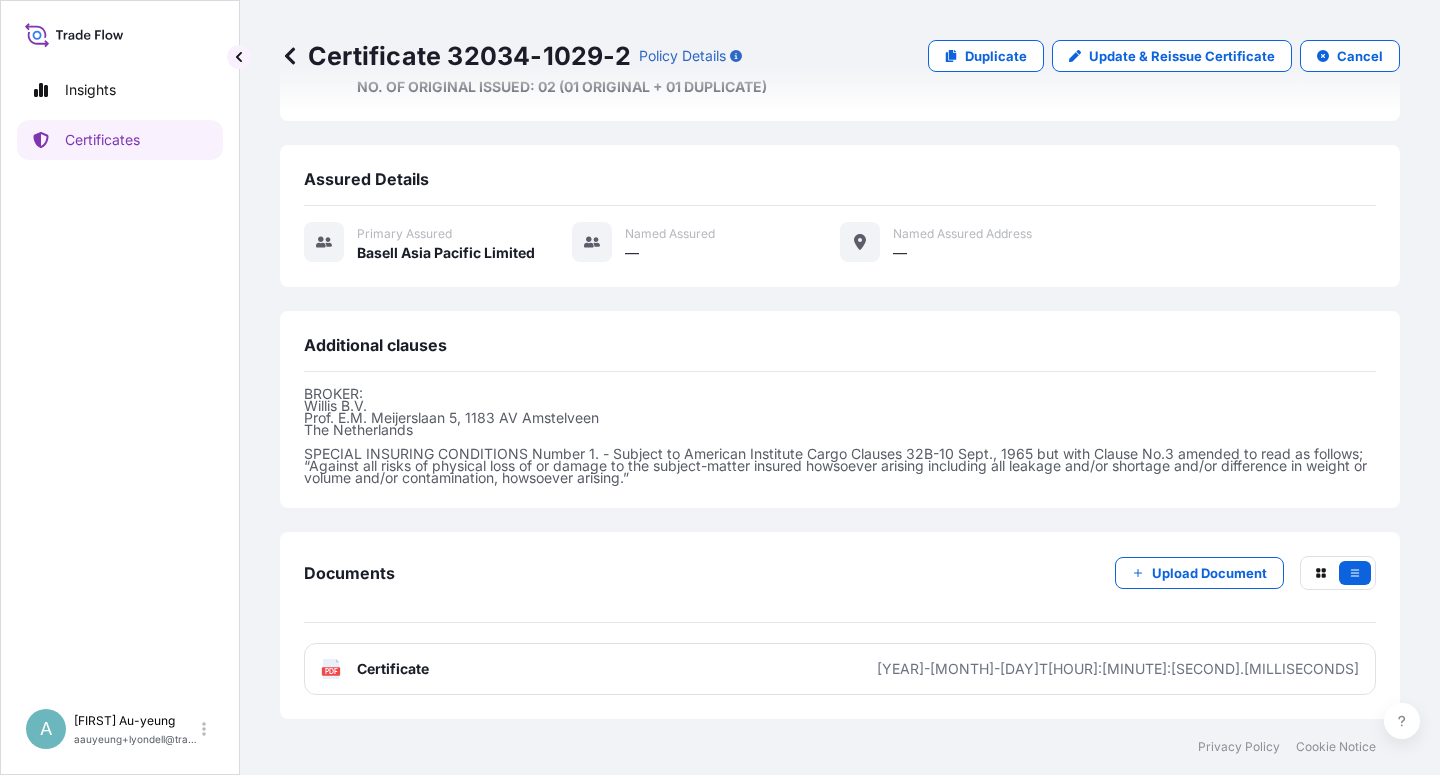 click on "Certificate" at bounding box center (393, 669) 